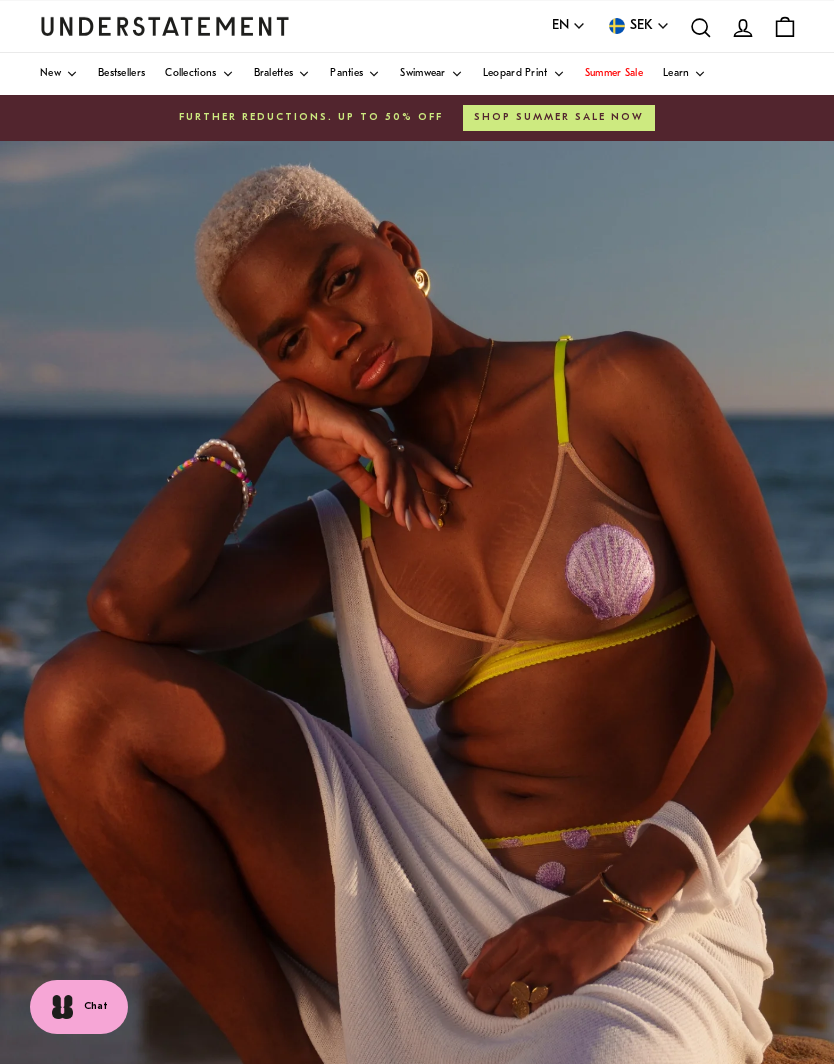 scroll, scrollTop: 0, scrollLeft: 0, axis: both 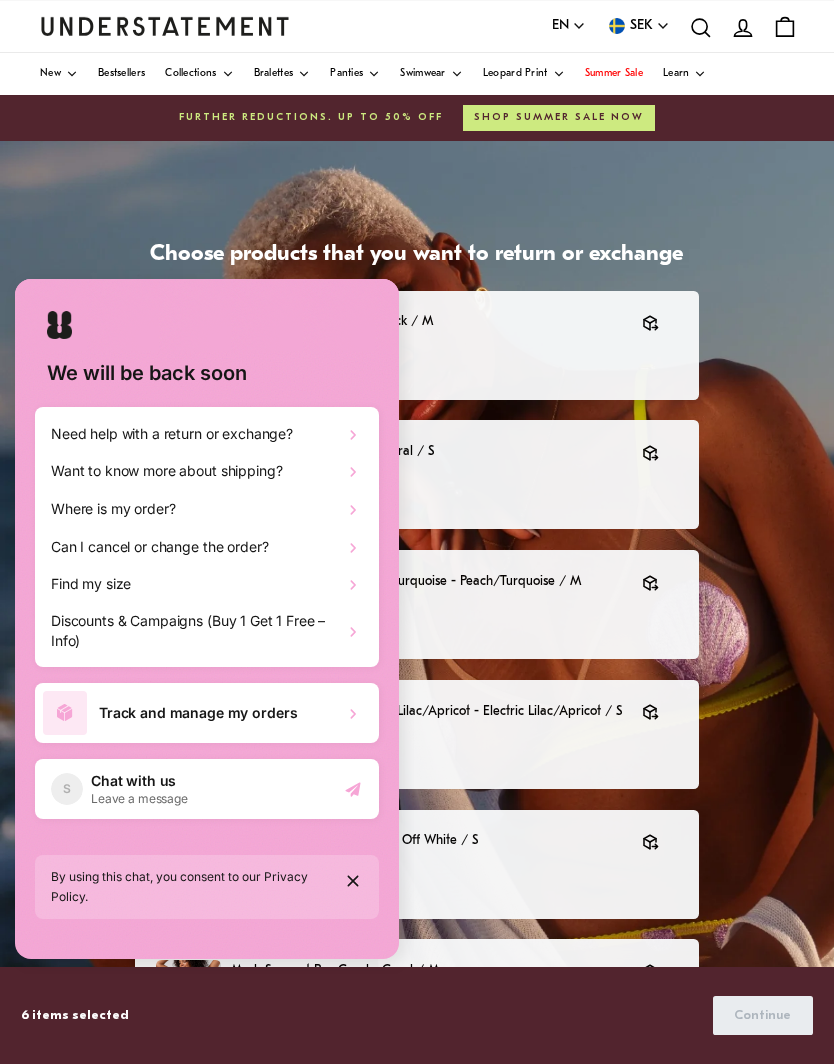 click on "By using this chat, you consent to our Privacy Policy." at bounding box center (207, 897) 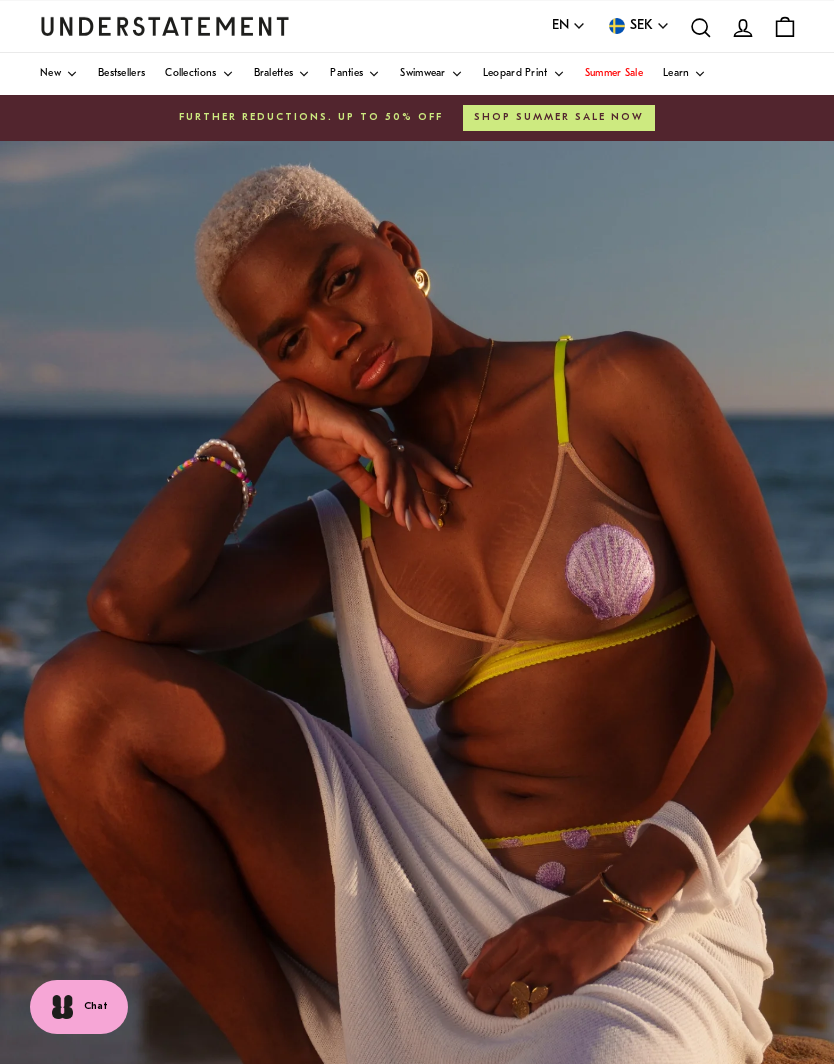 scroll, scrollTop: 0, scrollLeft: 0, axis: both 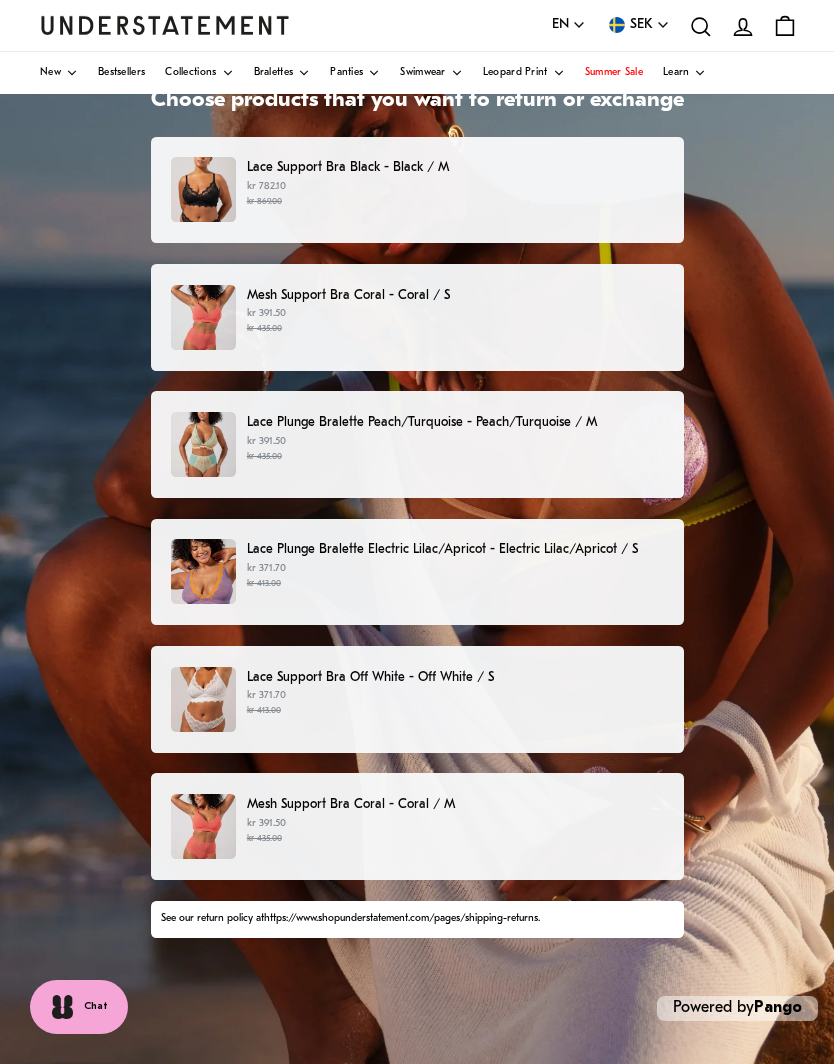 click on "kr 869.00" at bounding box center (455, 202) 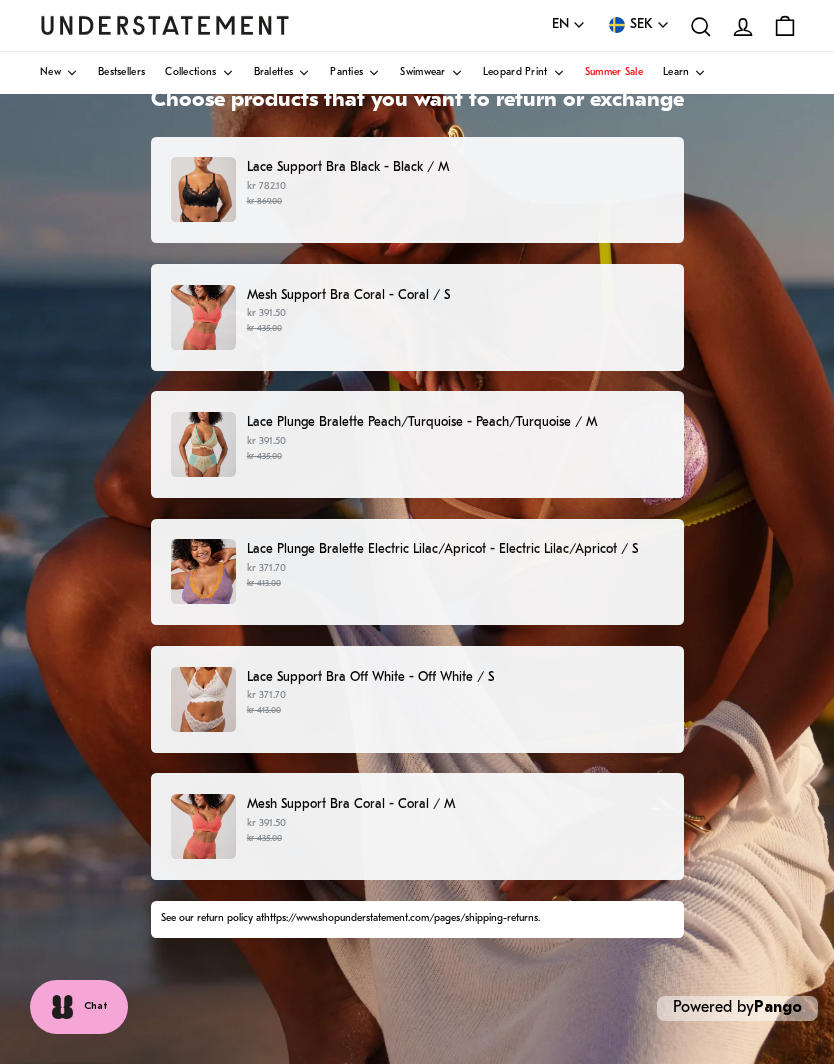 scroll, scrollTop: 0, scrollLeft: 0, axis: both 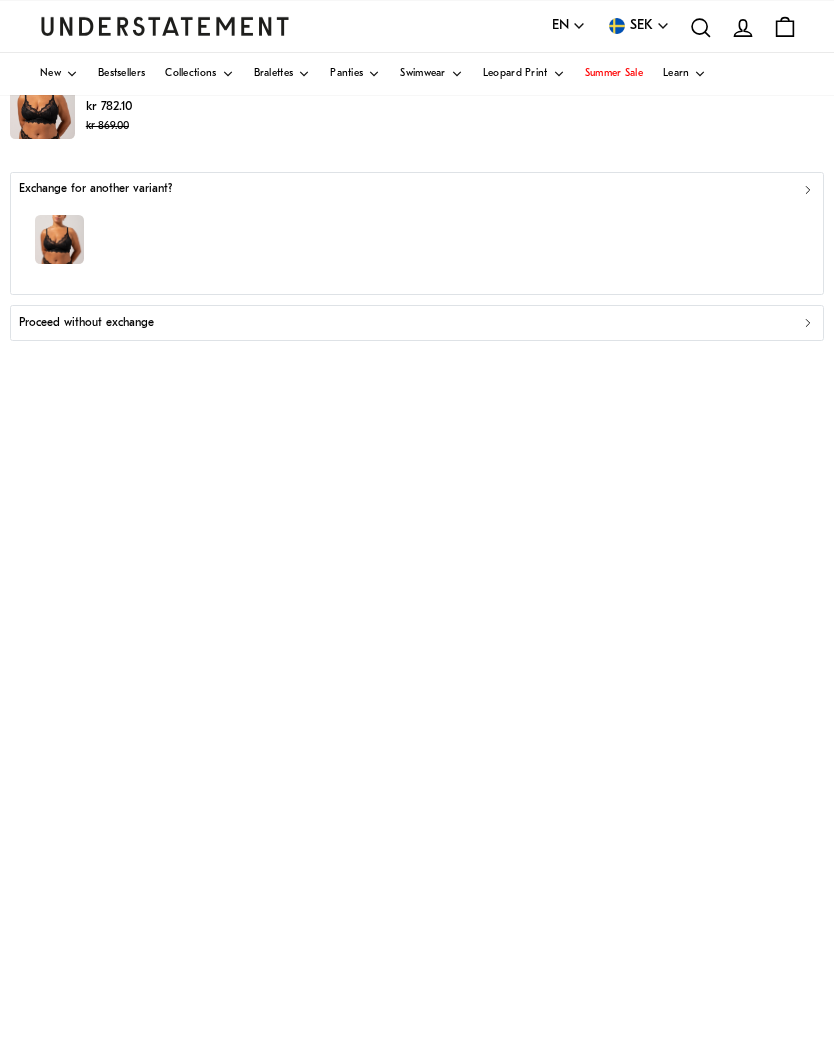 click on "Proceed without exchange" at bounding box center [86, 323] 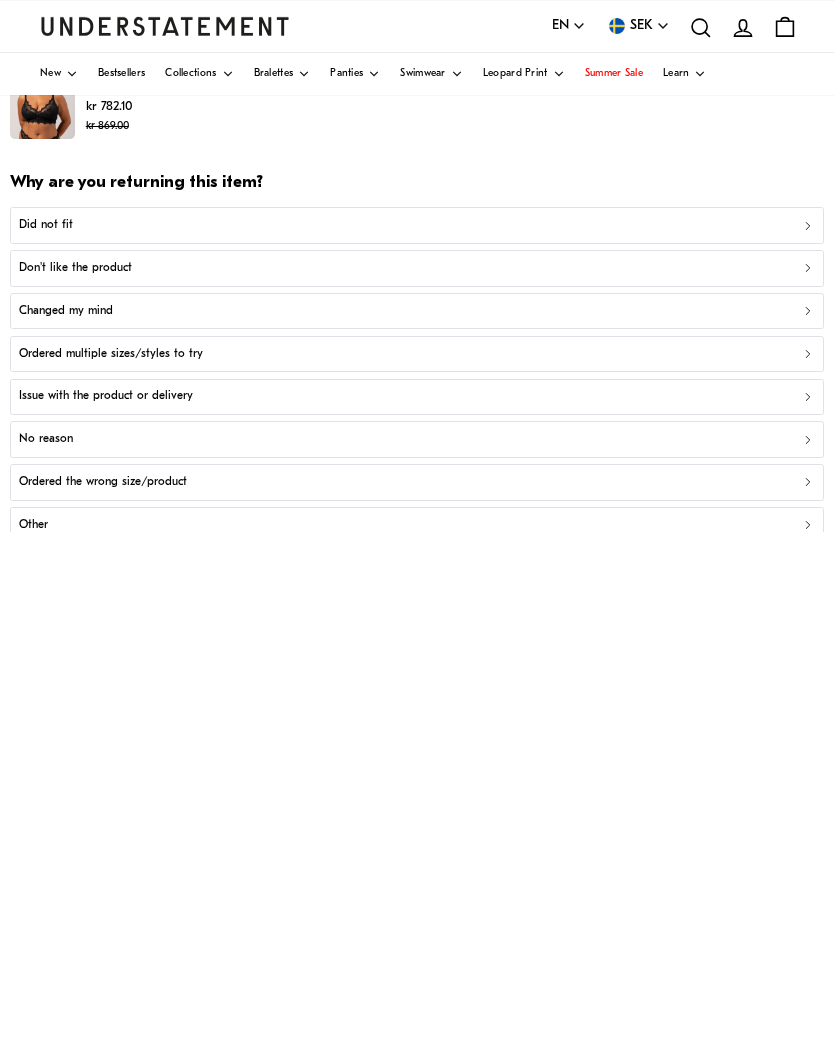 click on "Did not fit" at bounding box center (417, 225) 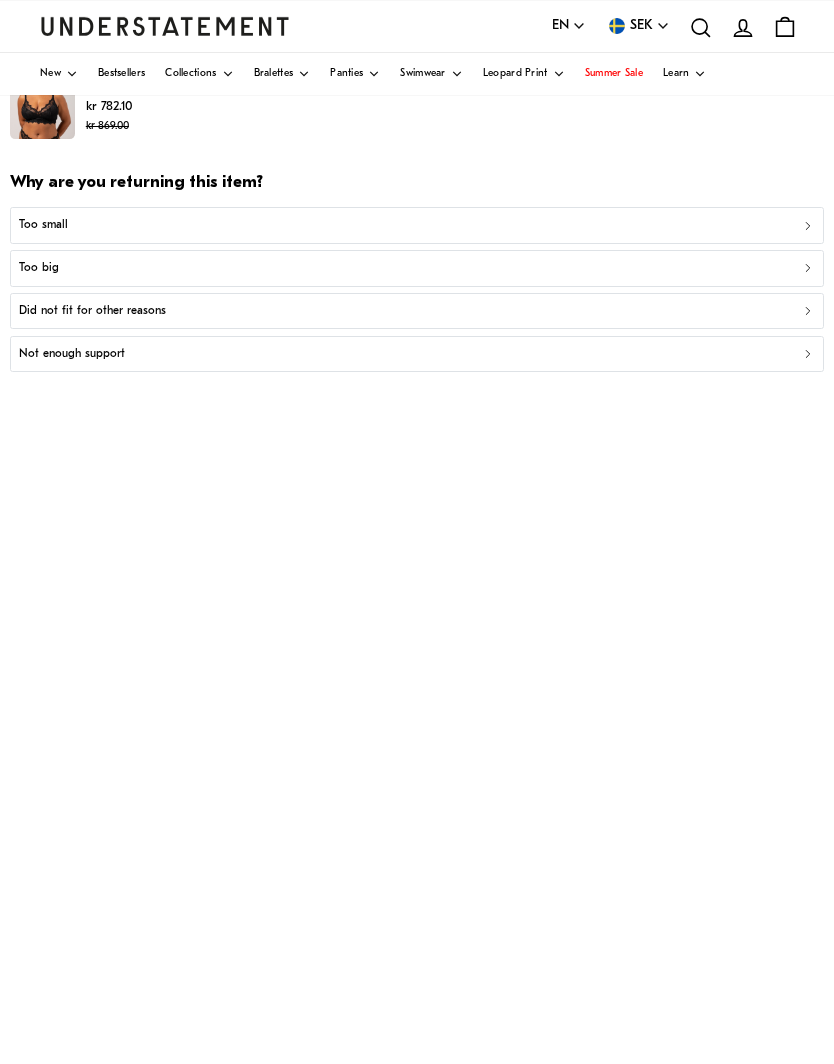 click on "Too big" at bounding box center (417, 268) 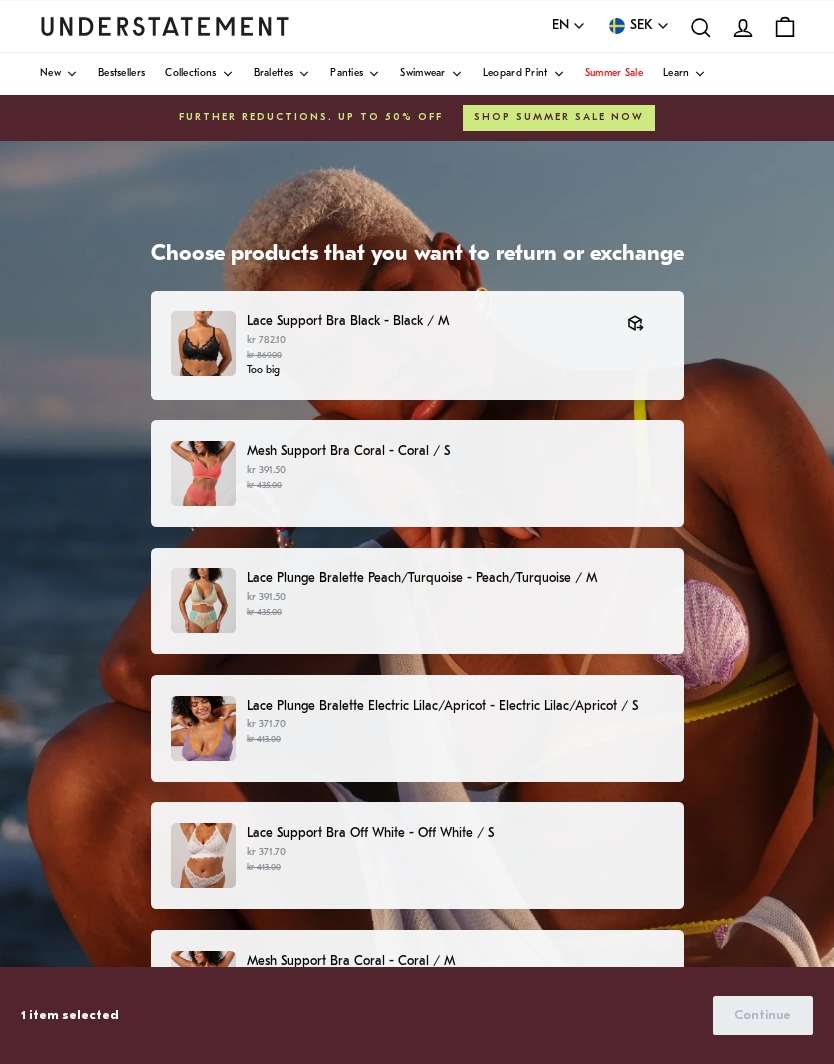click on "kr 391.50   kr 435.00" at bounding box center [455, 478] 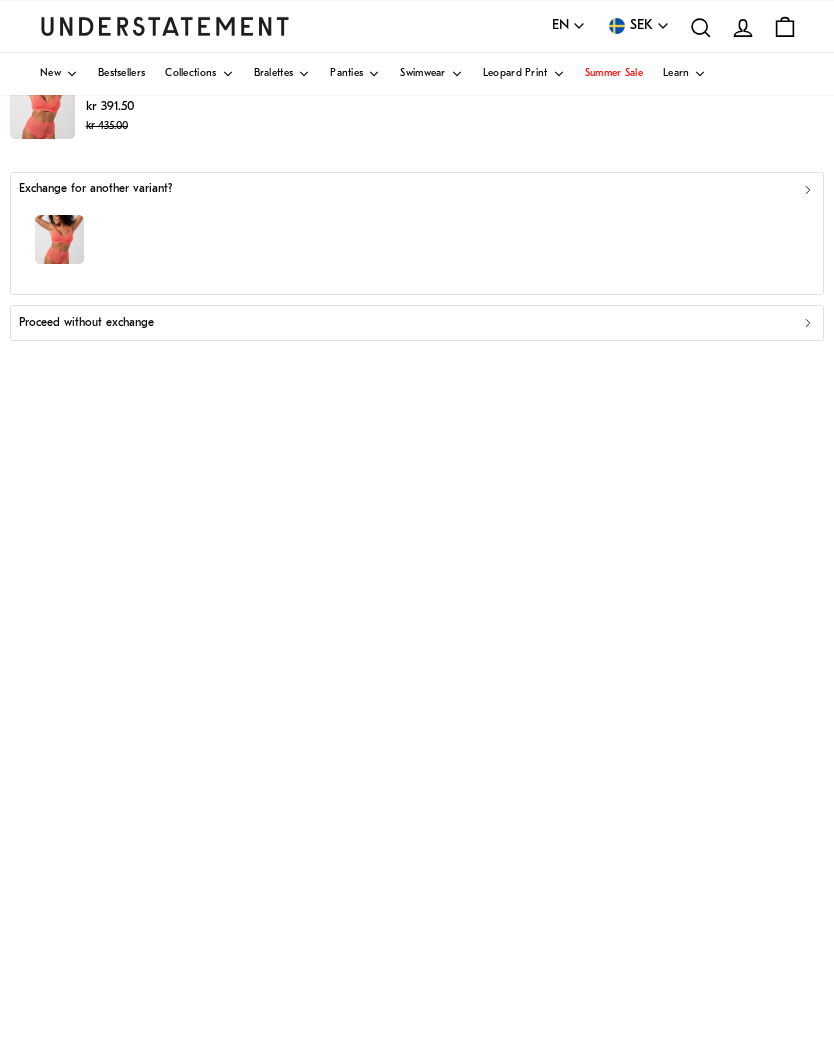 click on "Proceed without exchange" at bounding box center [417, 323] 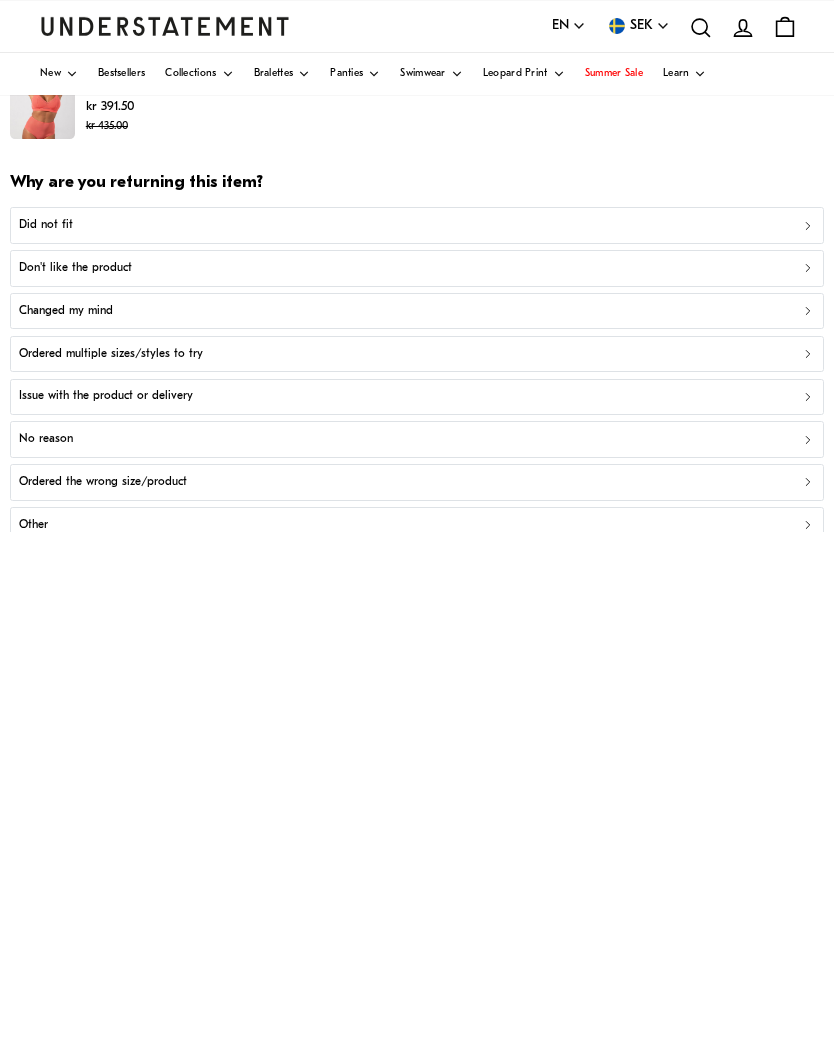 click on "Did not fit" at bounding box center [46, 225] 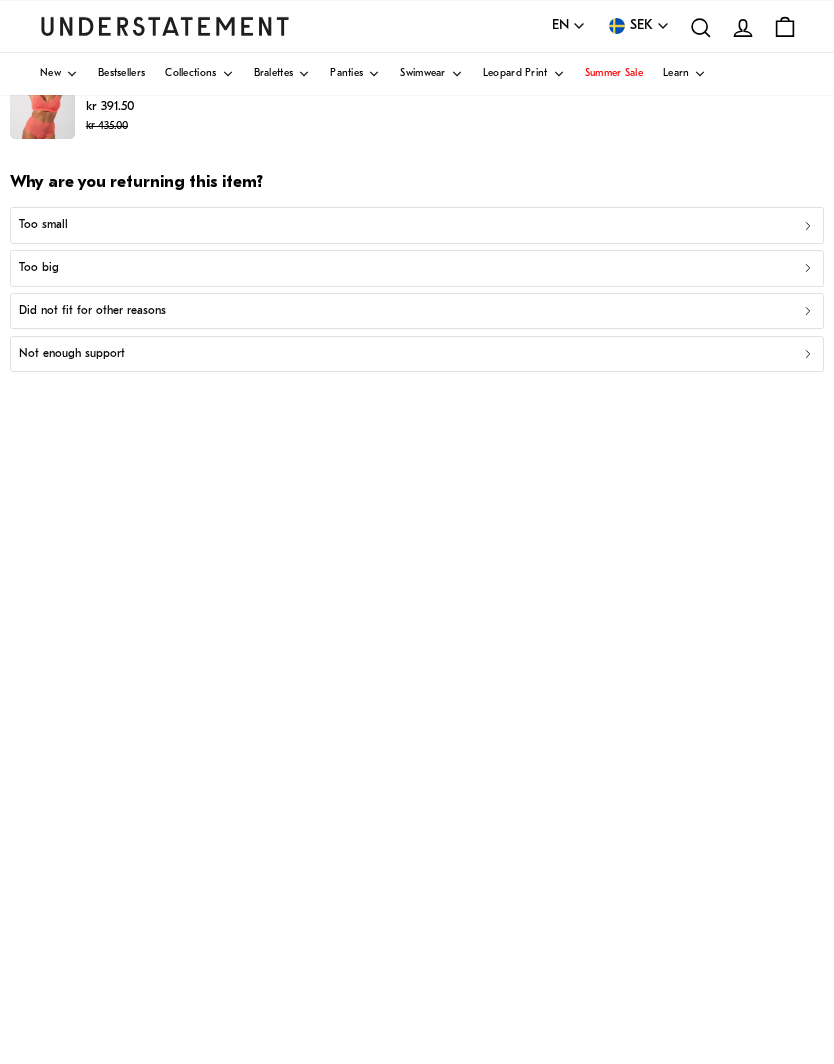 click on "Too big" at bounding box center (39, 268) 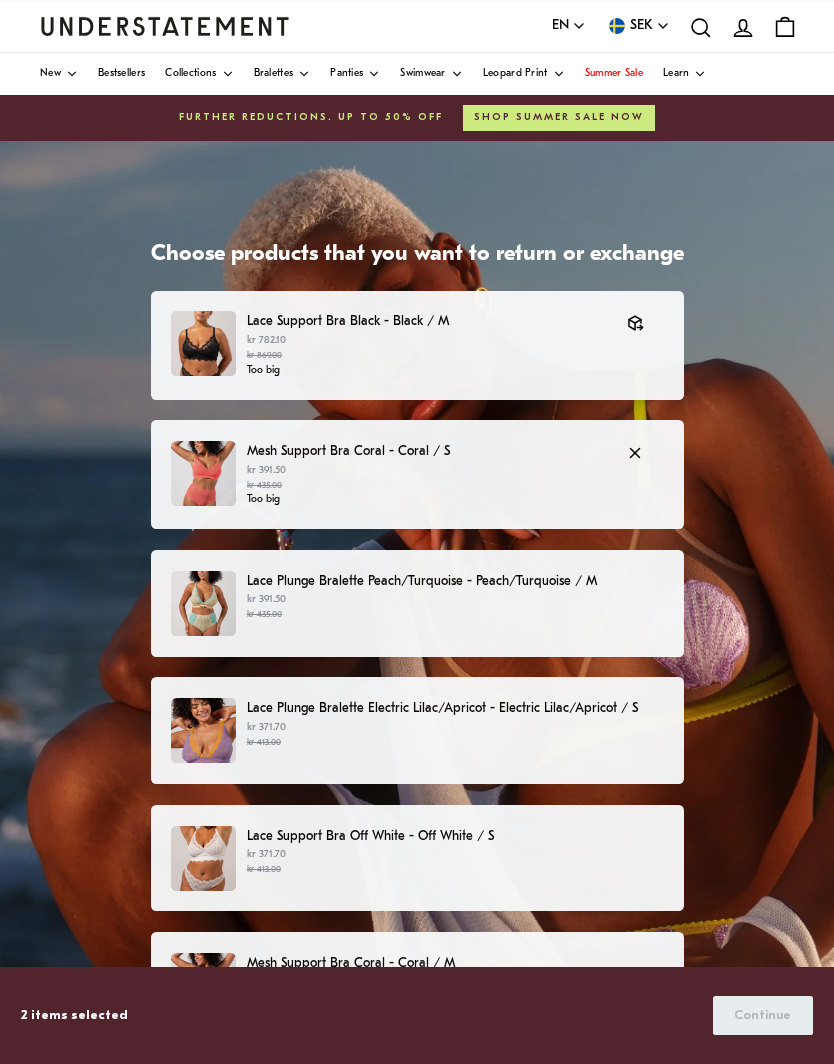 click on "kr 391.50   kr 435.00" at bounding box center [427, 478] 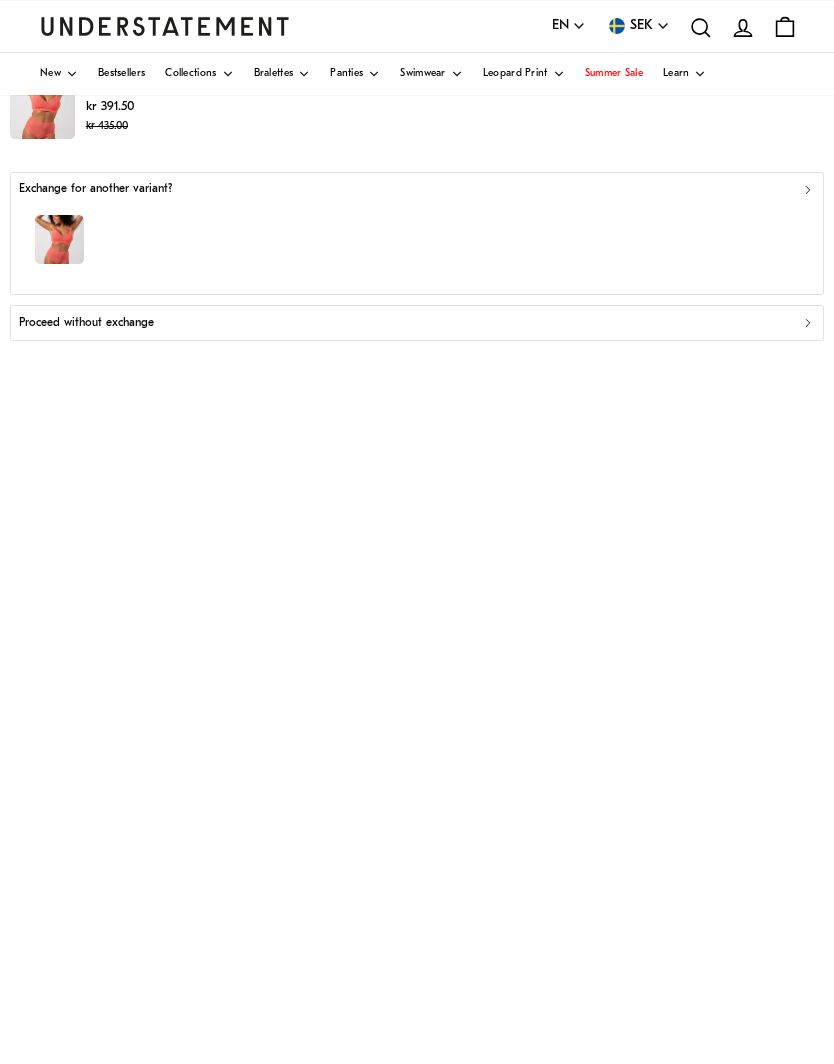 click on "Proceed without exchange" at bounding box center (86, 323) 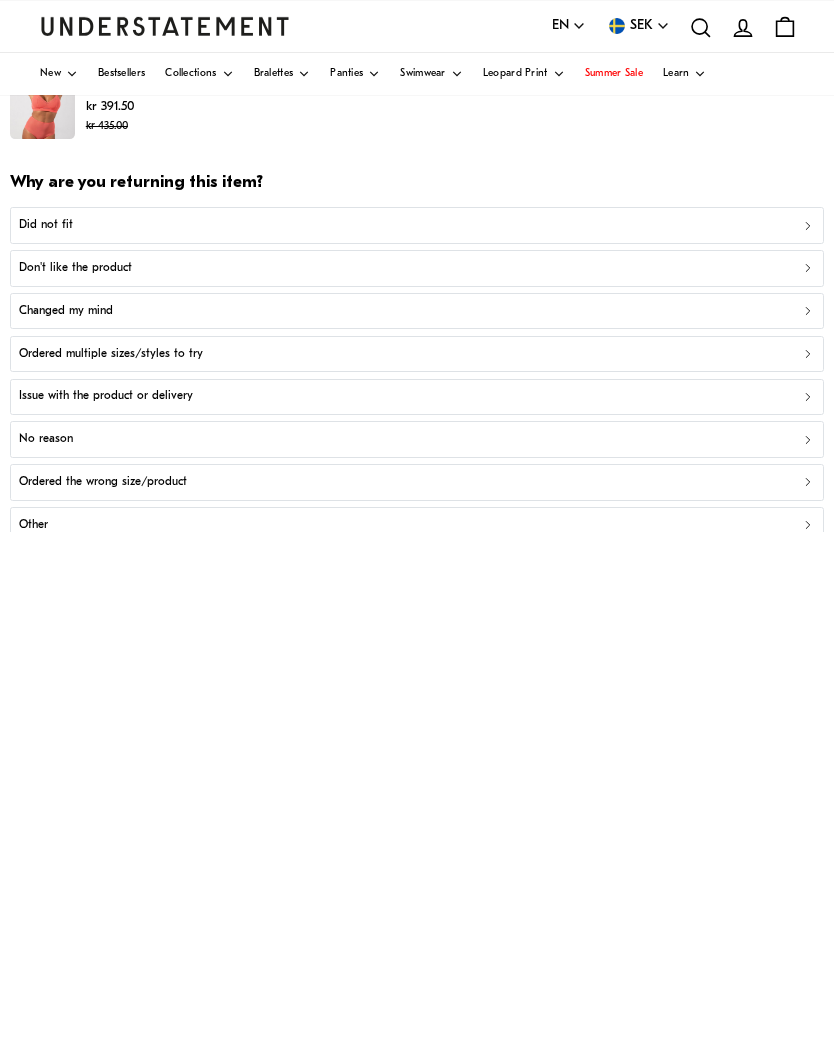 click on "Did not fit" at bounding box center (46, 225) 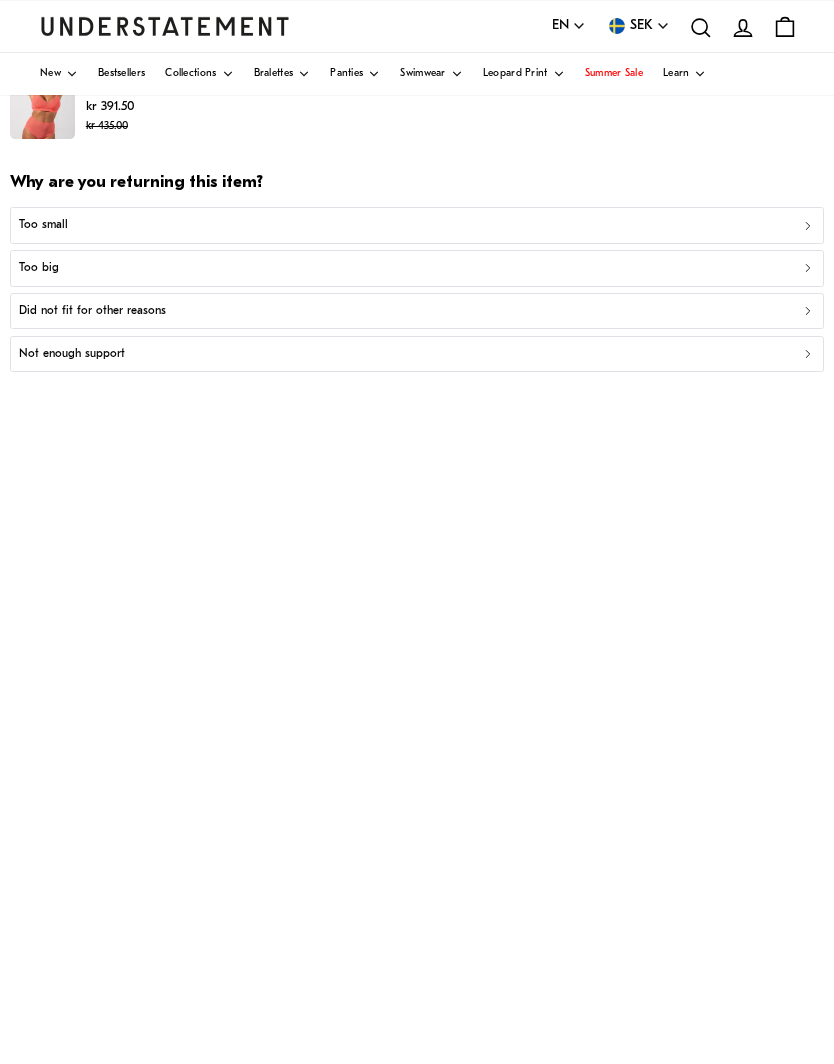 click on "Too small" at bounding box center [43, 225] 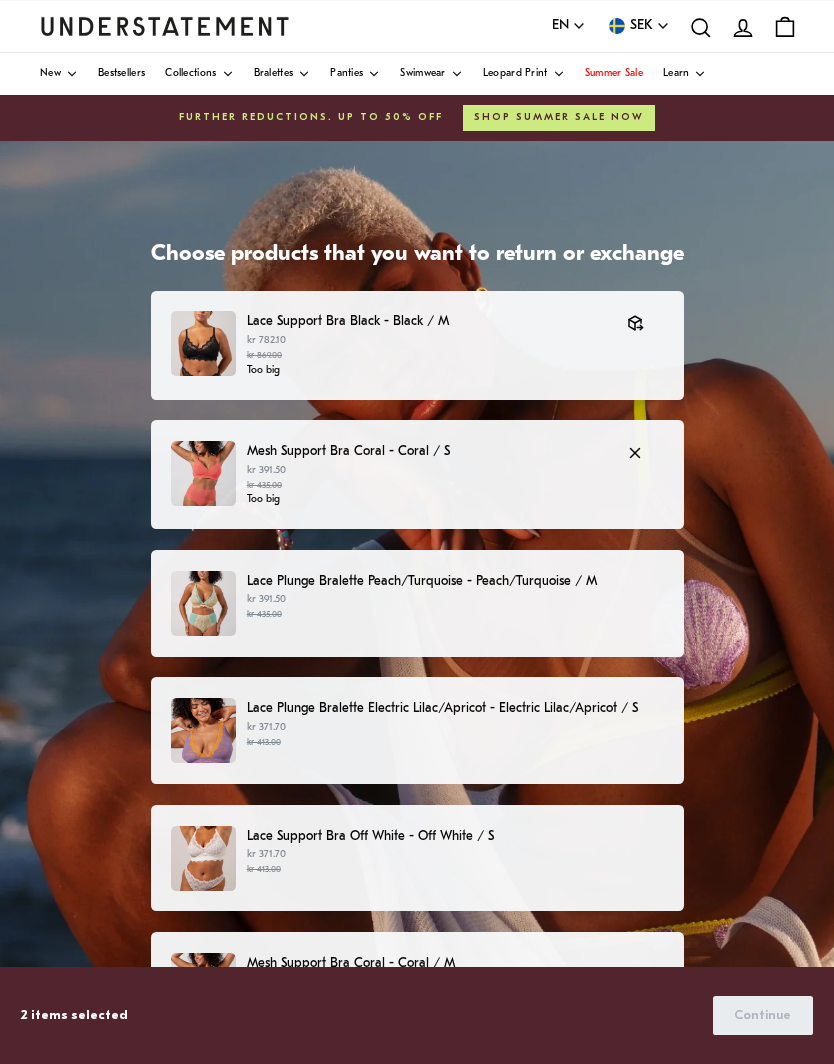 click on "kr 391.50   kr 435.00" at bounding box center [427, 478] 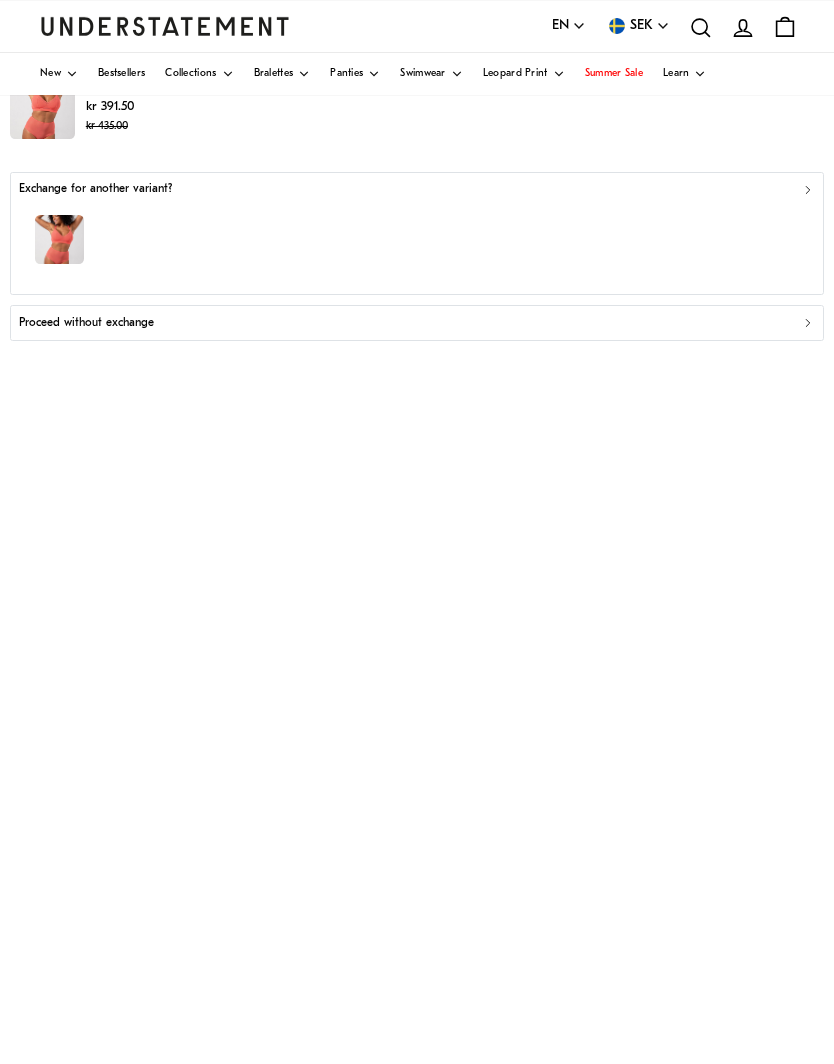 click on "Proceed without exchange" at bounding box center (86, 323) 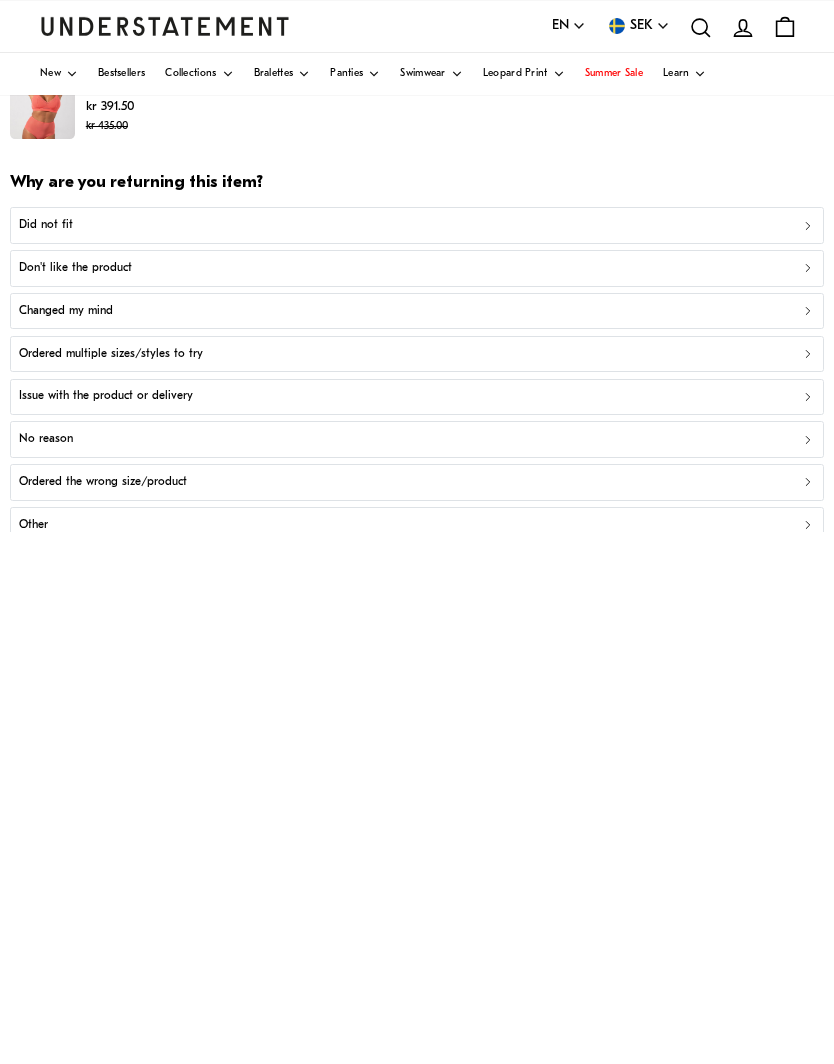 click on "Did not fit" at bounding box center [46, 225] 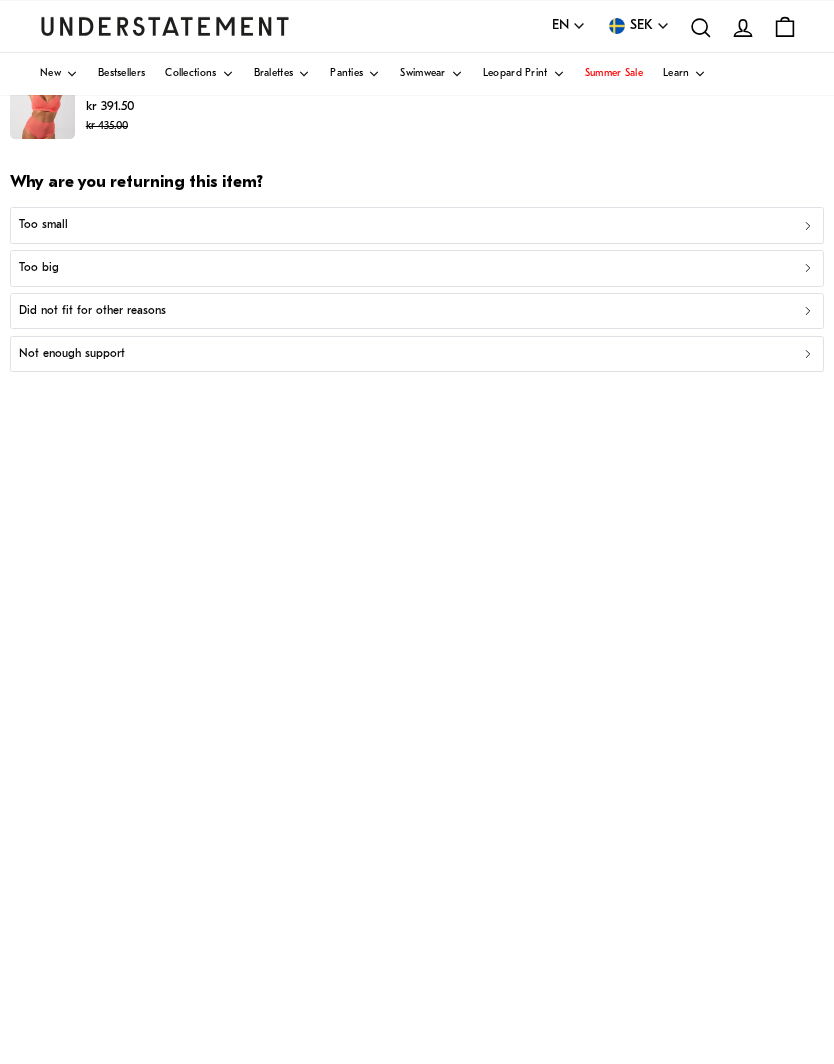 click on "Too small" at bounding box center [43, 225] 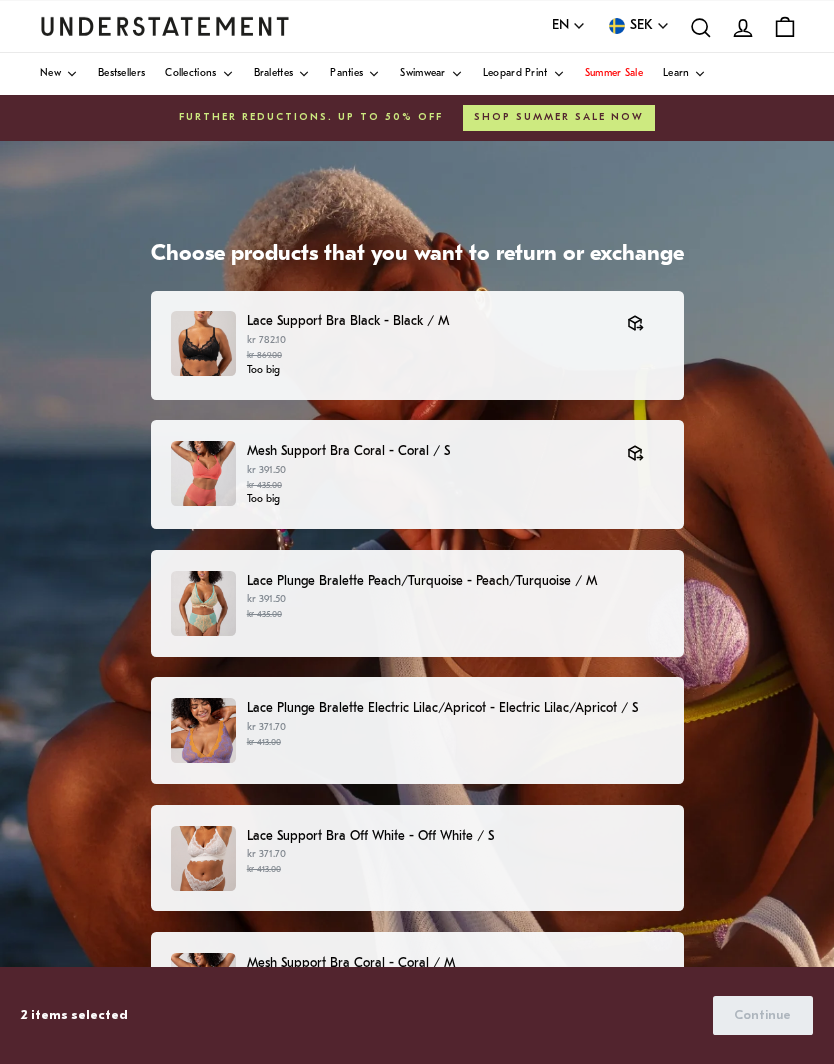 click on "kr 391.50   kr 435.00" at bounding box center [455, 607] 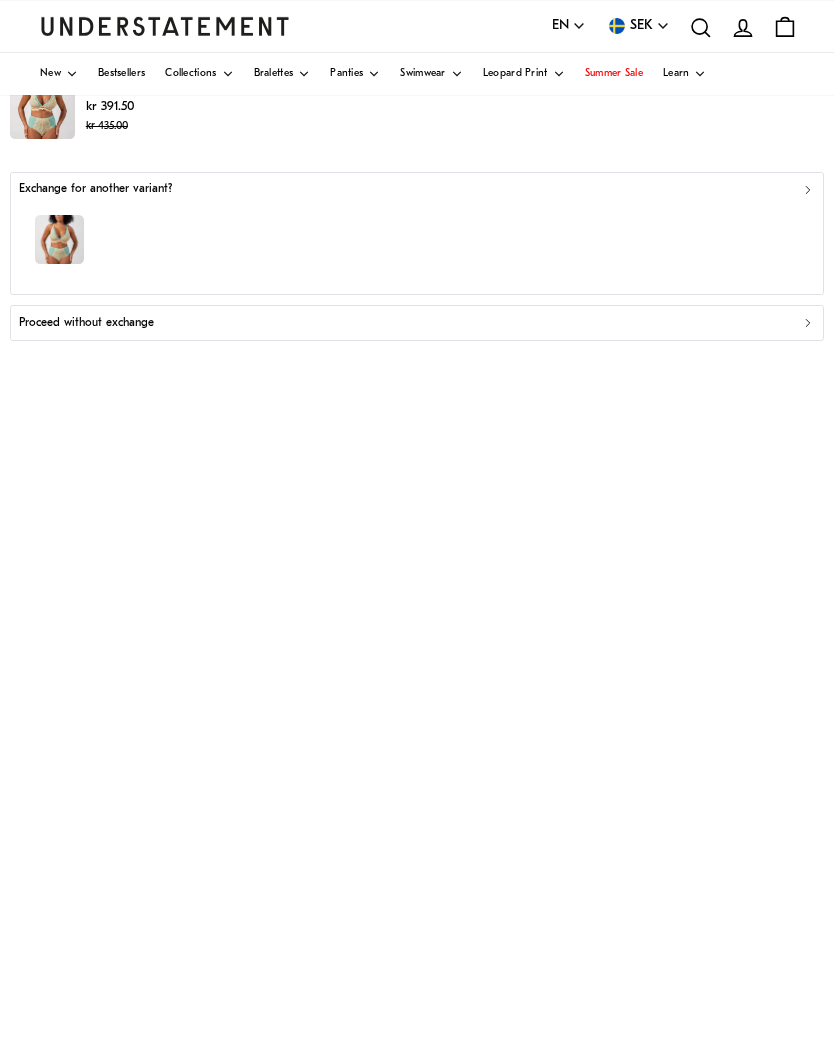 click on "Proceed without exchange" at bounding box center (86, 323) 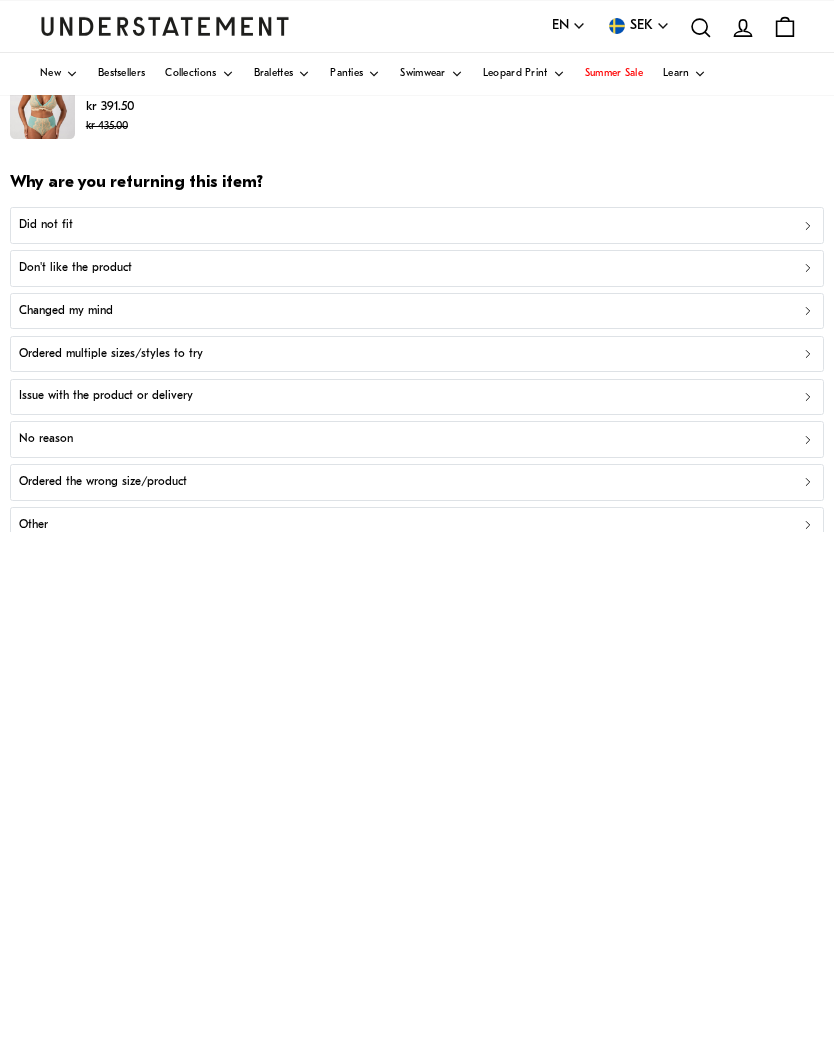 click on "Did not fit" at bounding box center (46, 225) 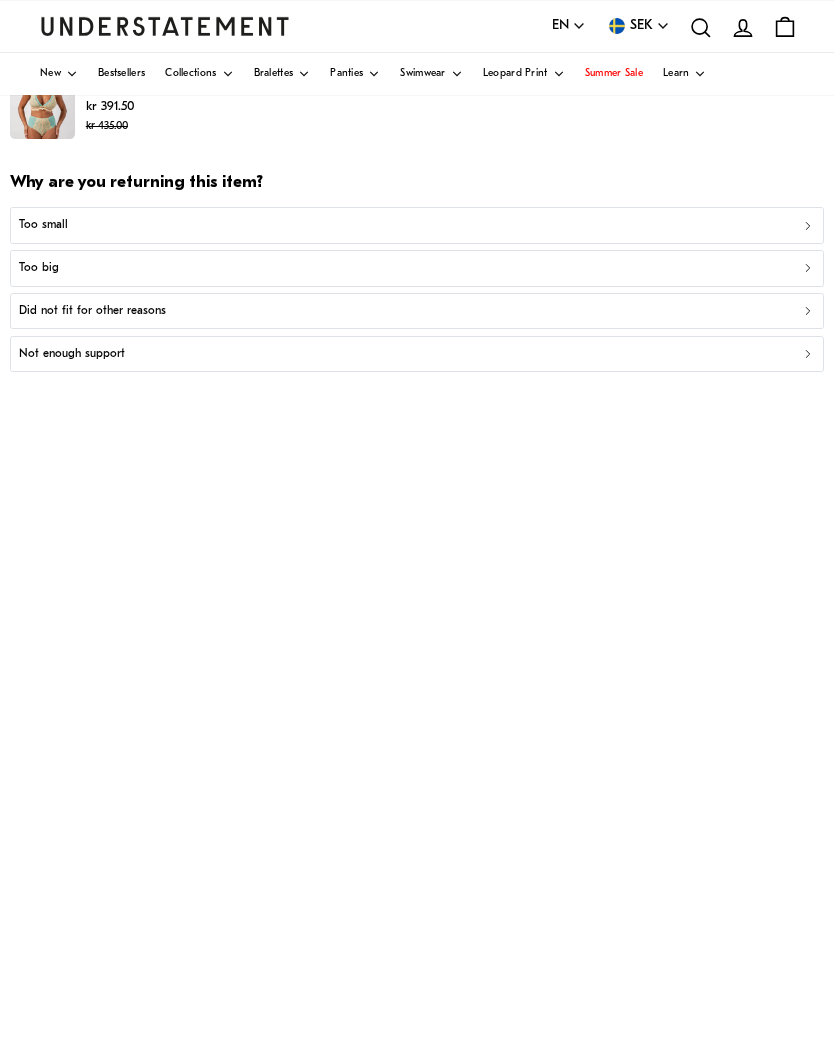 click on "Too small" at bounding box center (43, 225) 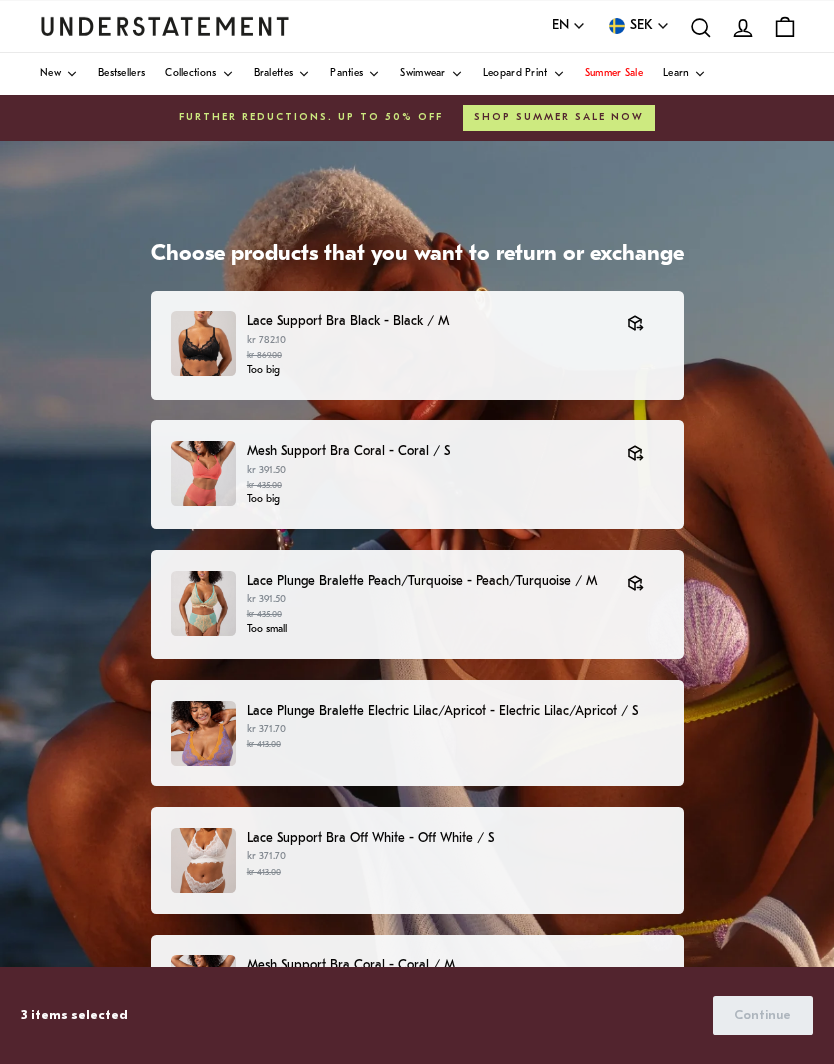 click on "kr 371.70   kr 413.00" at bounding box center [455, 737] 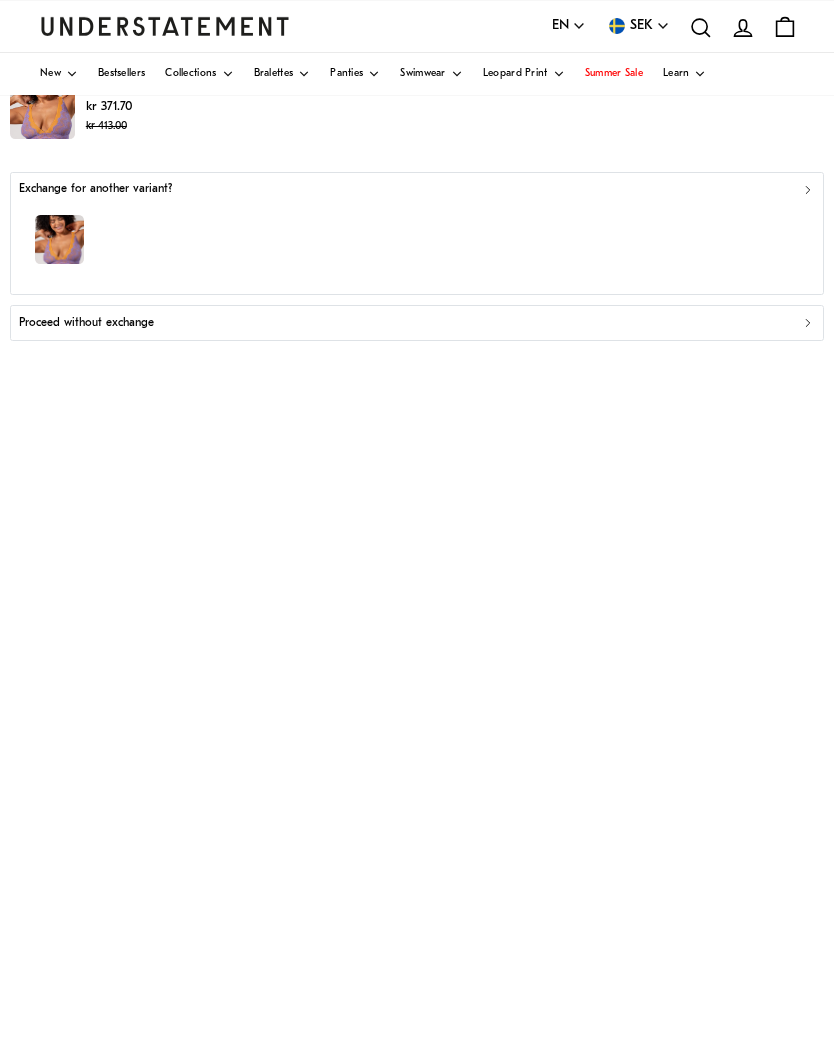 click on "Proceed without exchange" at bounding box center [86, 323] 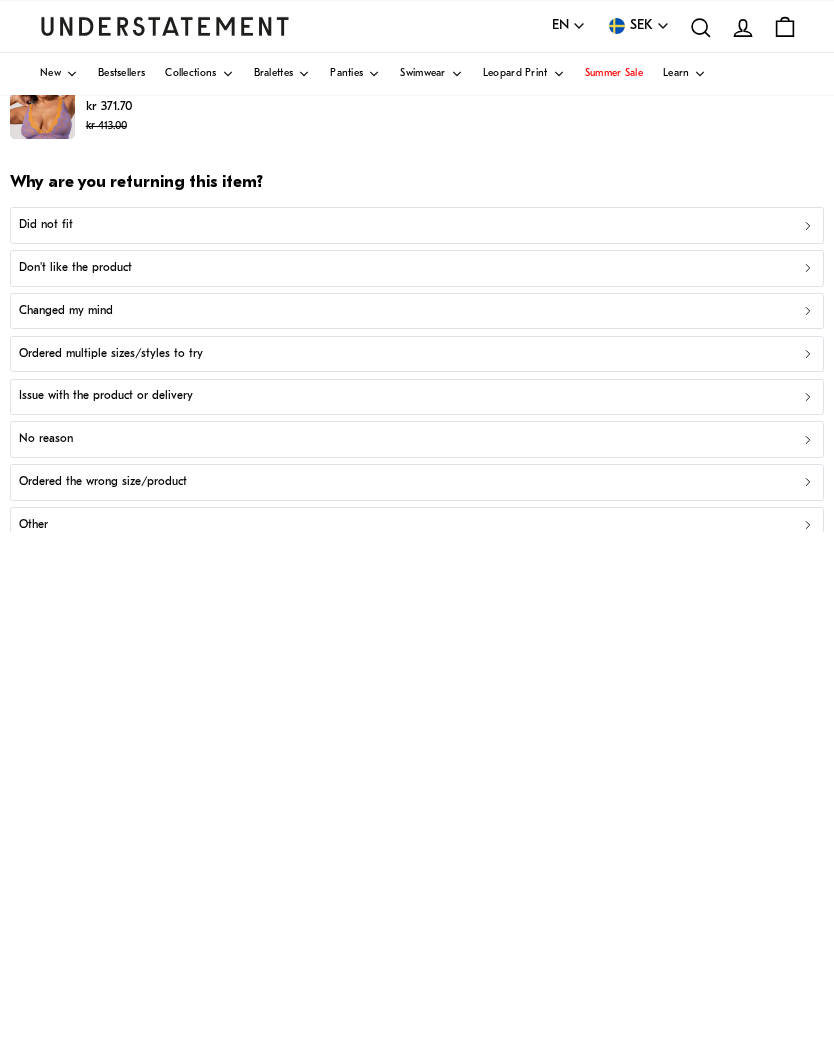 click on "Did not fit" at bounding box center (46, 225) 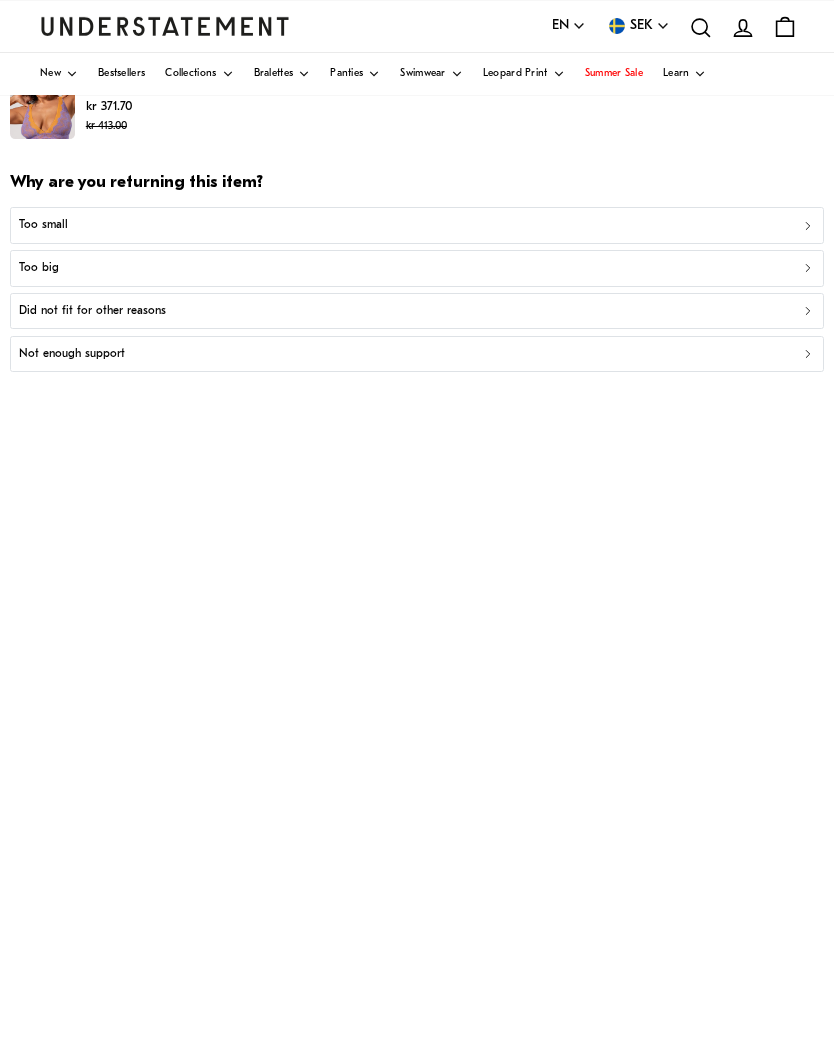 click on "Too small" at bounding box center [43, 225] 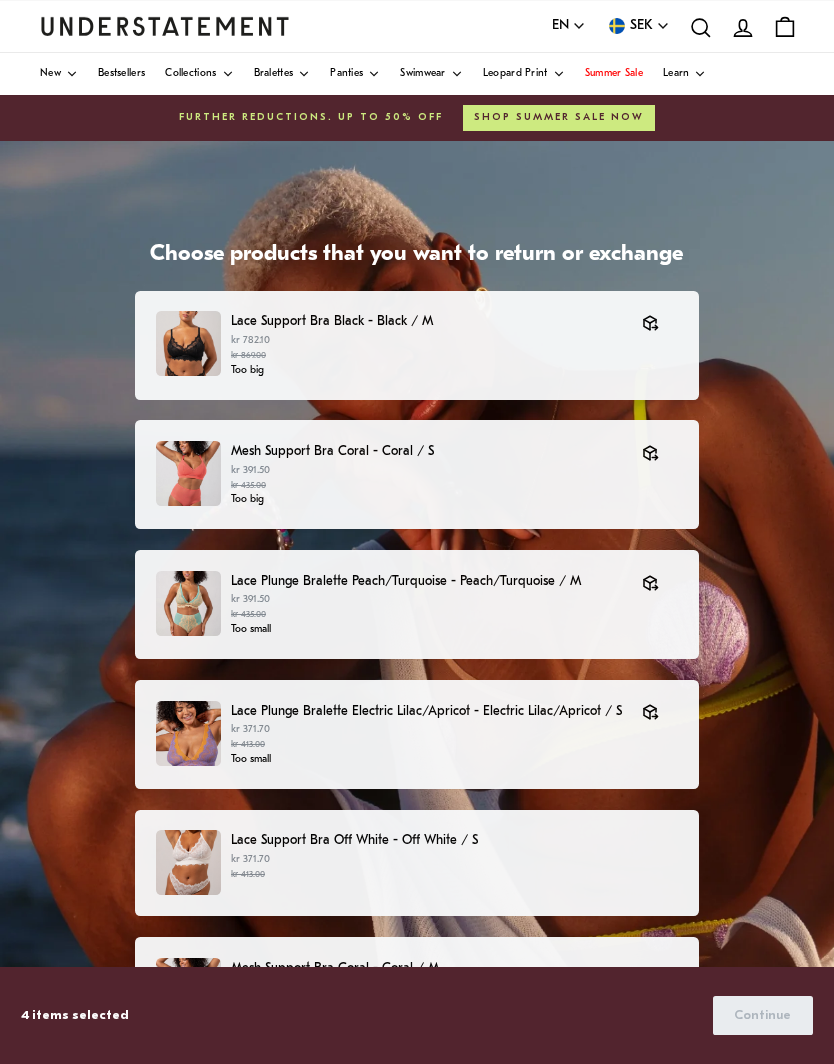 scroll, scrollTop: 0, scrollLeft: 0, axis: both 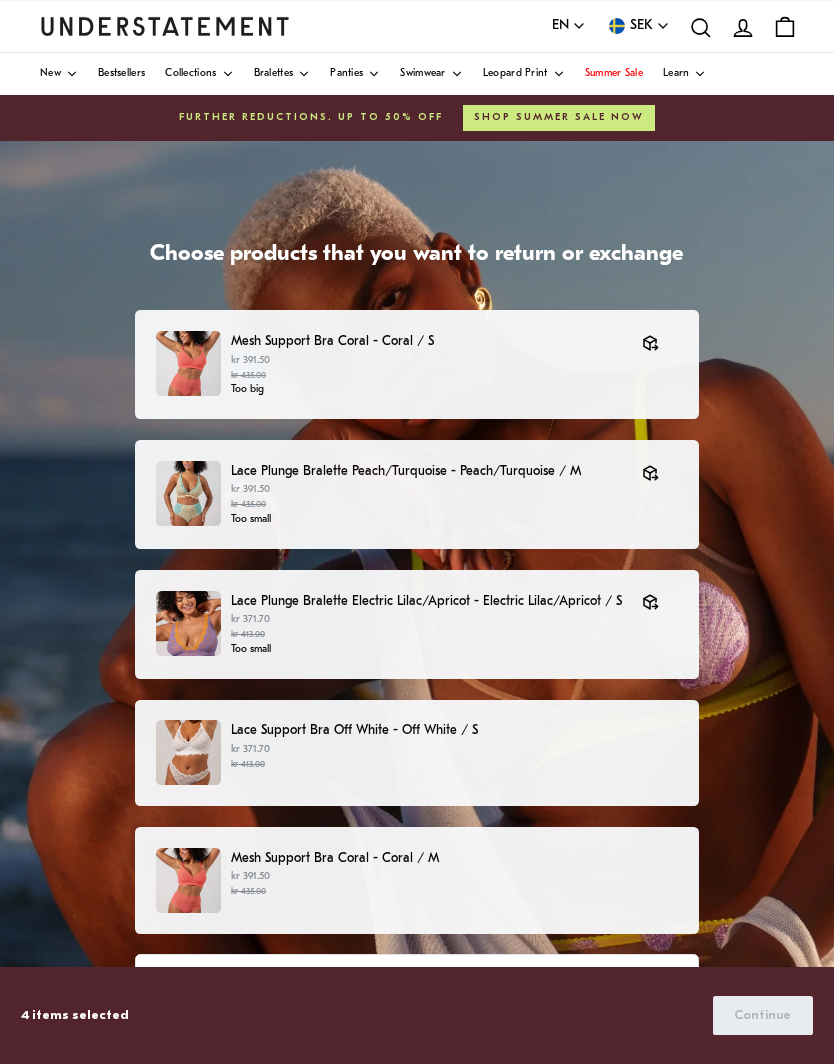 click on "kr 371.70   kr 413.00" at bounding box center (454, 757) 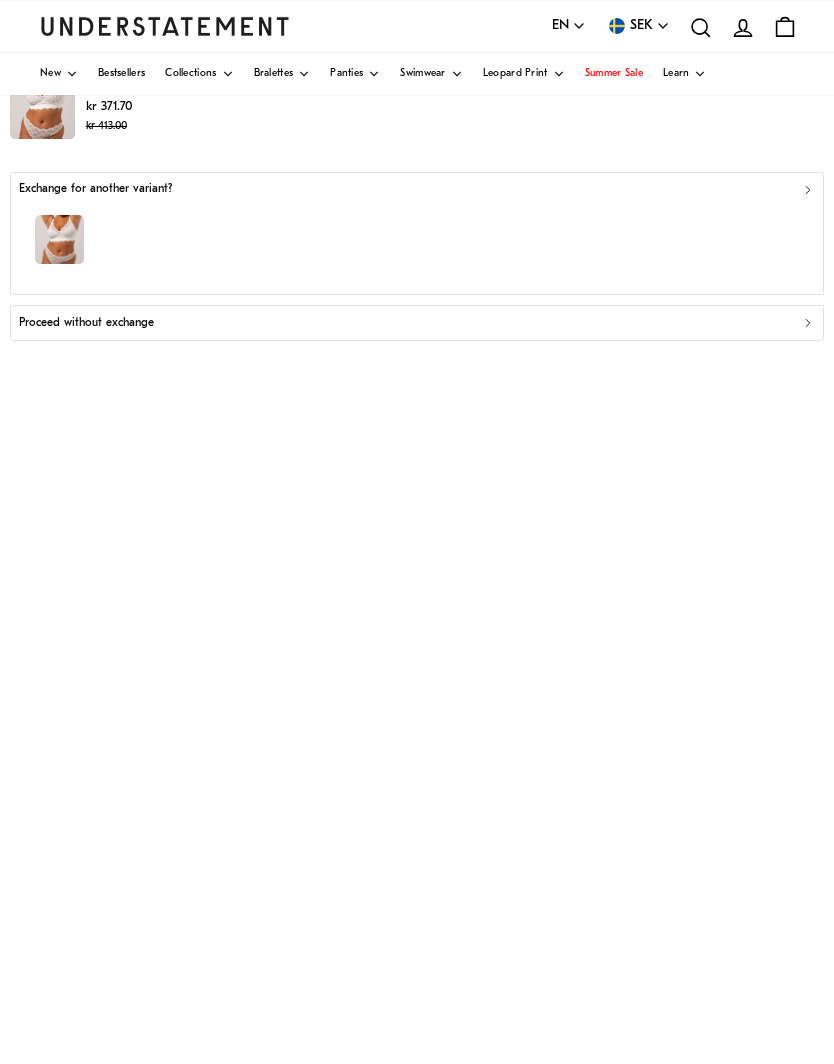 click on "Proceed without exchange" at bounding box center (86, 323) 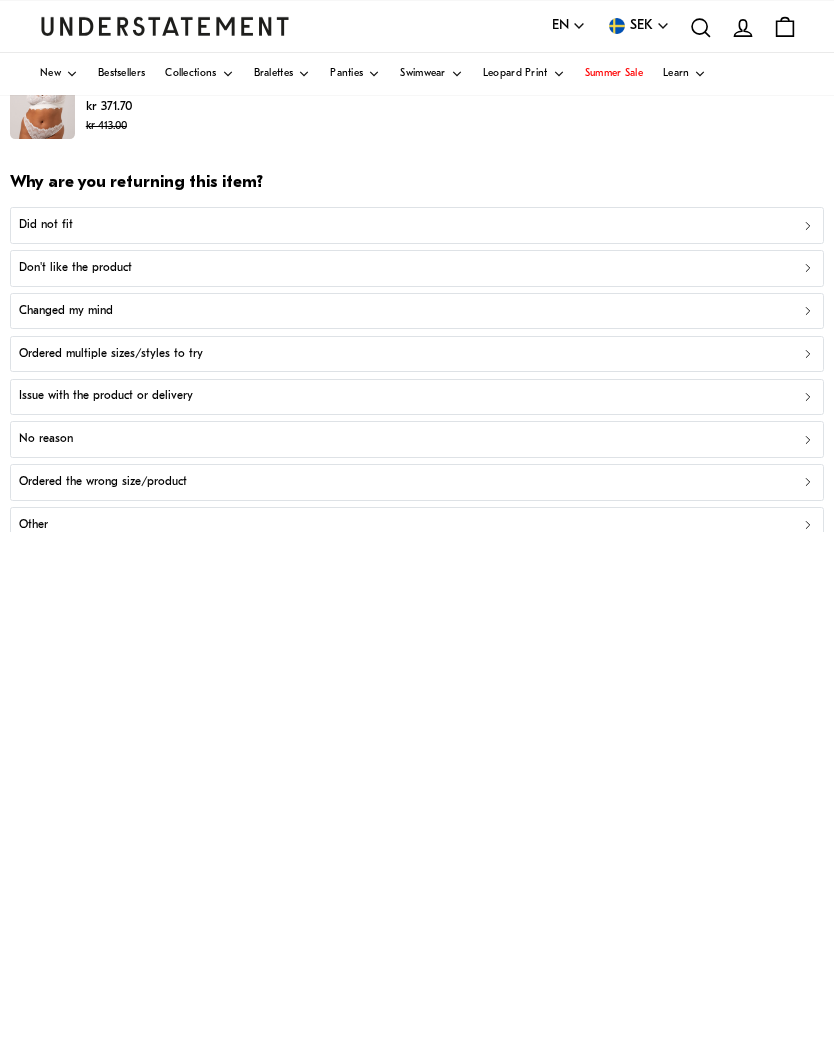click on "Did not fit" at bounding box center [46, 225] 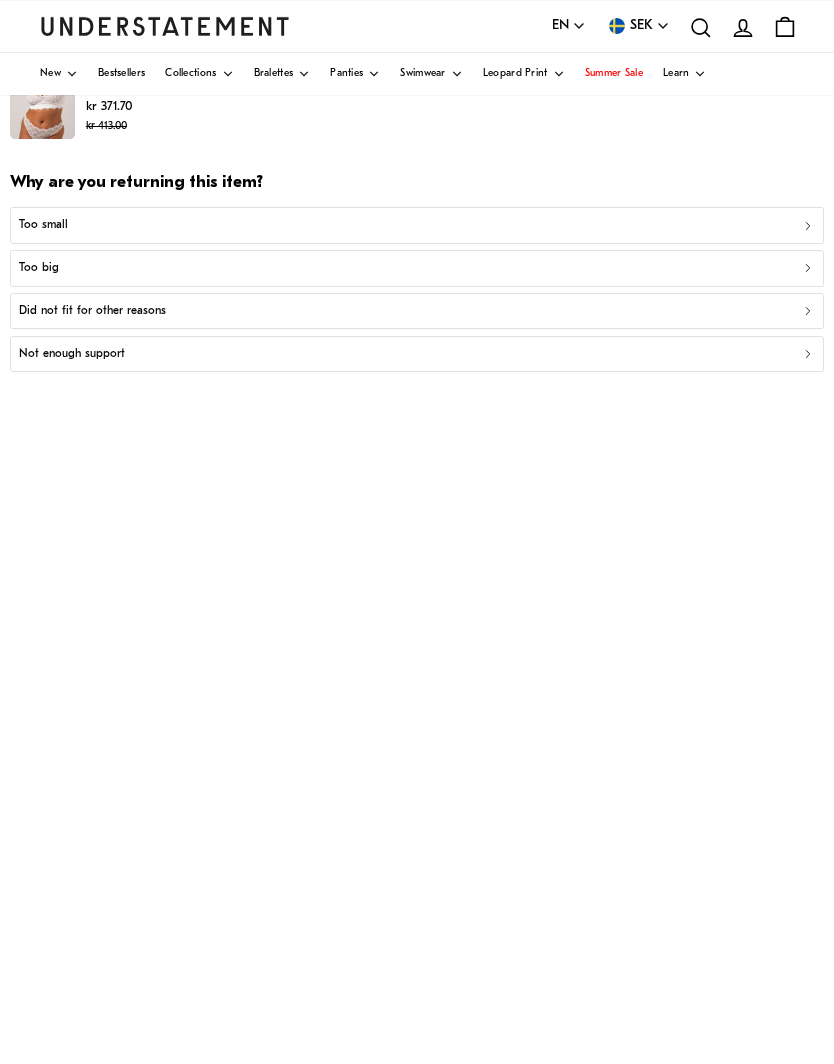 click on "Too small" at bounding box center (43, 225) 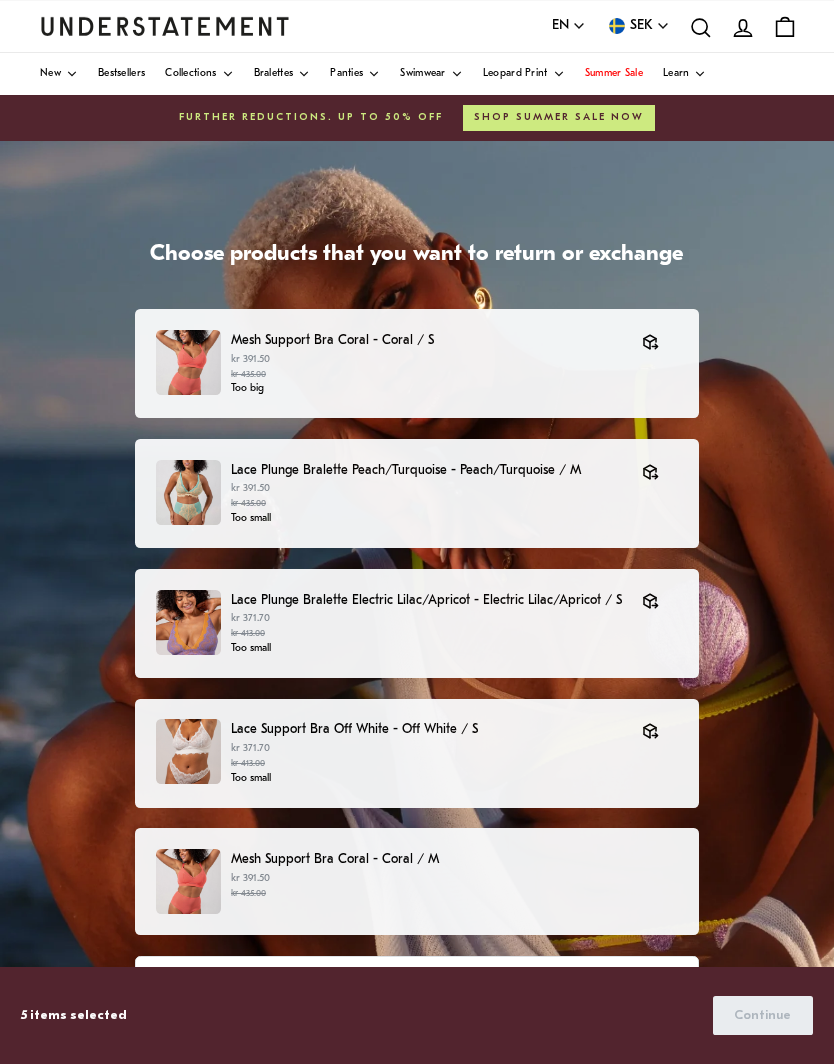 scroll, scrollTop: 111, scrollLeft: 0, axis: vertical 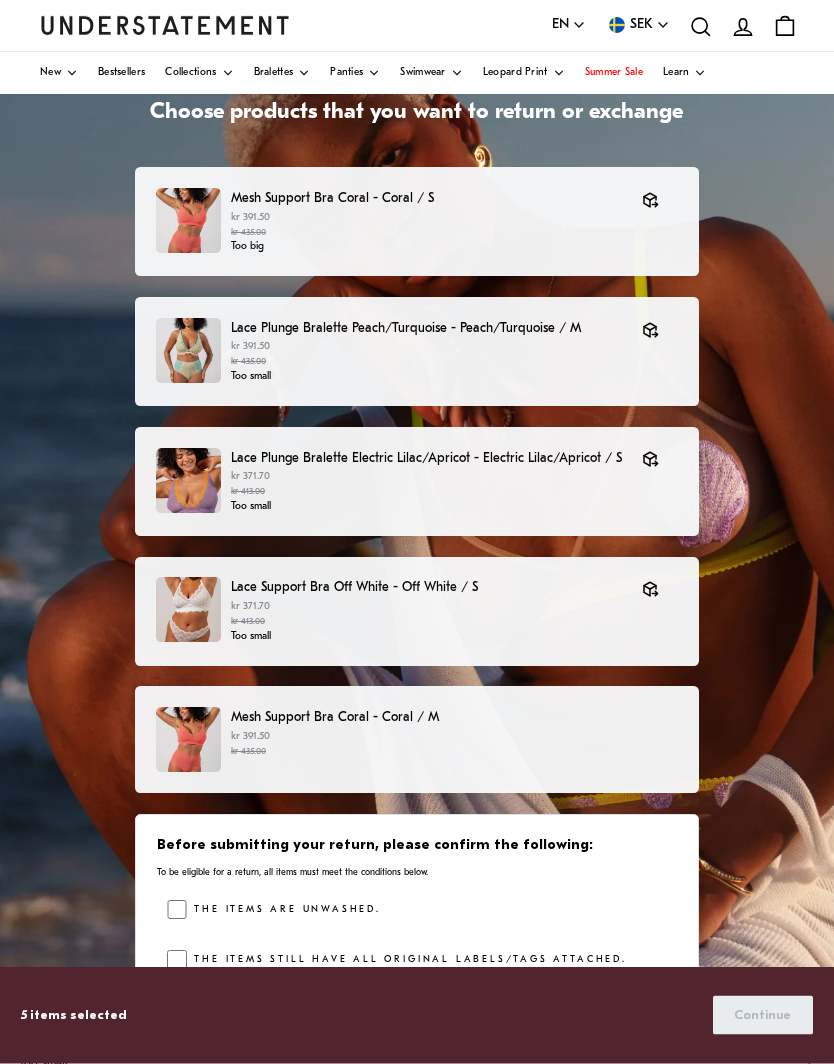 click on "kr 391.50   kr 435.00" at bounding box center [454, 745] 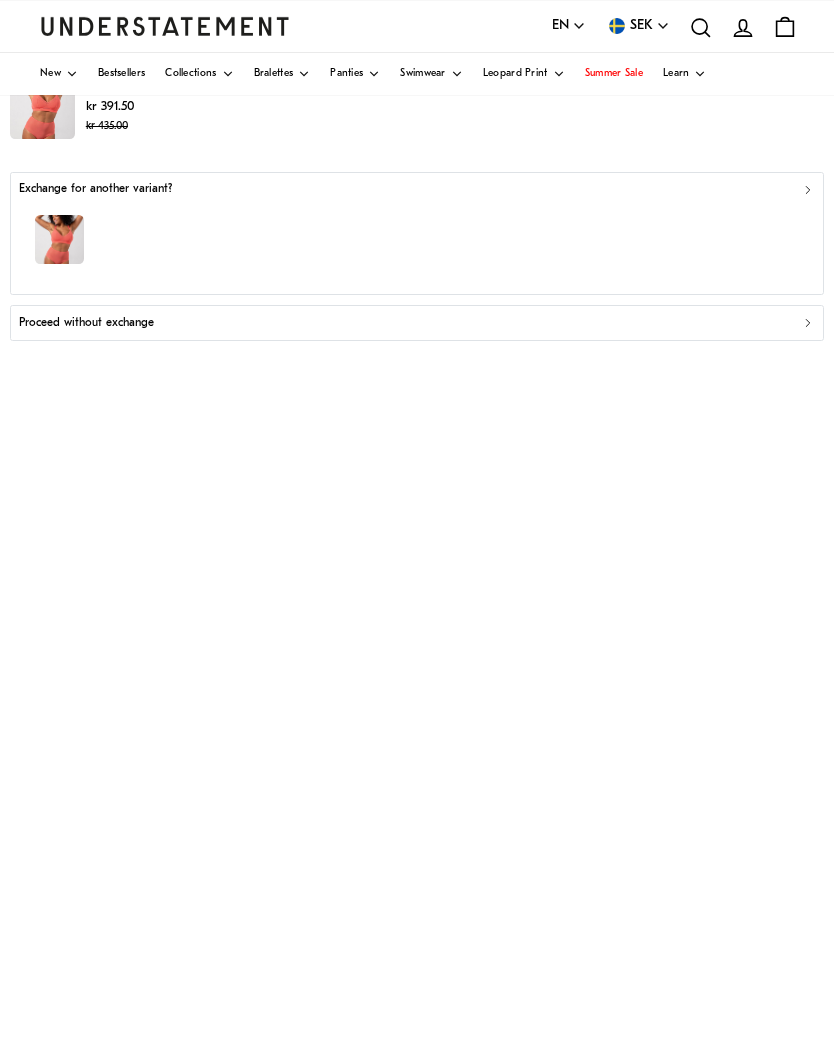click on "Proceed without exchange" at bounding box center [86, 323] 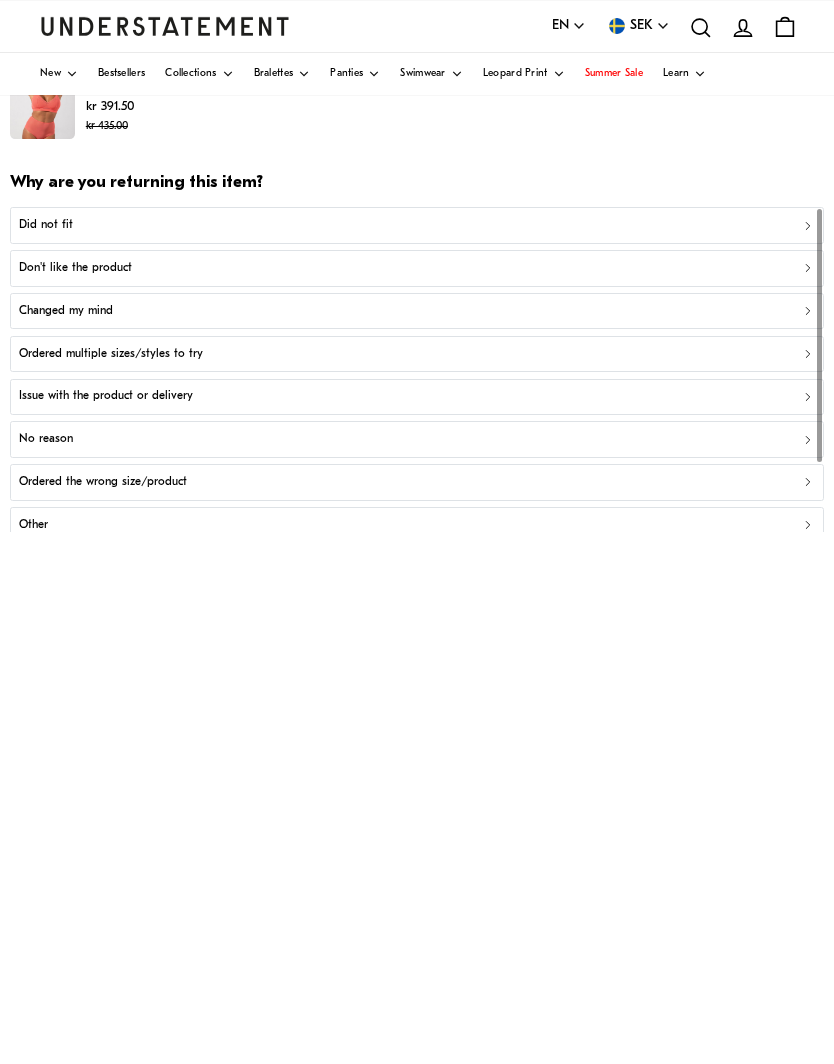 click on "Did not fit" at bounding box center [46, 225] 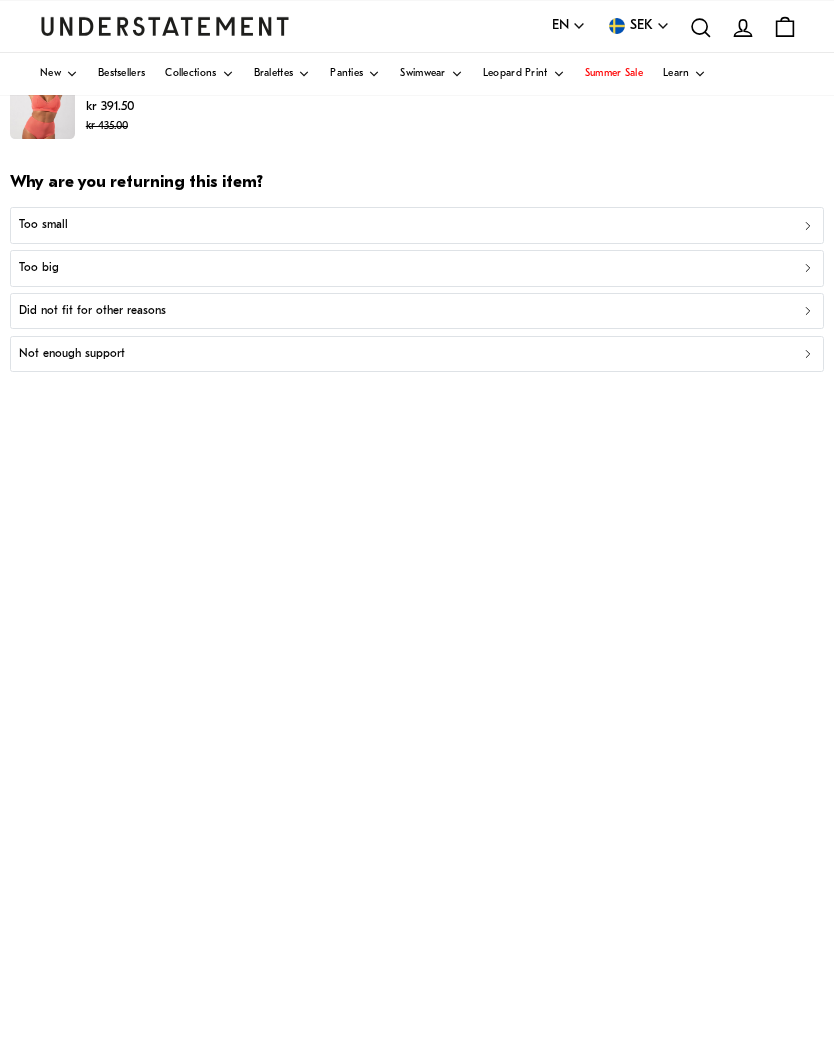 click on "Too big" at bounding box center [39, 268] 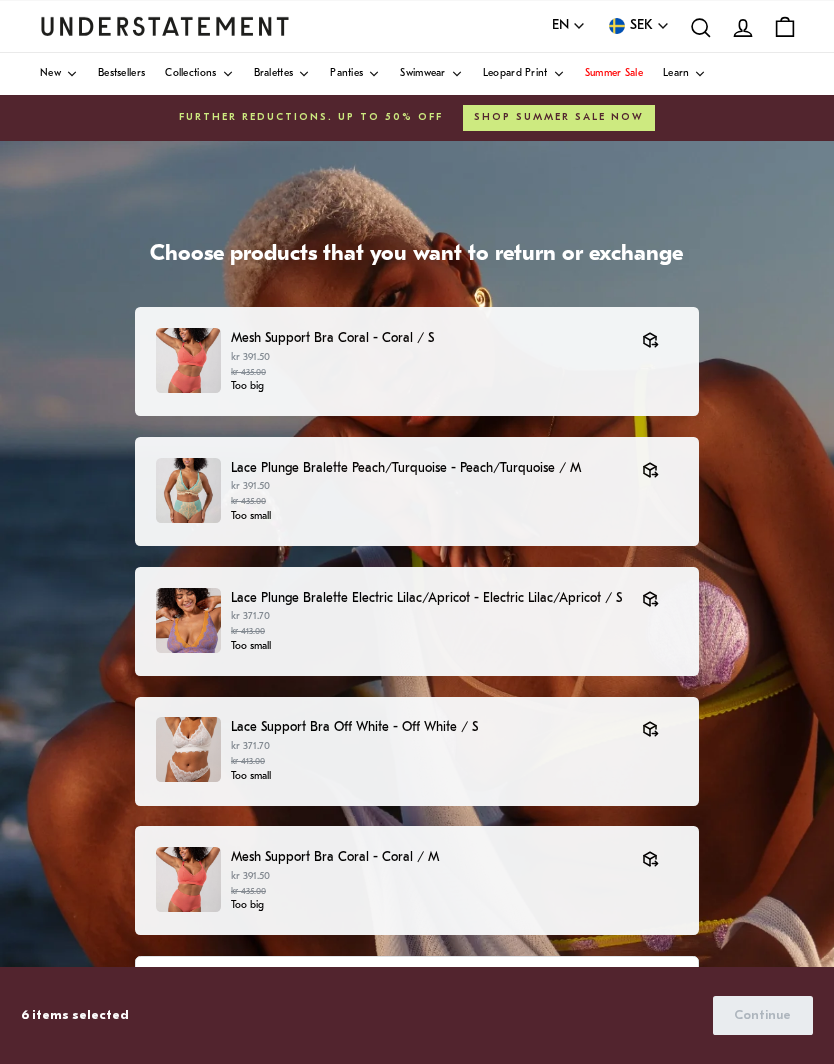 scroll, scrollTop: 112, scrollLeft: 0, axis: vertical 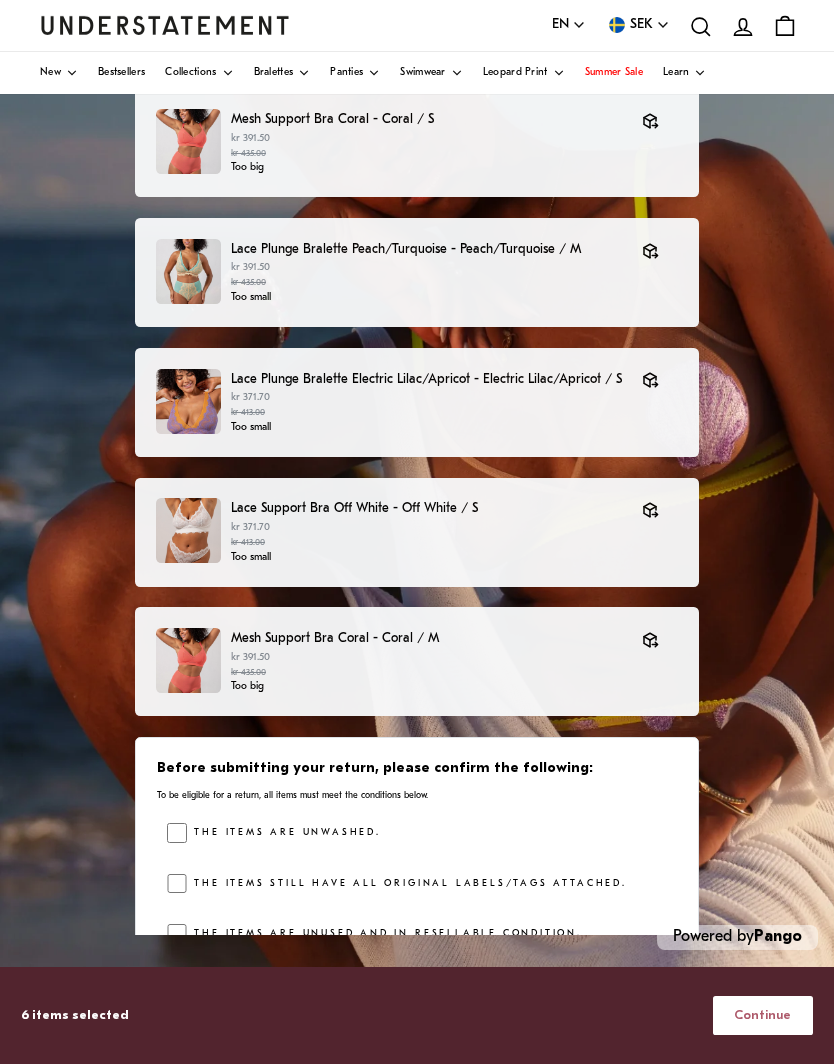 click on "Continue" at bounding box center (762, 1015) 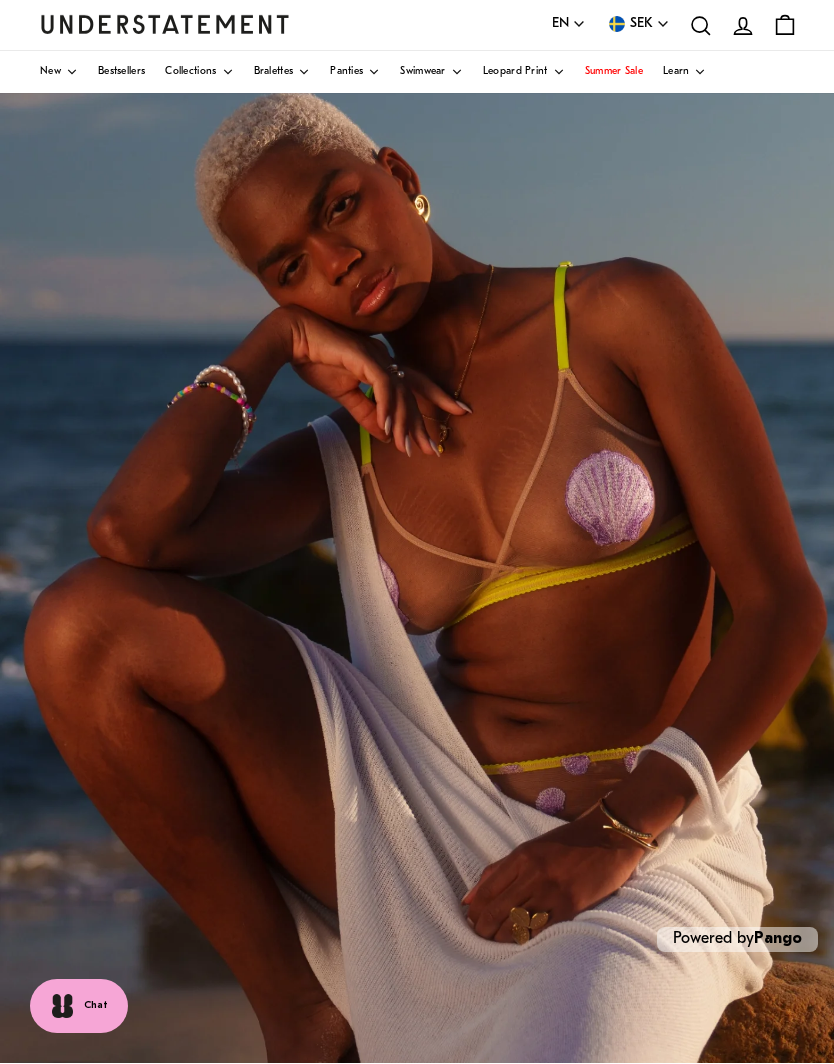 scroll, scrollTop: 77, scrollLeft: 0, axis: vertical 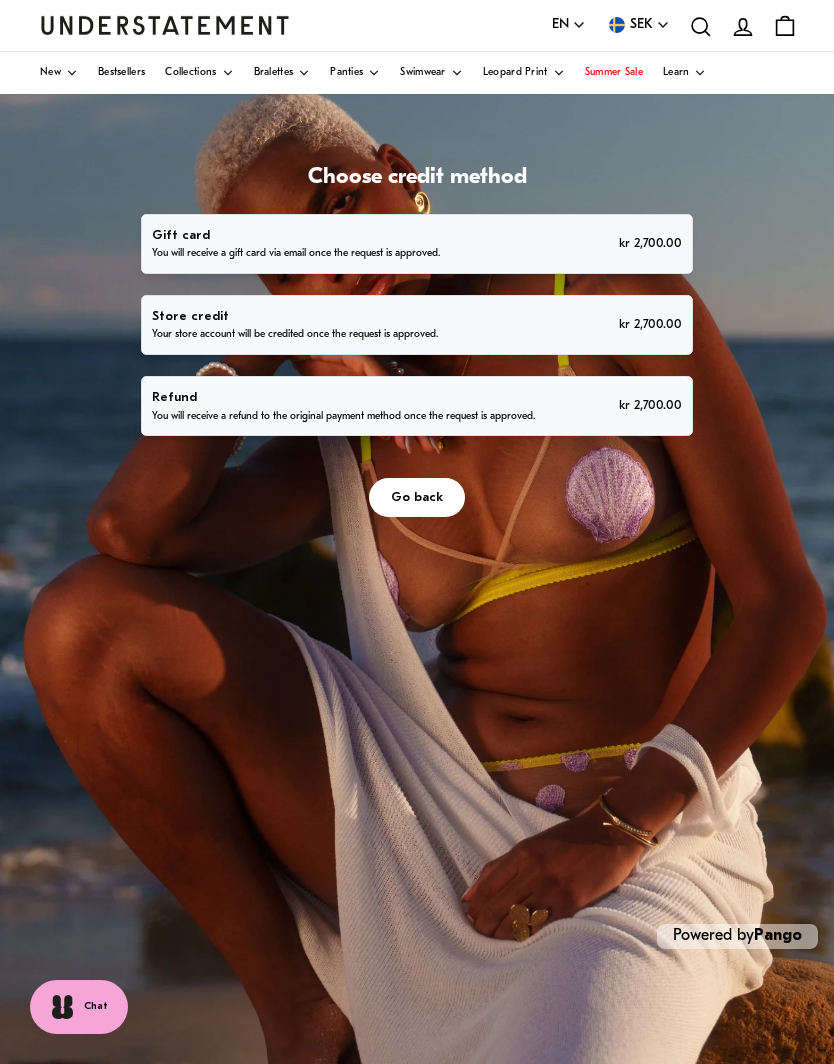 click on "Refund" at bounding box center (343, 397) 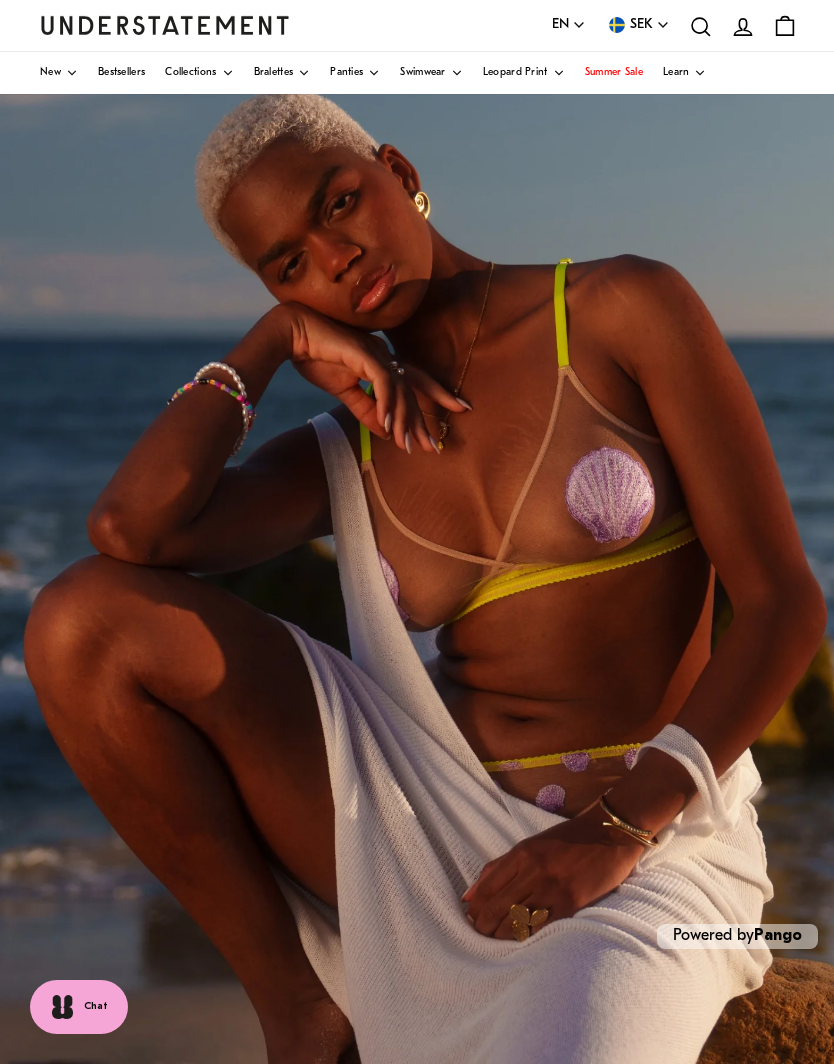 scroll, scrollTop: 0, scrollLeft: 0, axis: both 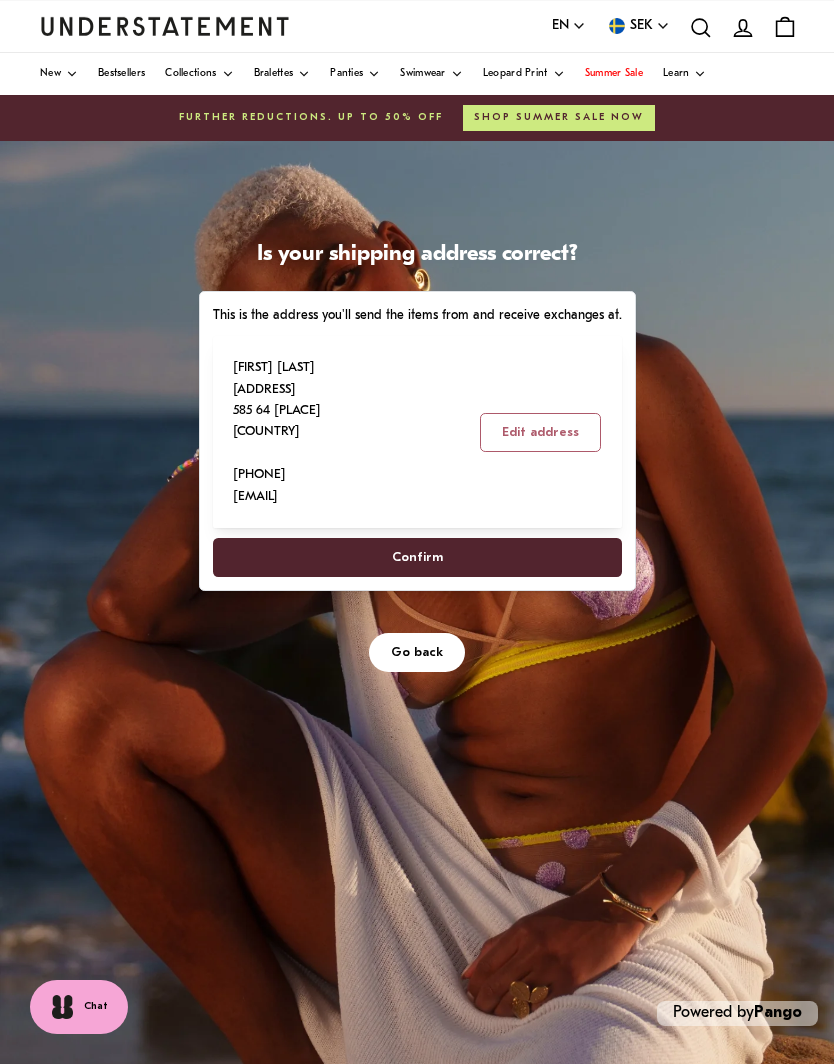 click on "Confirm" at bounding box center [416, 557] 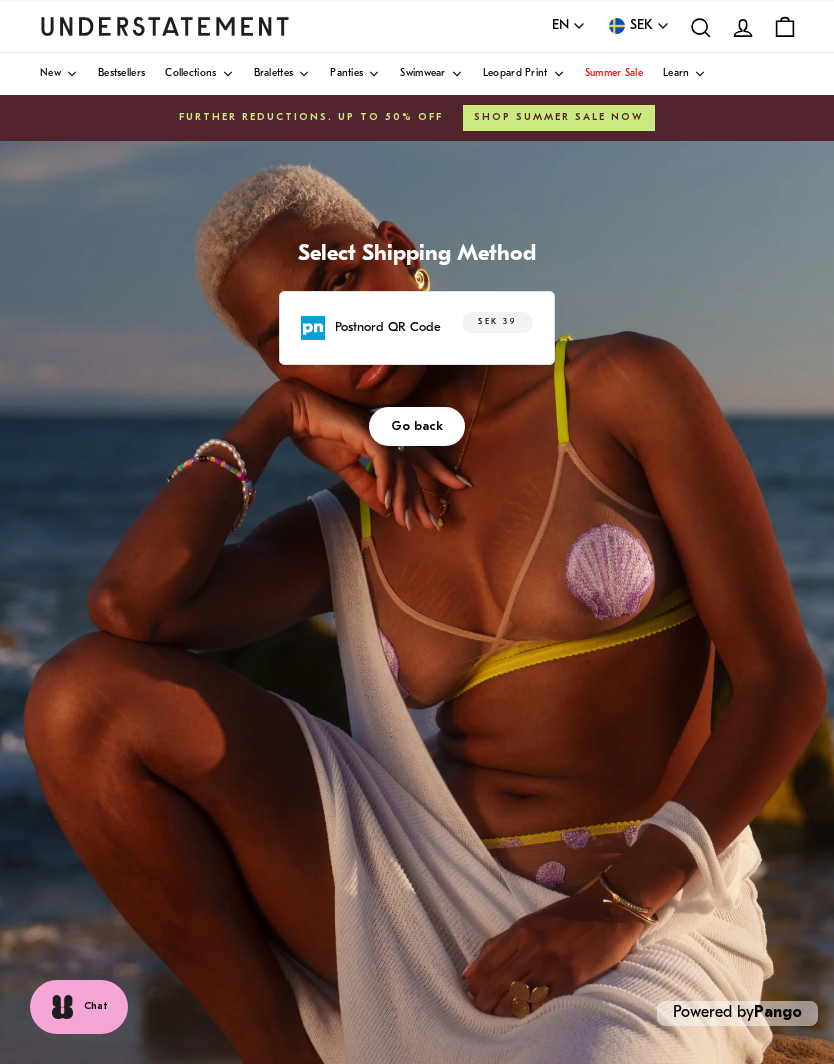 click on "Go back" at bounding box center [417, 426] 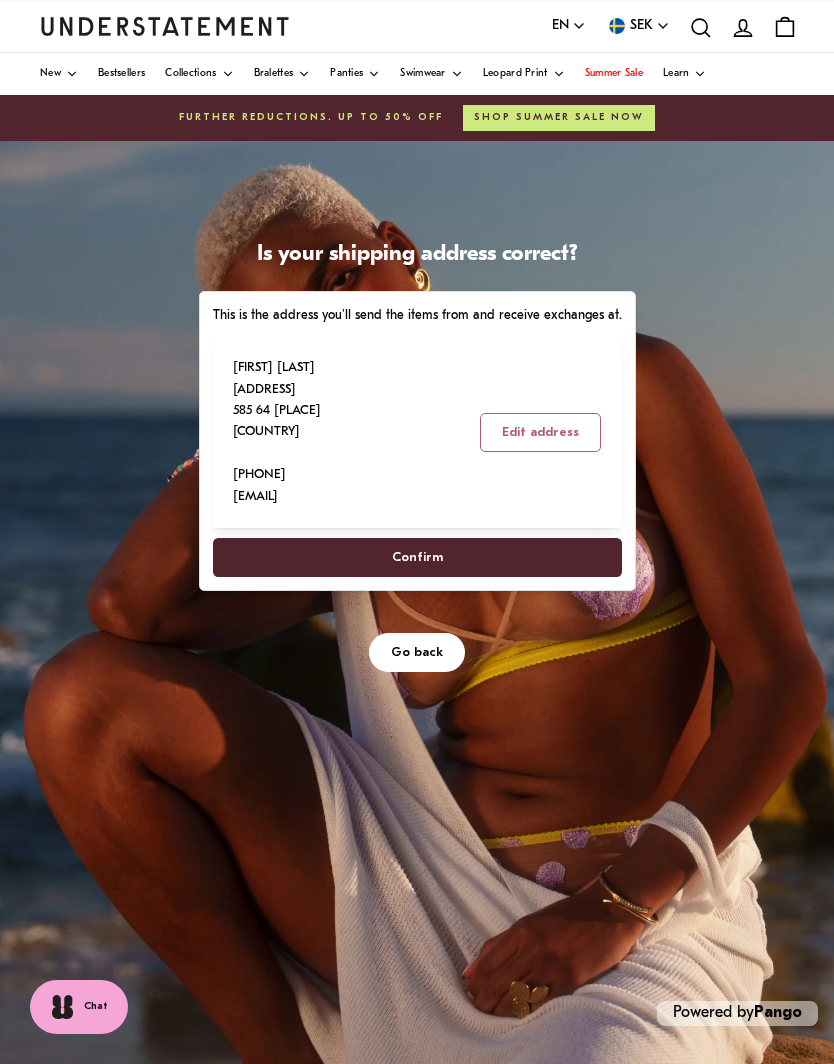 click on "Go back" at bounding box center (417, 652) 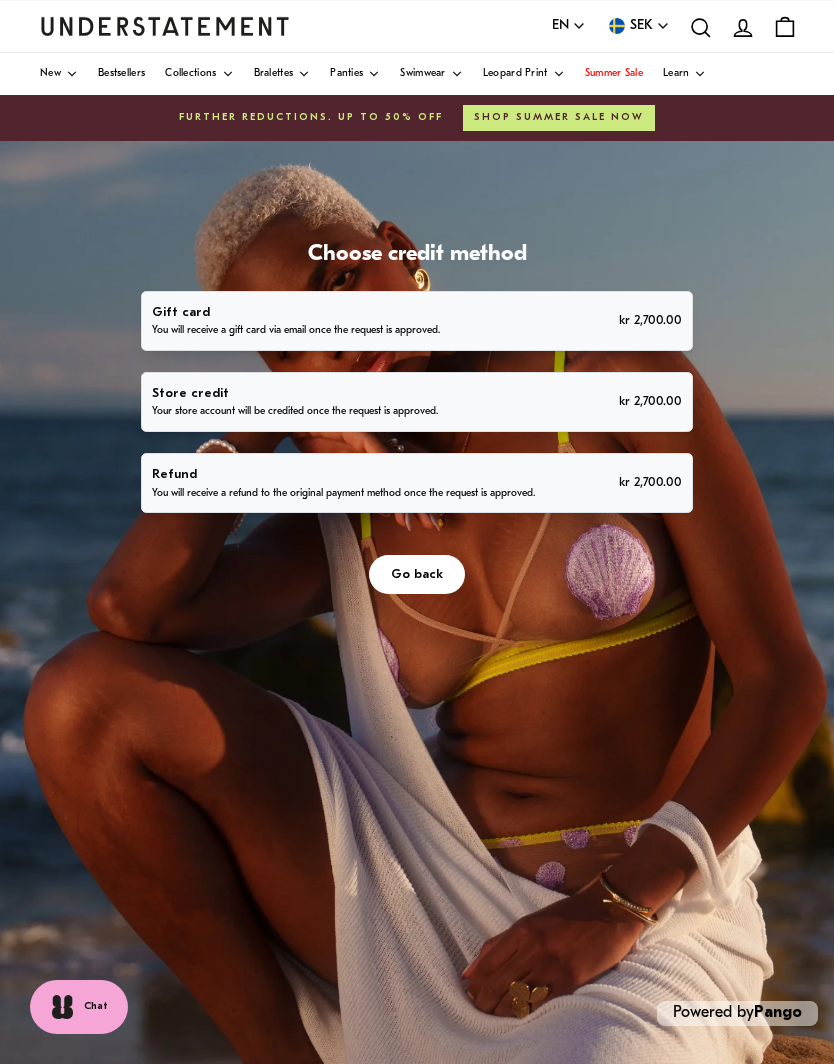 click on "You will receive a refund to the original payment method once the request is approved." at bounding box center [343, 494] 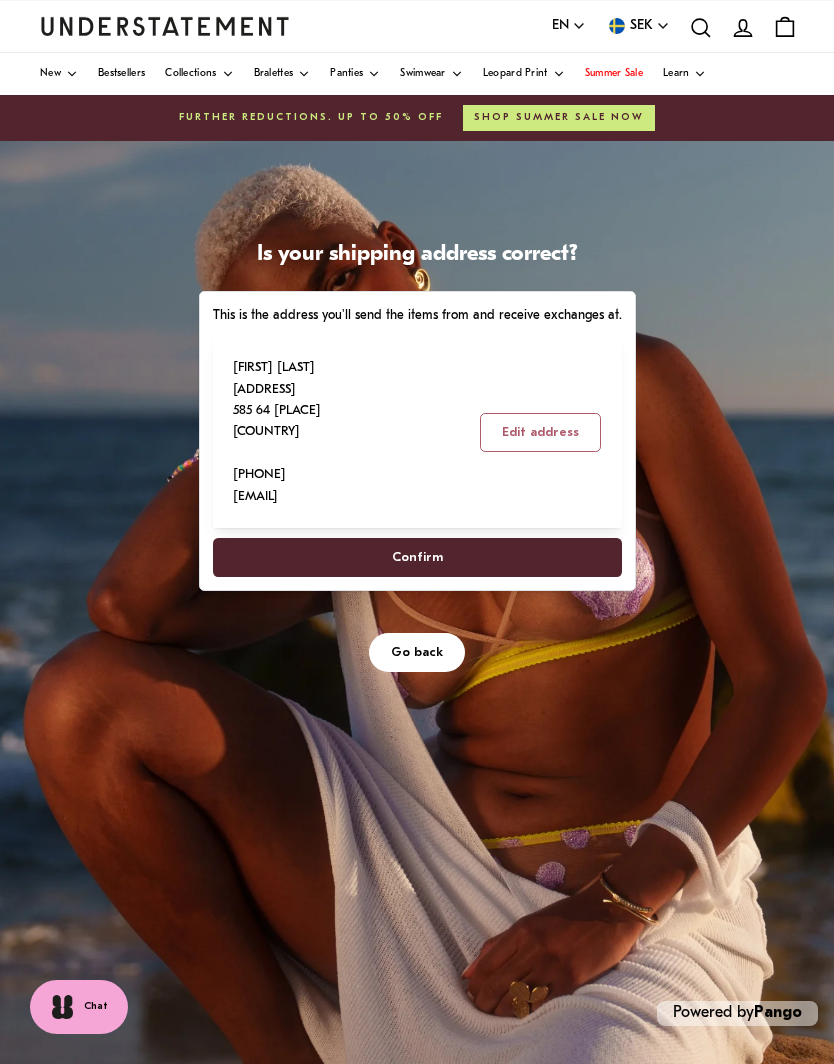click on "Go back" at bounding box center [417, 652] 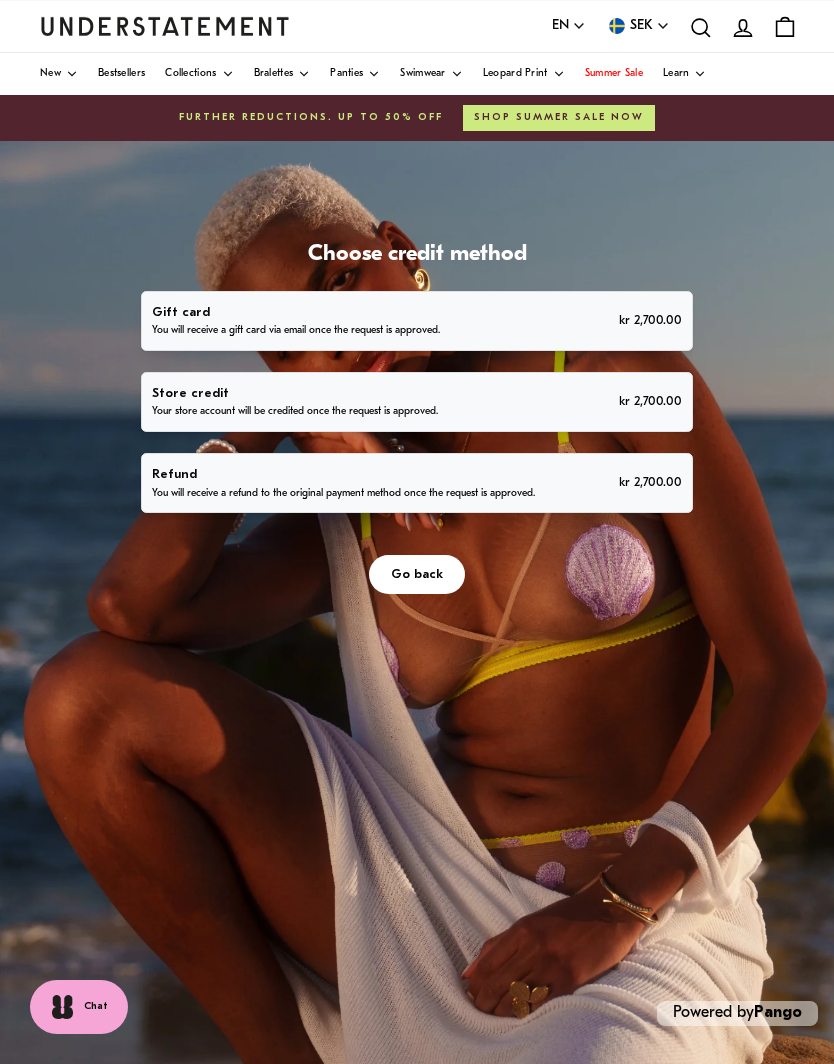 click on "kr 2,700.00" at bounding box center (650, 482) 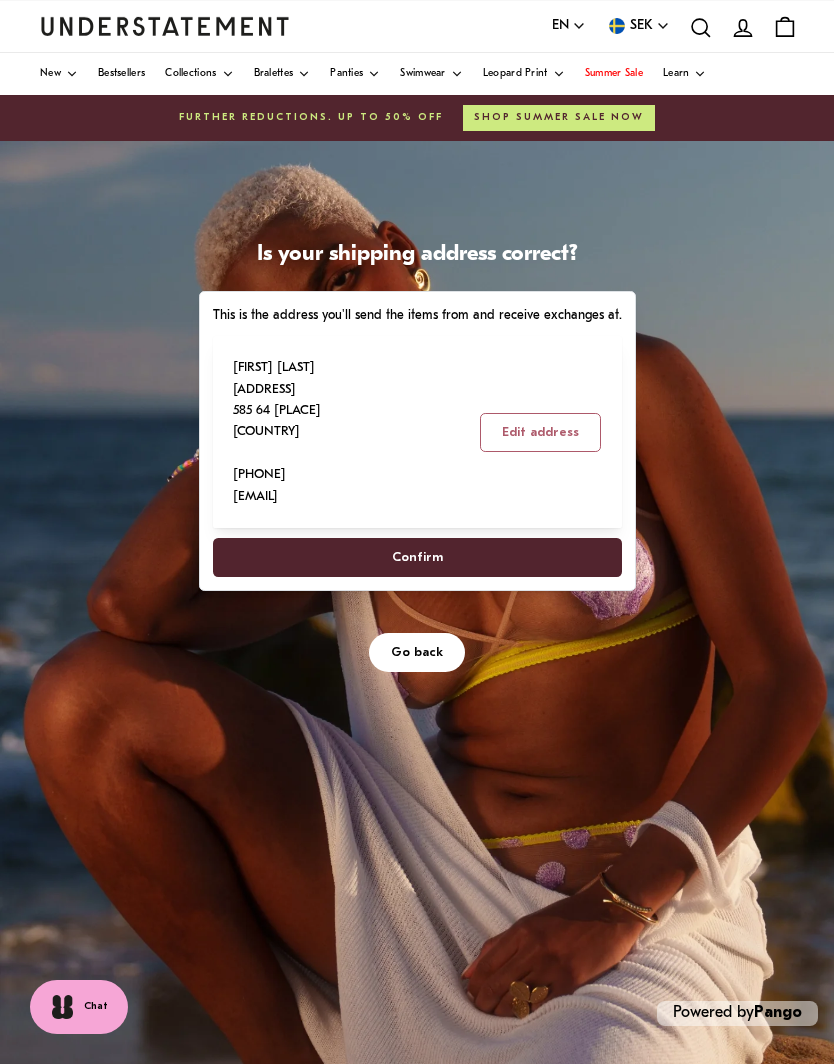 click on "Go back" at bounding box center [417, 652] 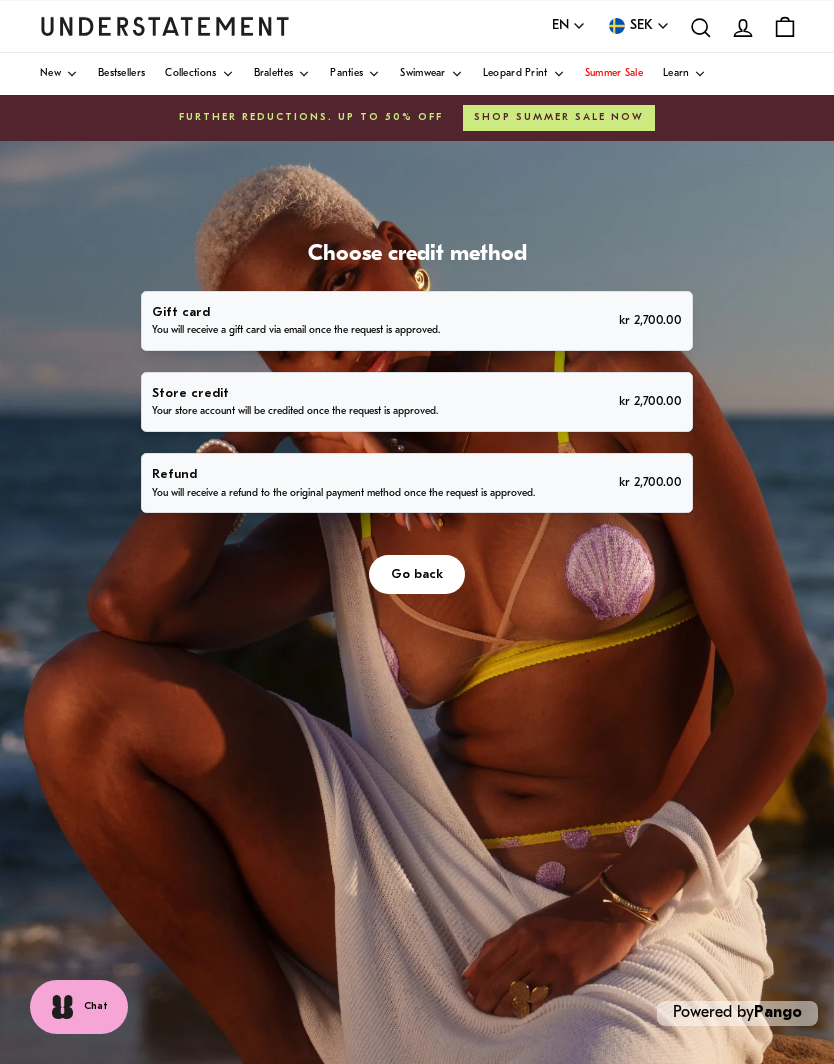 click on "Refund" at bounding box center [343, 474] 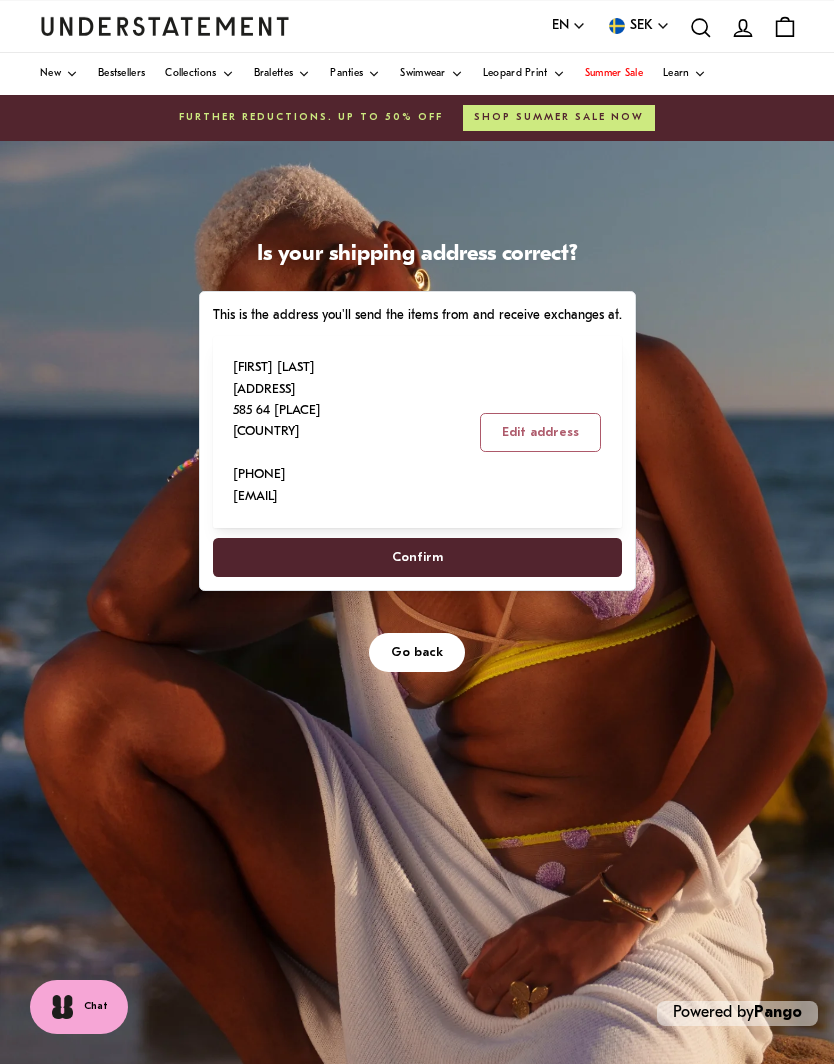 click on "Go back" at bounding box center [417, 652] 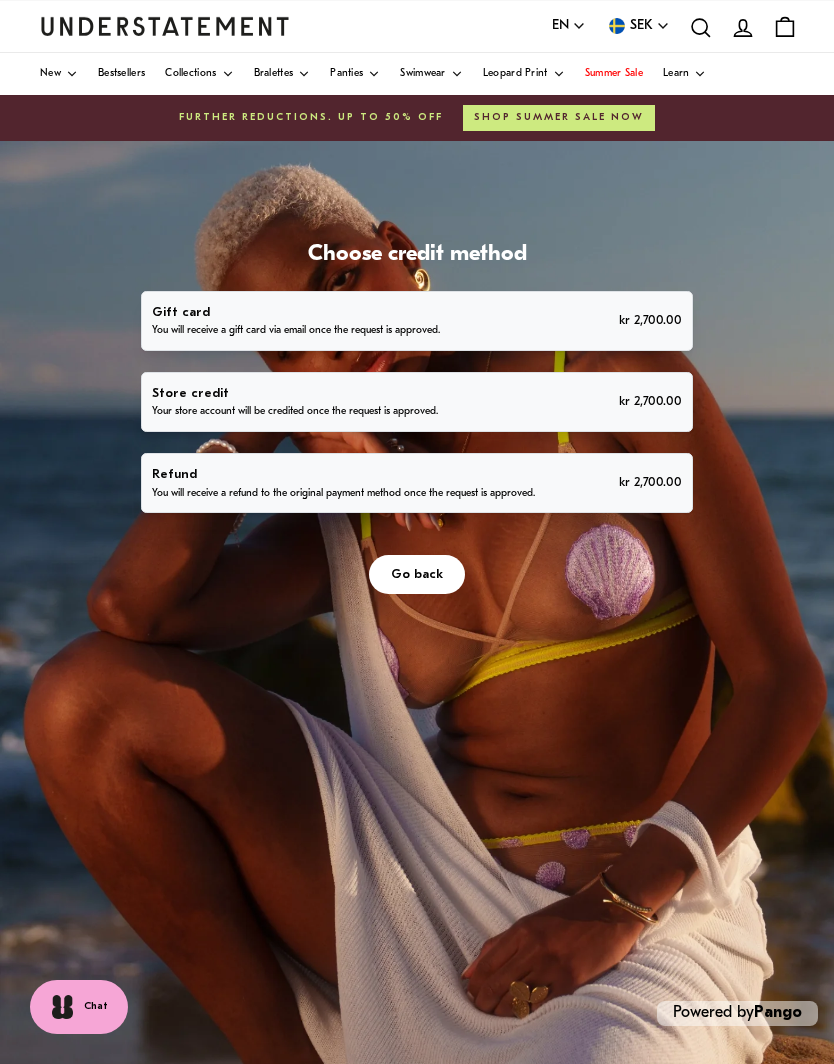 click on "Refund You will receive a refund to the original payment method once the request is approved. kr 2,700.00" at bounding box center [417, 483] 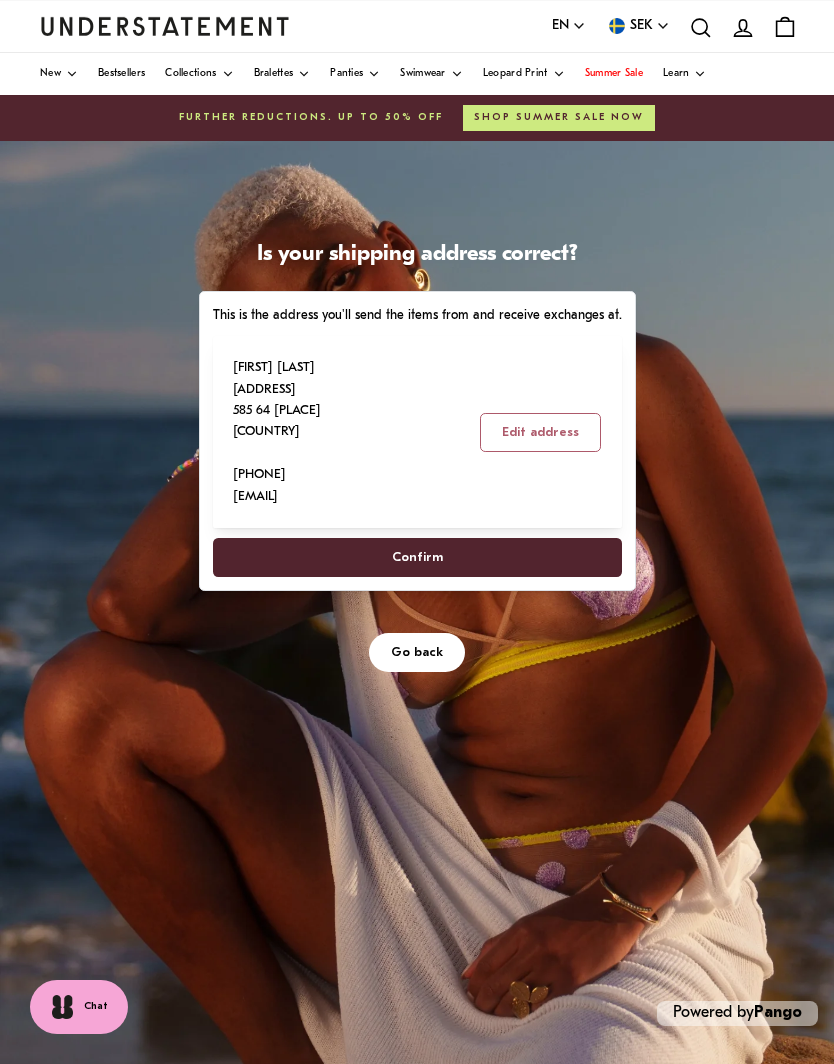 click on "Go back" at bounding box center [417, 652] 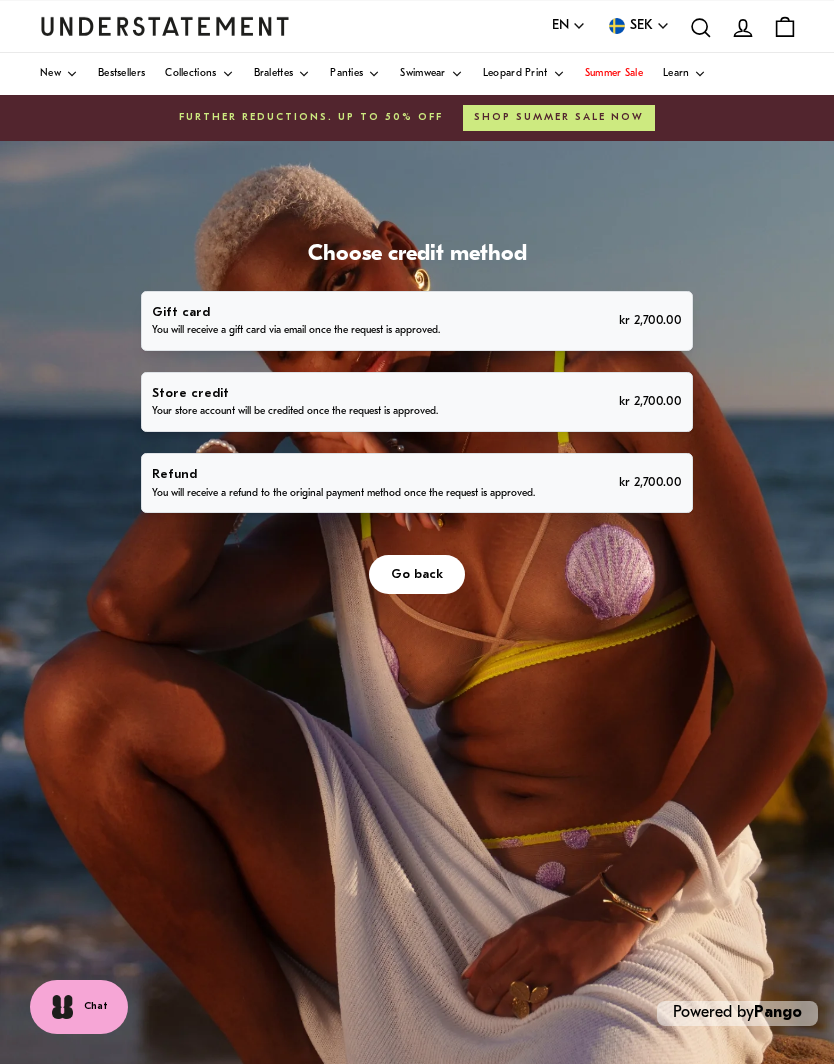click on "kr 2,700.00" at bounding box center (650, 482) 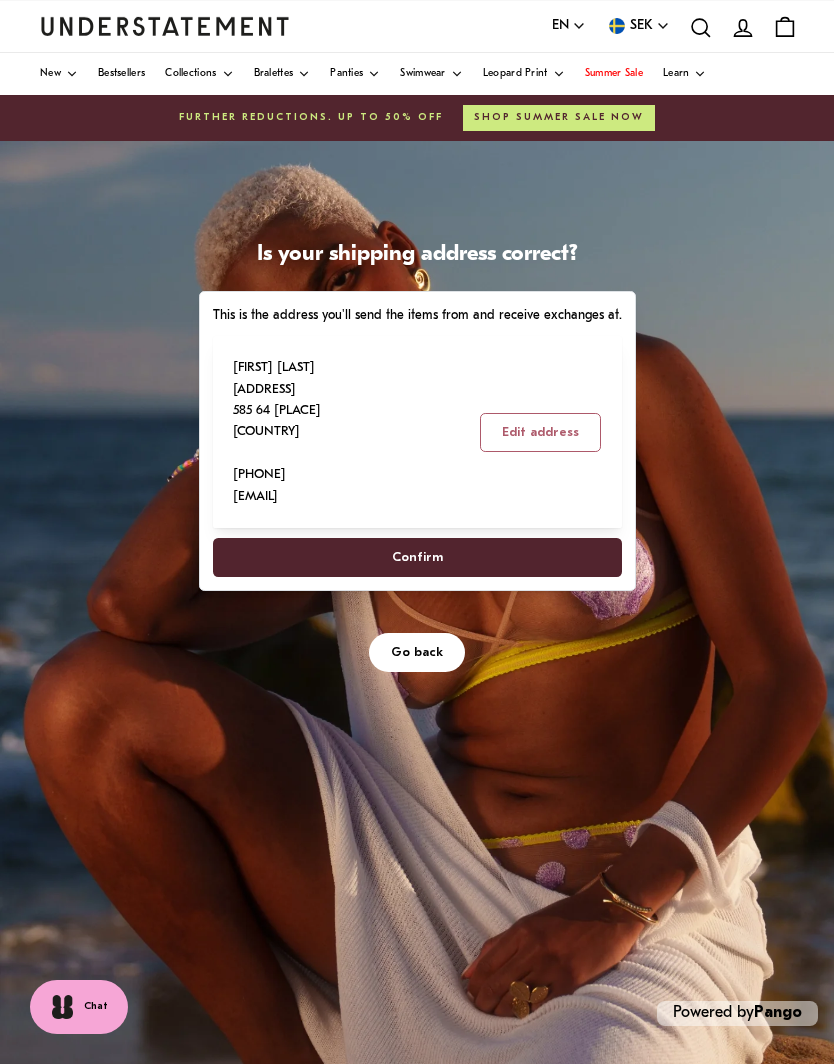 click on "Confirm" at bounding box center (416, 557) 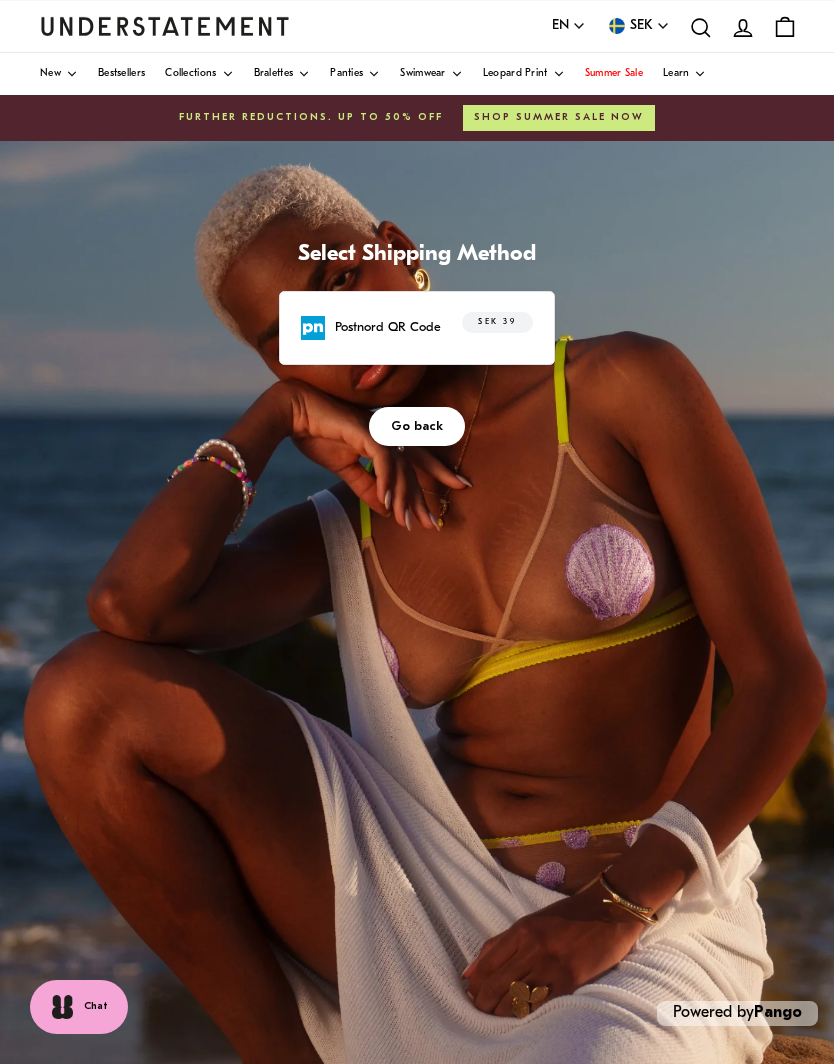click on "Go back" at bounding box center (417, 426) 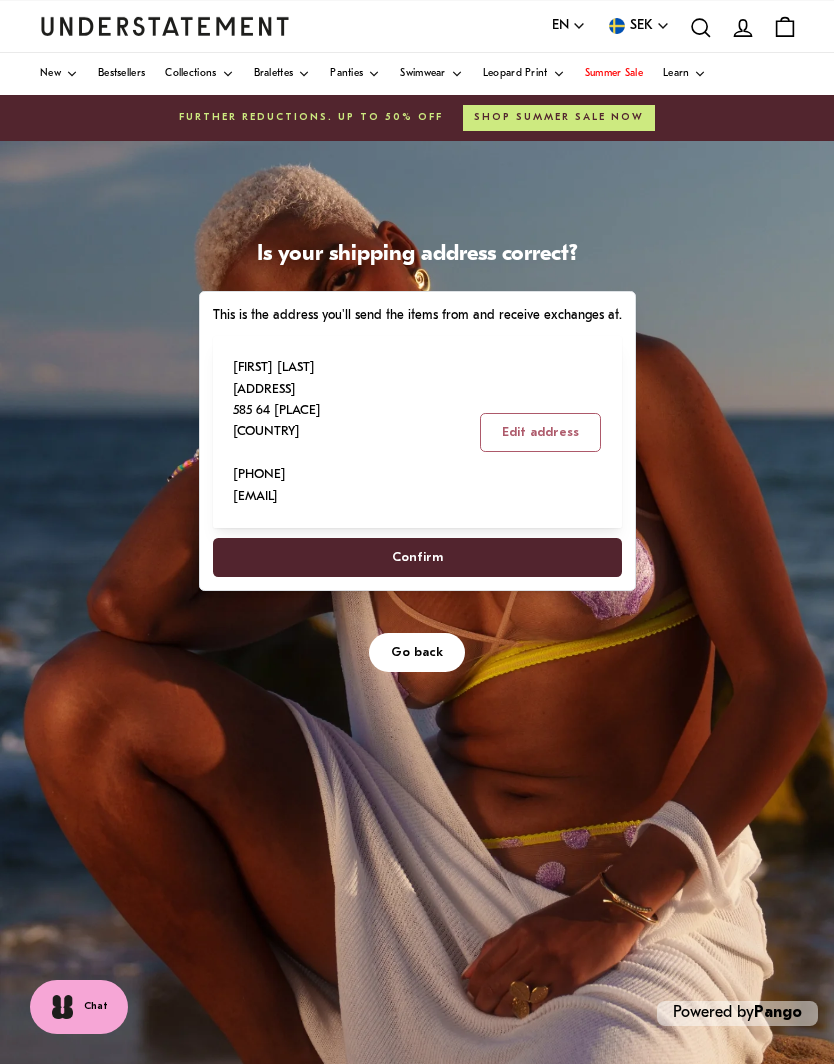 click on "Confirm" at bounding box center (416, 557) 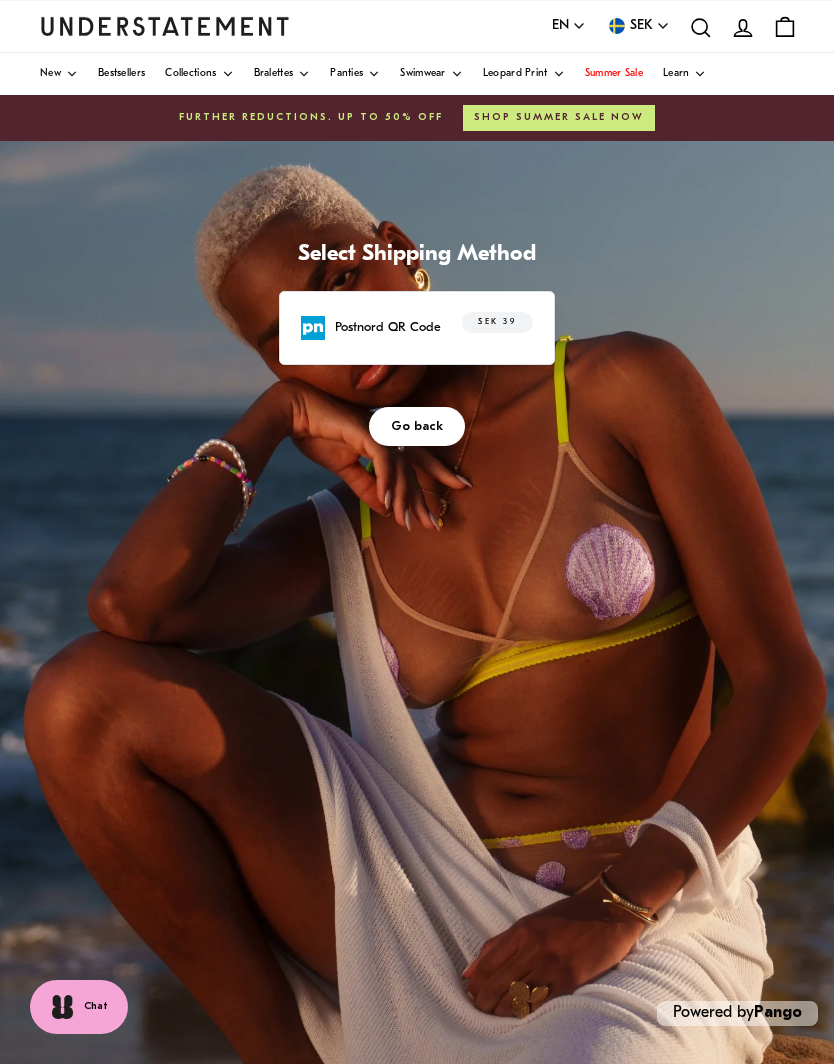 click on "SEK 39" at bounding box center [497, 323] 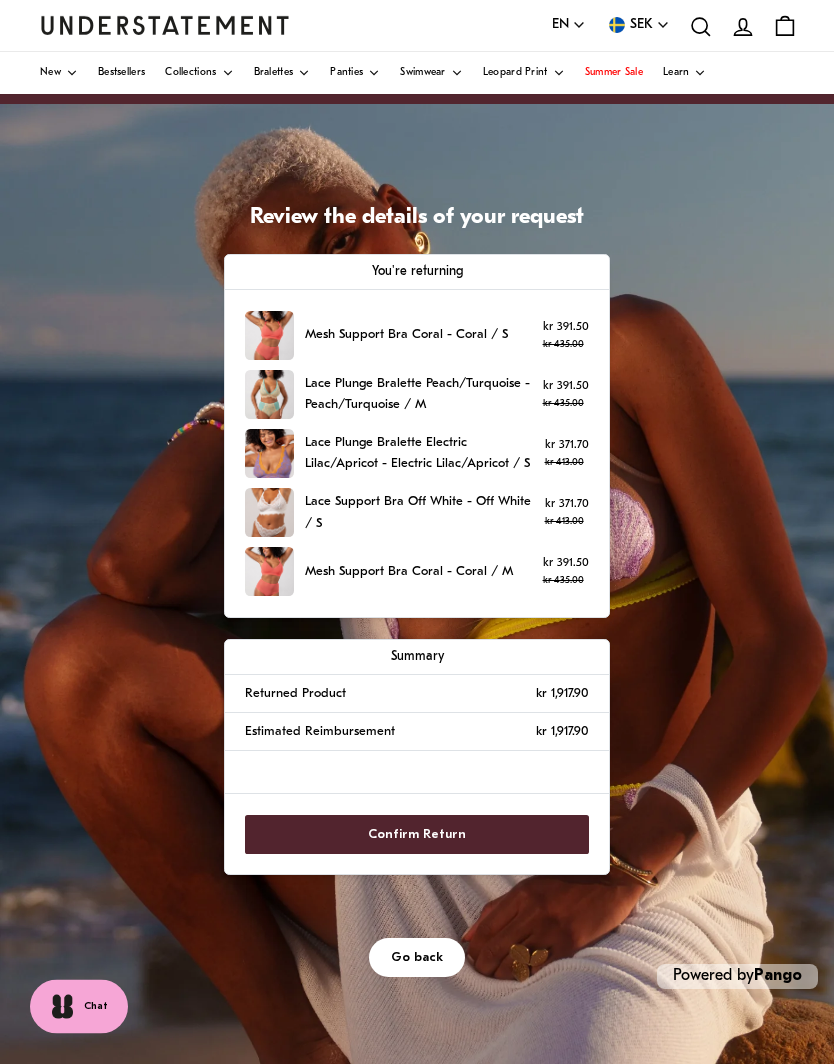 scroll, scrollTop: 77, scrollLeft: 0, axis: vertical 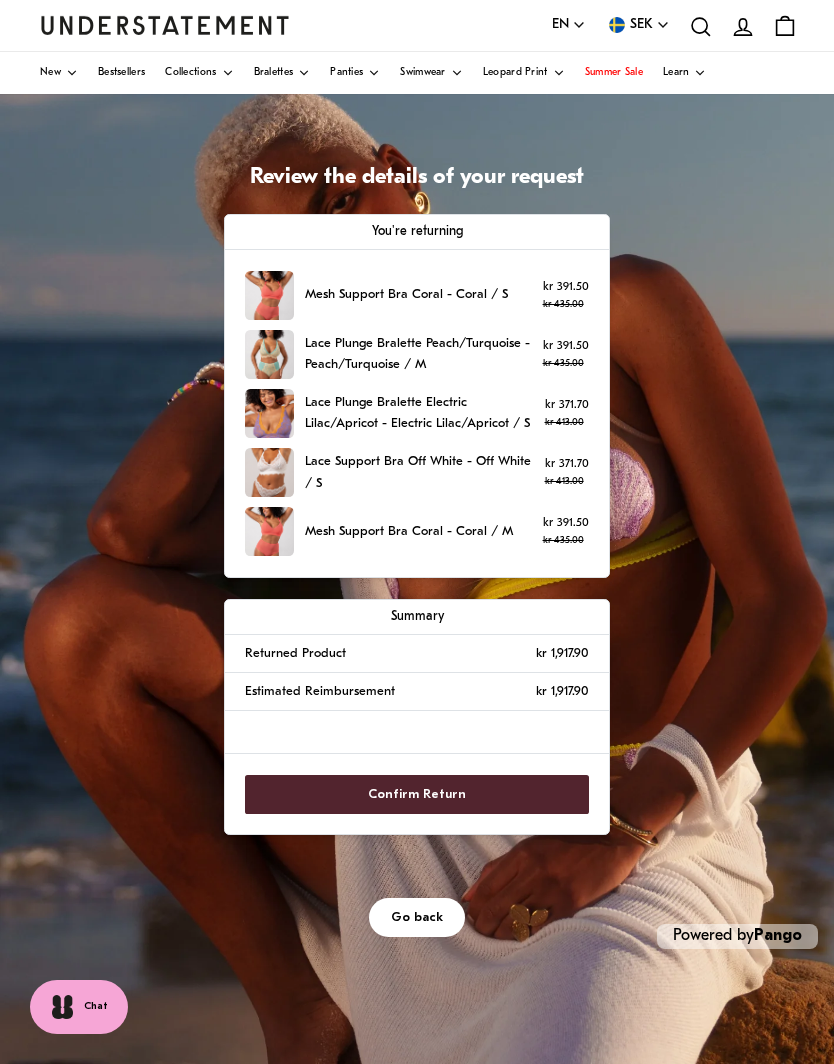 click on "Go back" at bounding box center [417, 917] 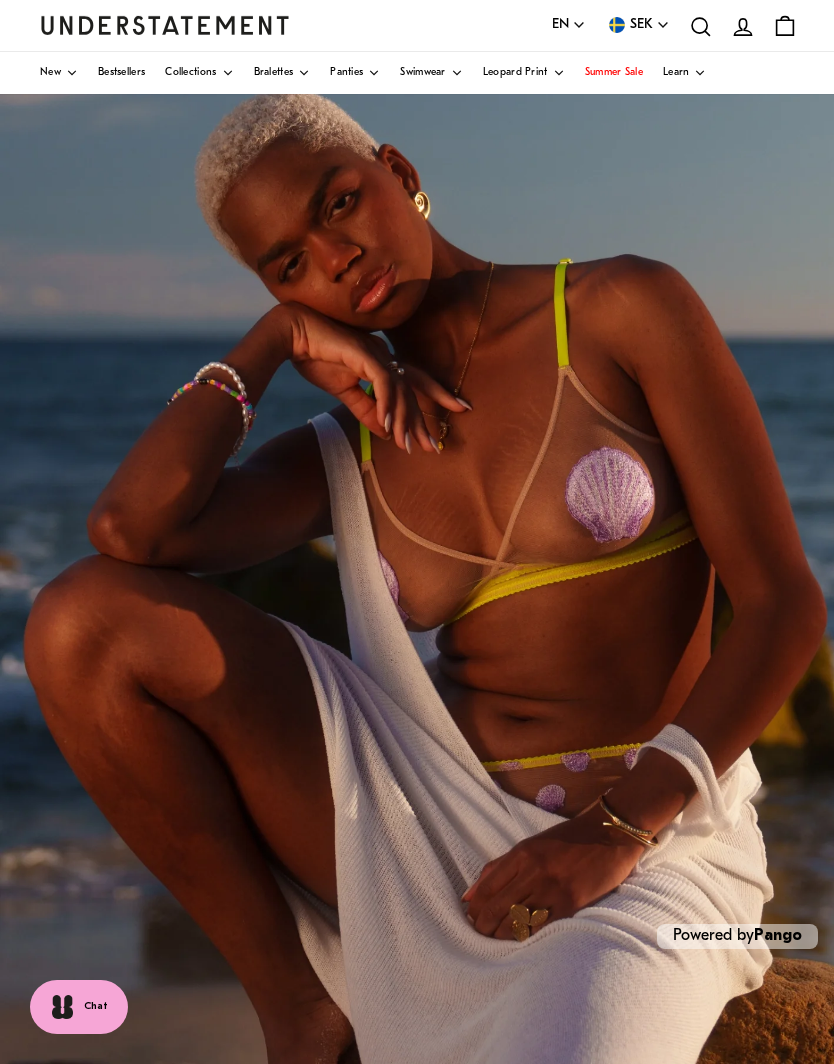 scroll, scrollTop: 0, scrollLeft: 0, axis: both 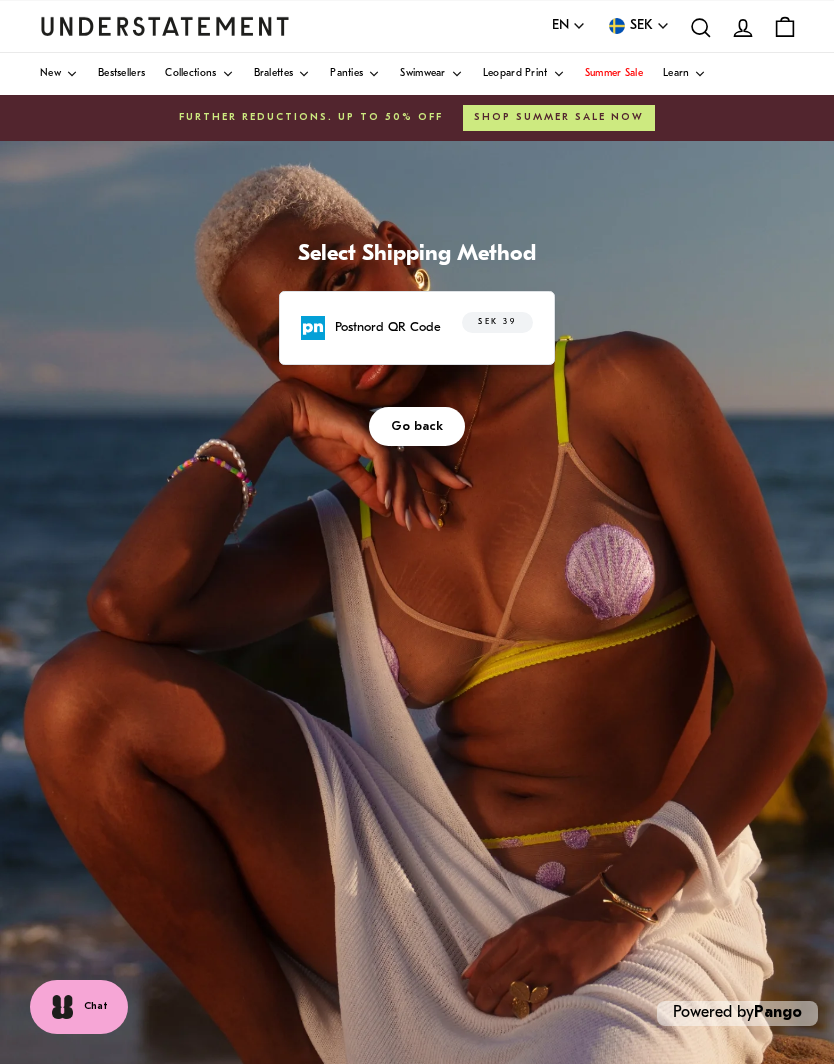 click on "Go back" at bounding box center [417, 426] 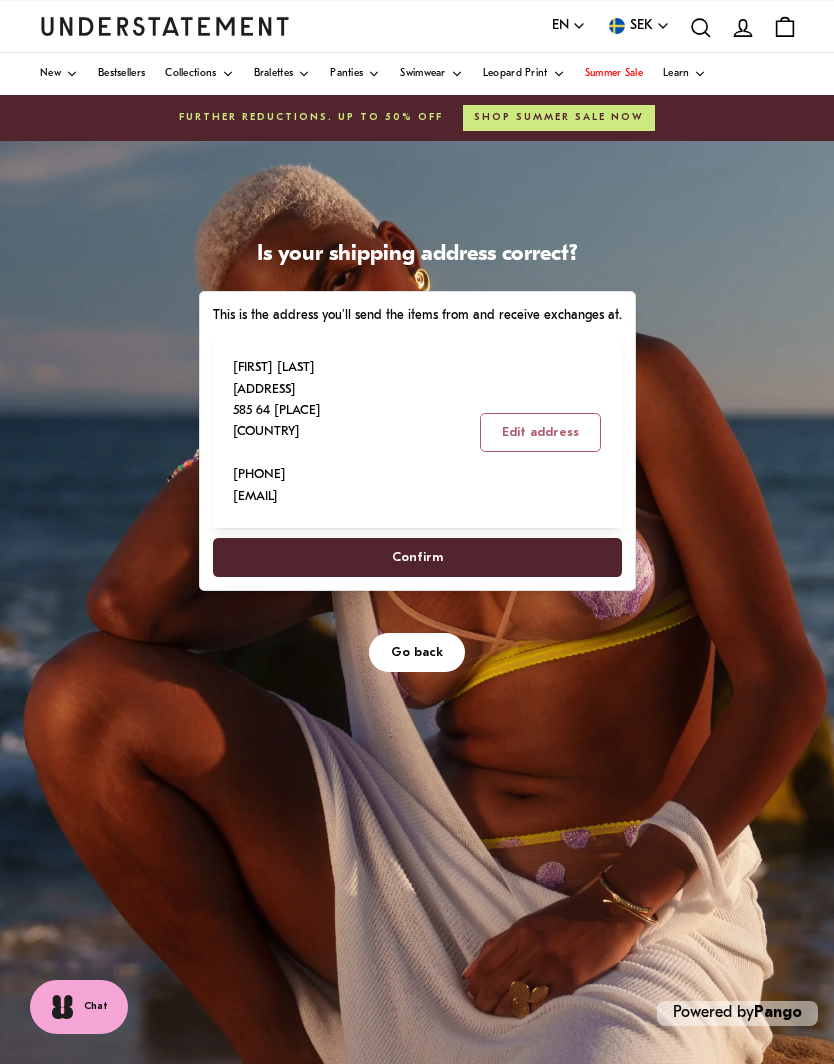click on "Go back" at bounding box center (417, 652) 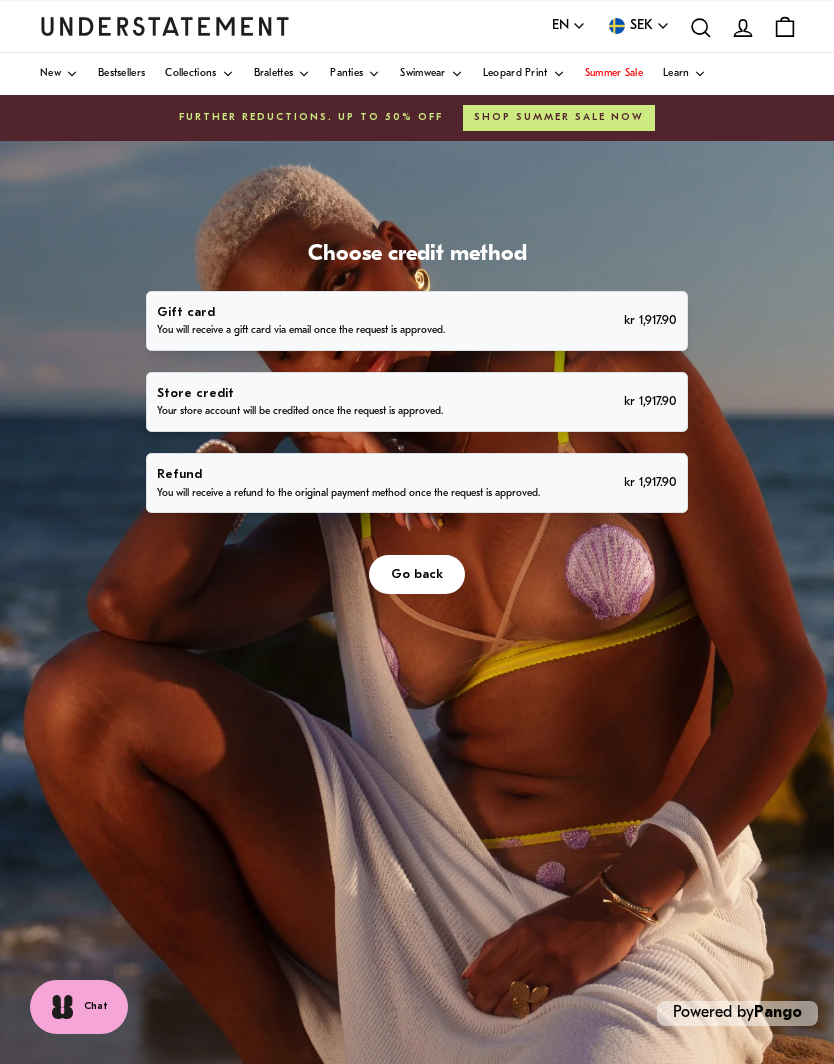 click on "Go back" at bounding box center [417, 574] 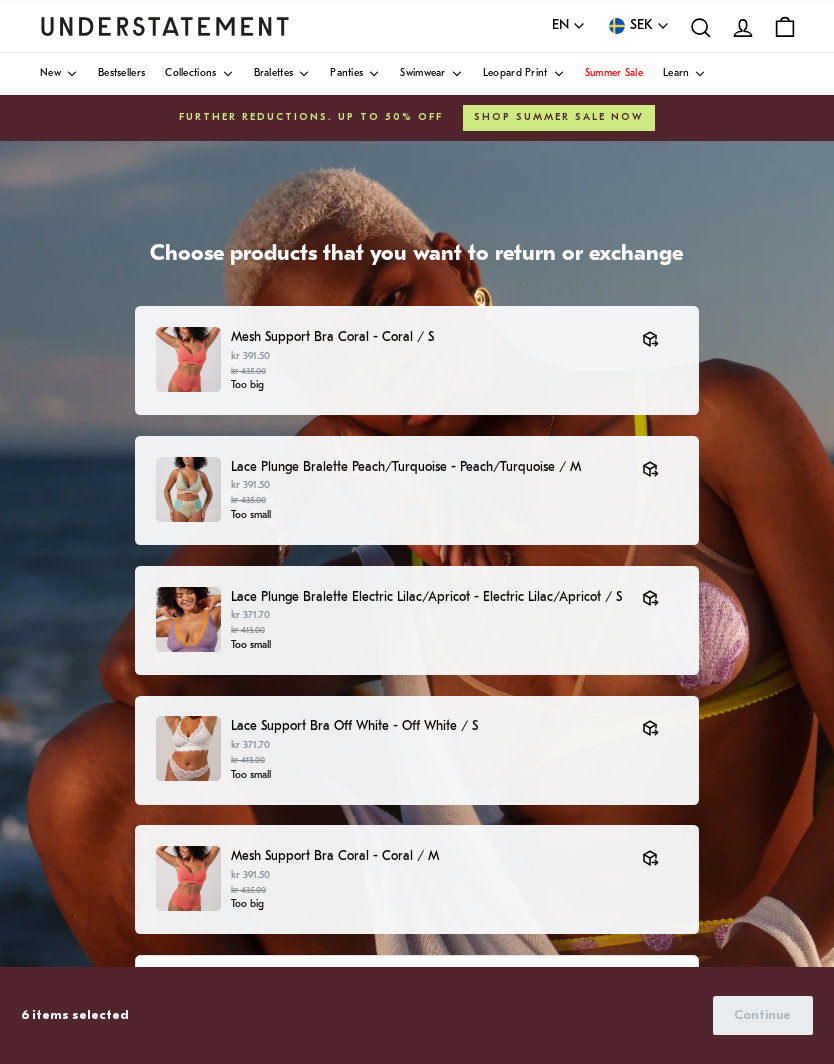 scroll, scrollTop: 112, scrollLeft: 0, axis: vertical 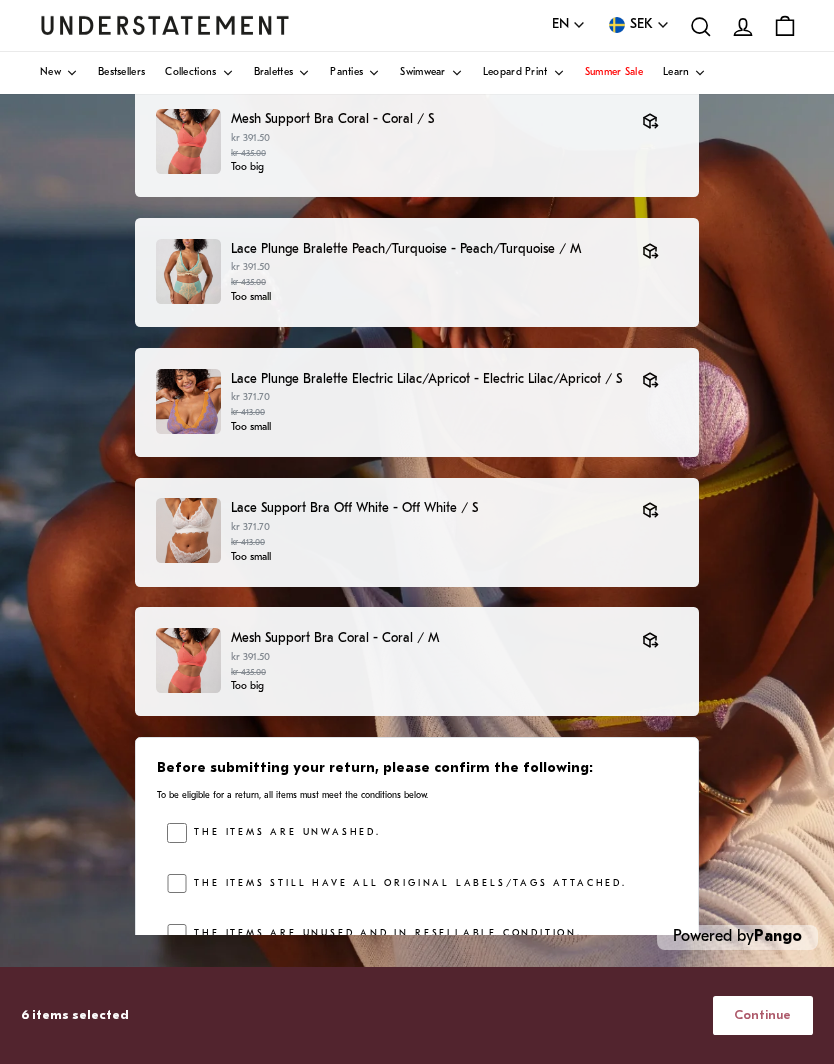 click on "Continue" at bounding box center (762, 1015) 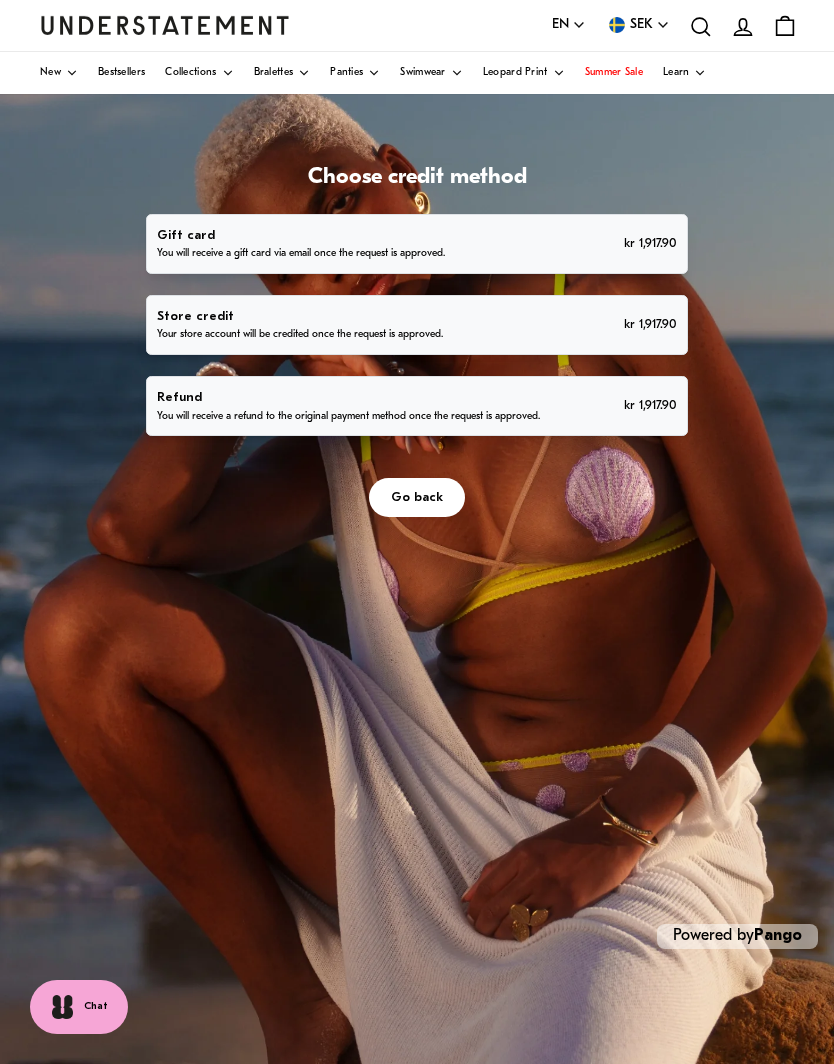 scroll, scrollTop: 74, scrollLeft: 0, axis: vertical 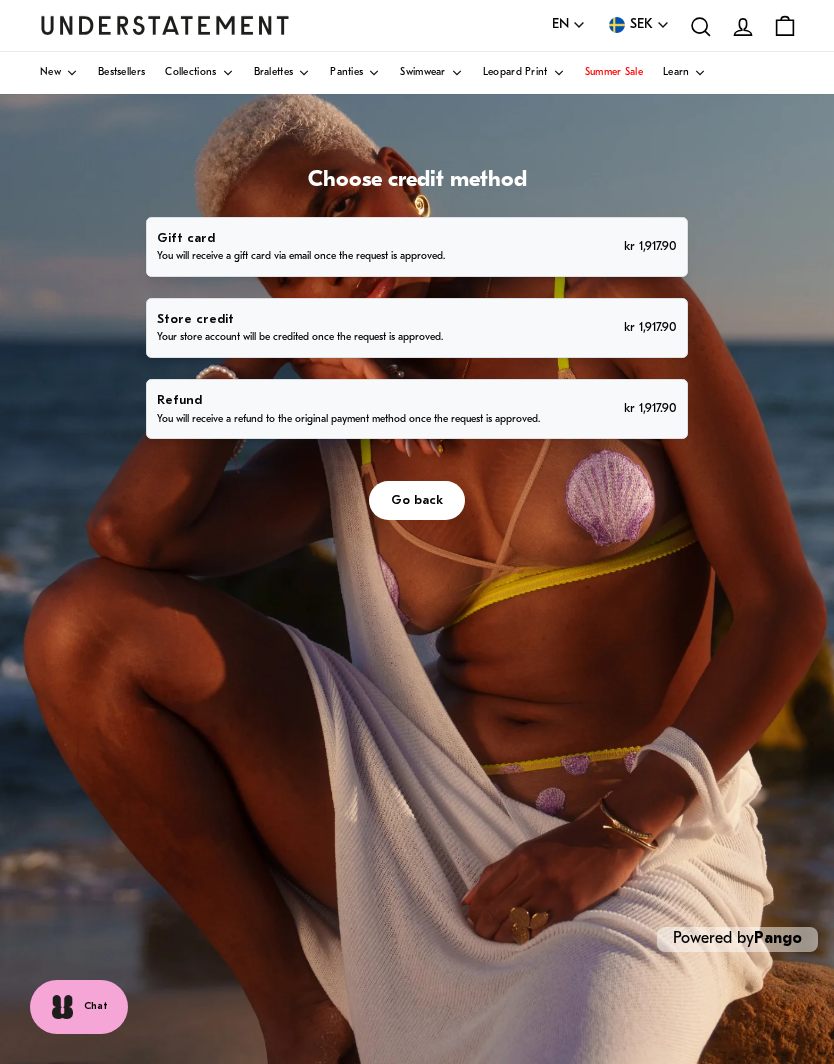 click 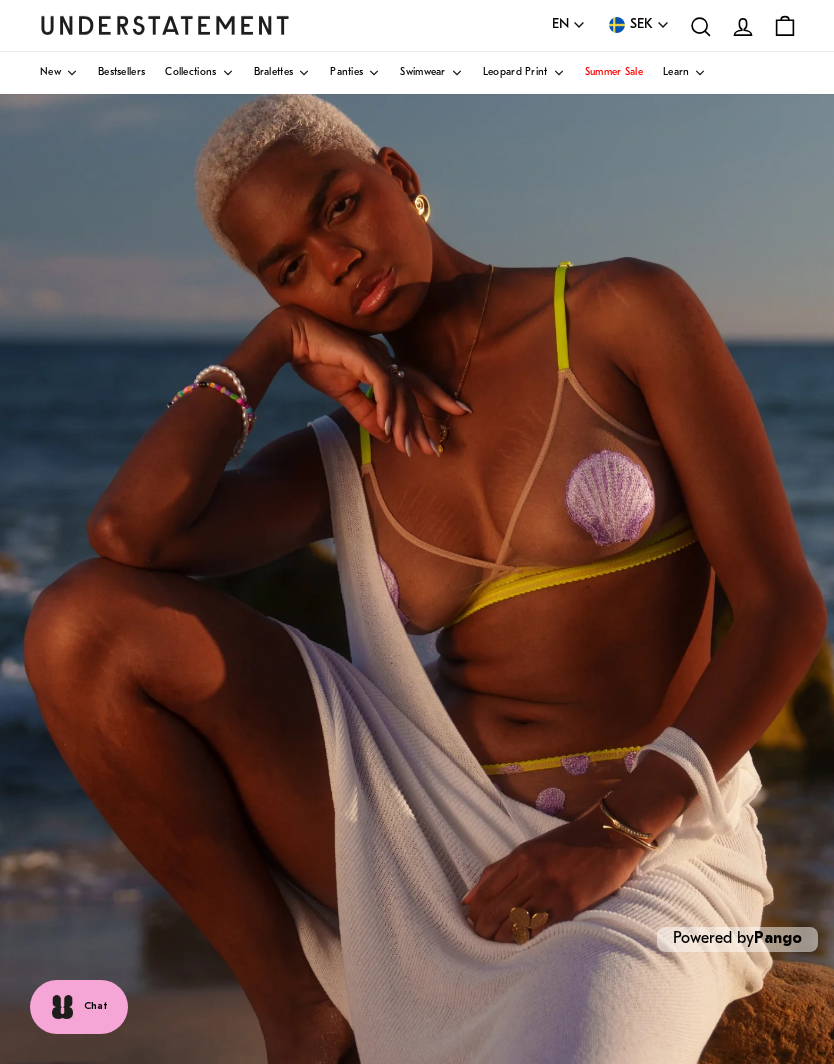 scroll, scrollTop: 0, scrollLeft: 0, axis: both 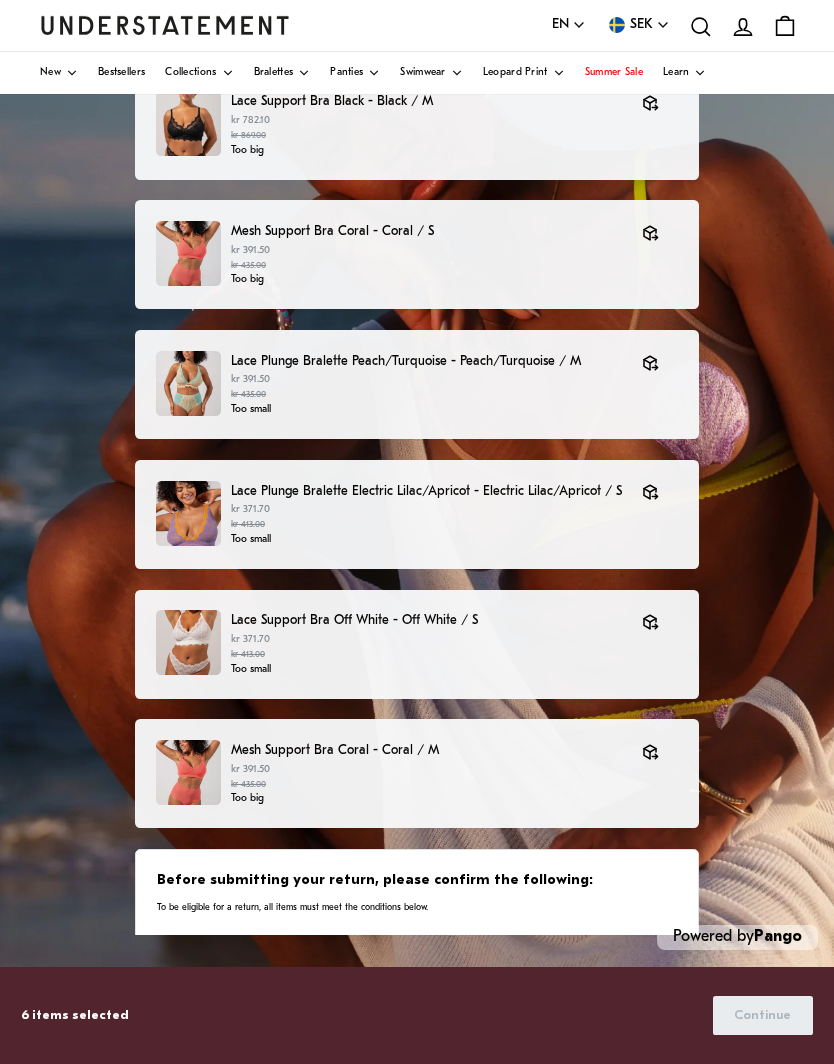 click on "The items are unwashed." at bounding box center [284, 945] 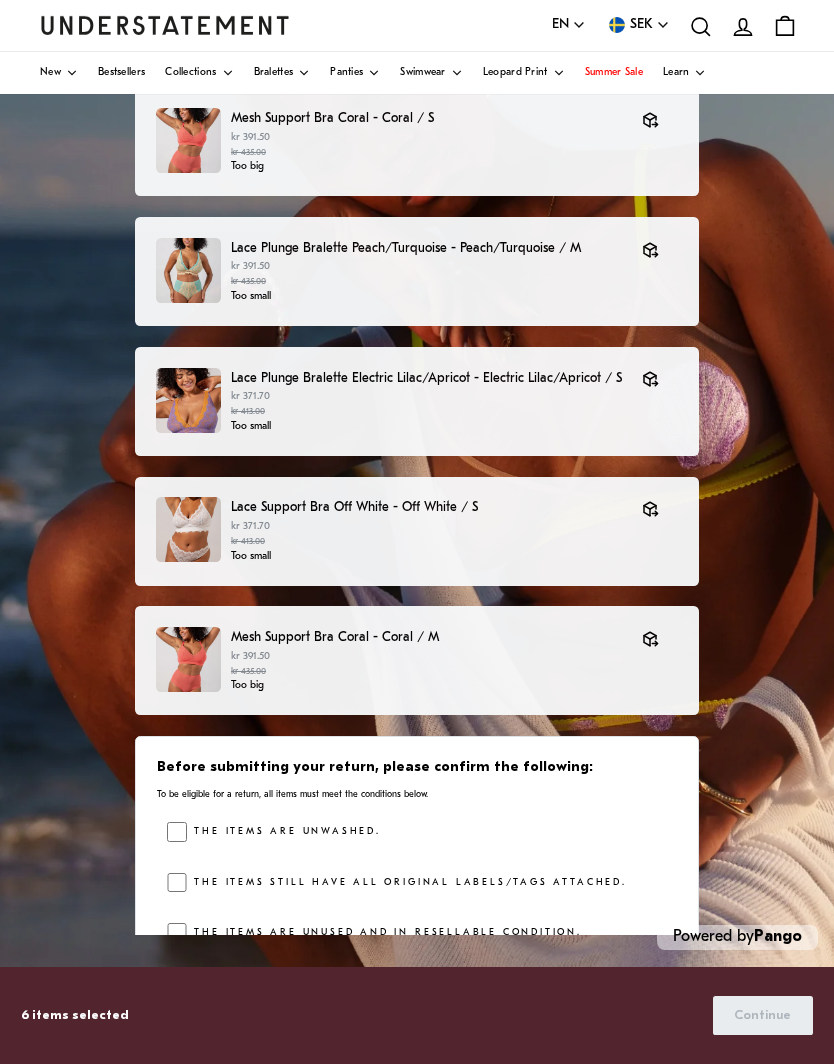 scroll, scrollTop: 112, scrollLeft: 0, axis: vertical 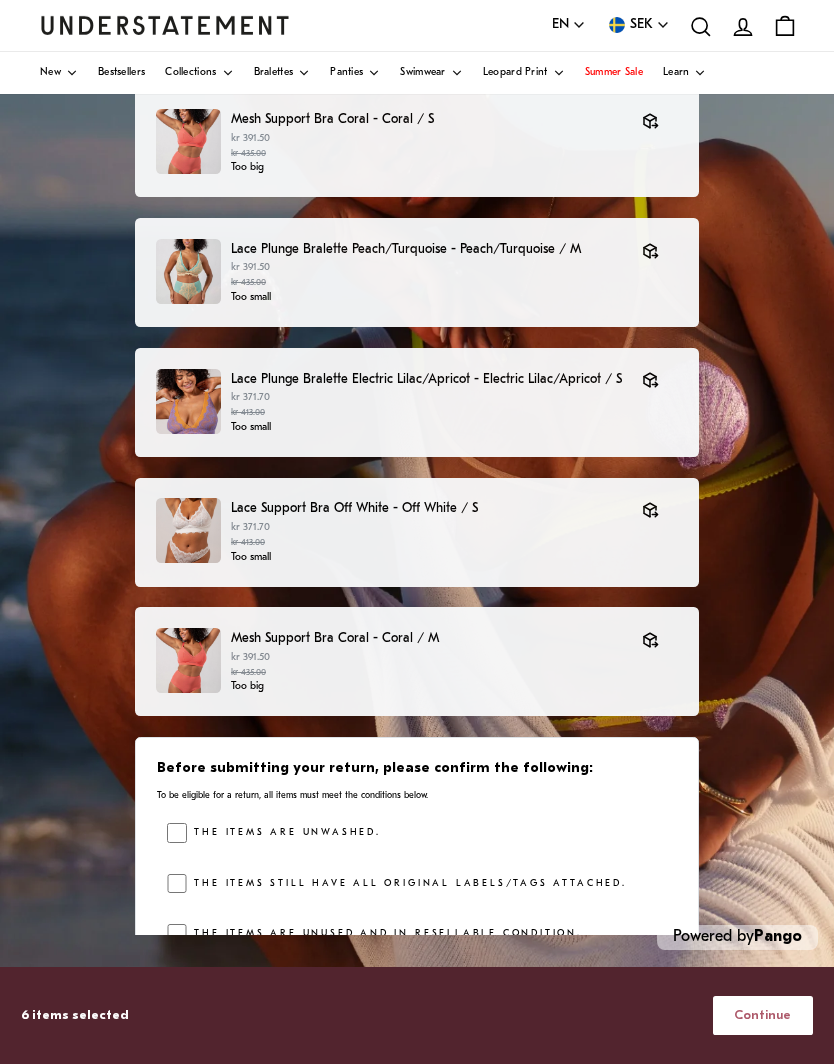 click on "Continue" at bounding box center (762, 1015) 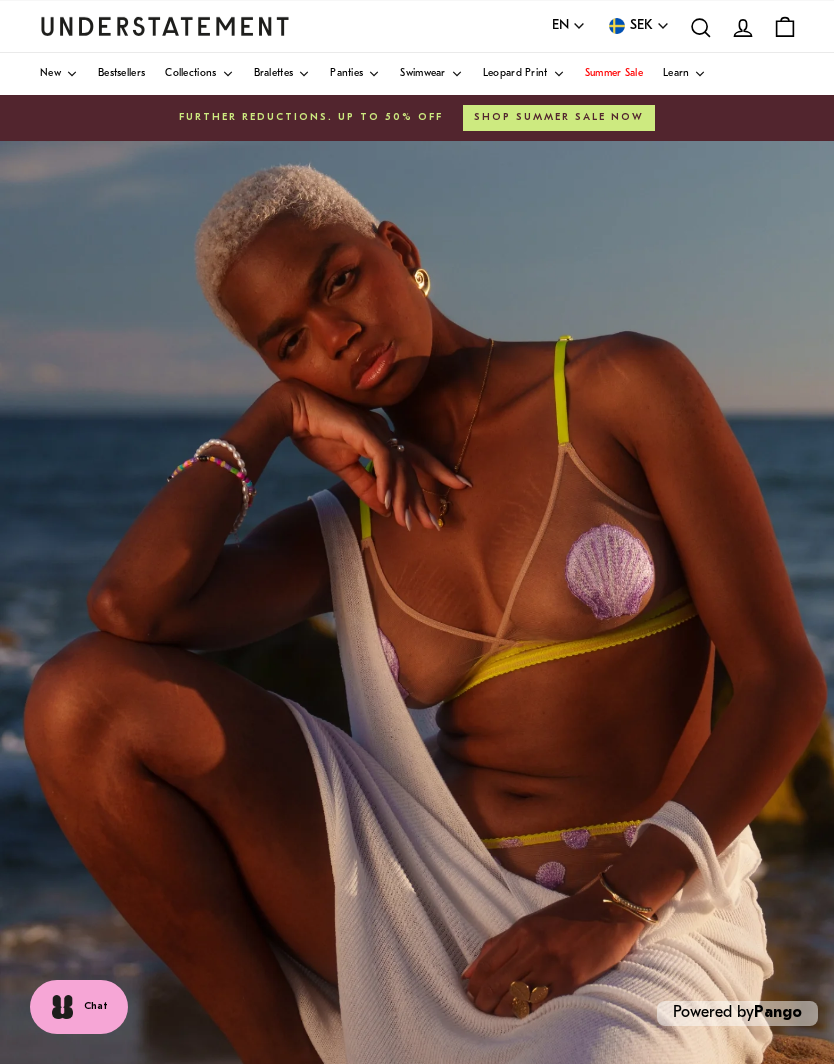 scroll, scrollTop: 77, scrollLeft: 0, axis: vertical 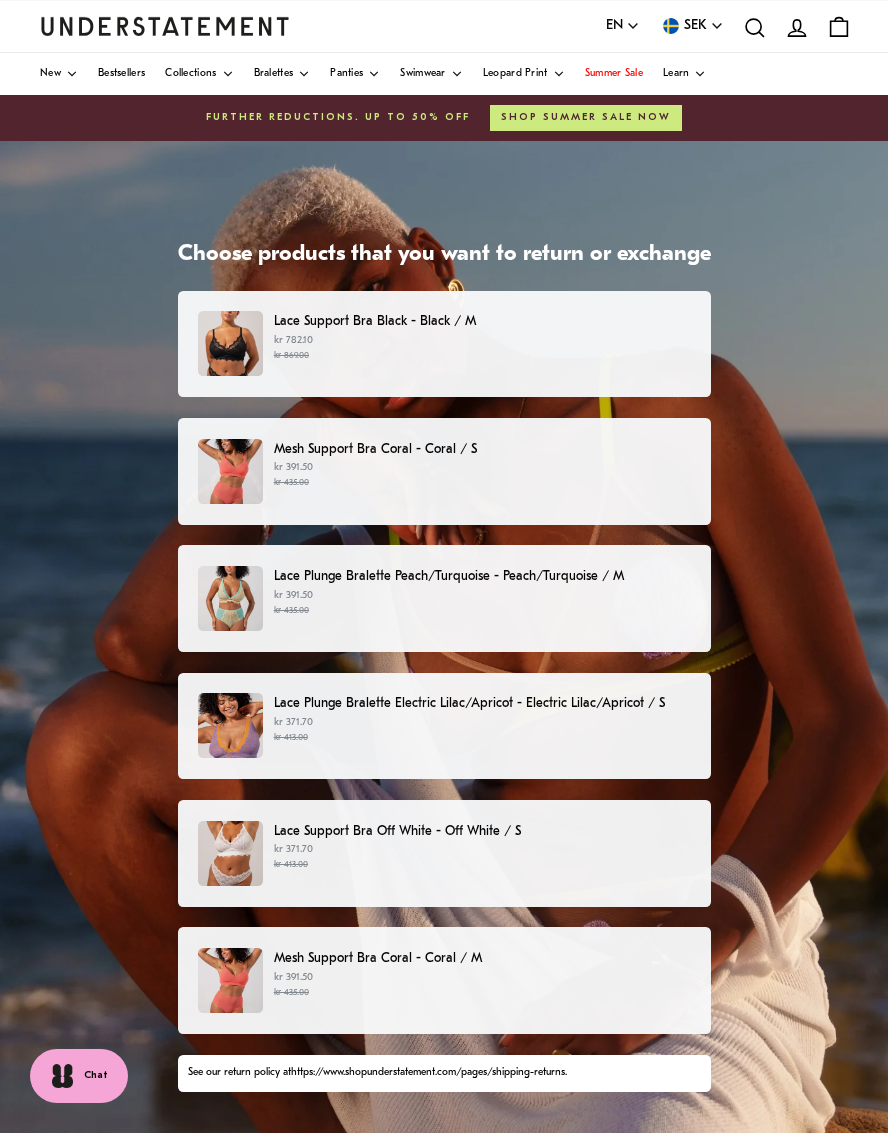 click on "kr 869.00" at bounding box center [482, 356] 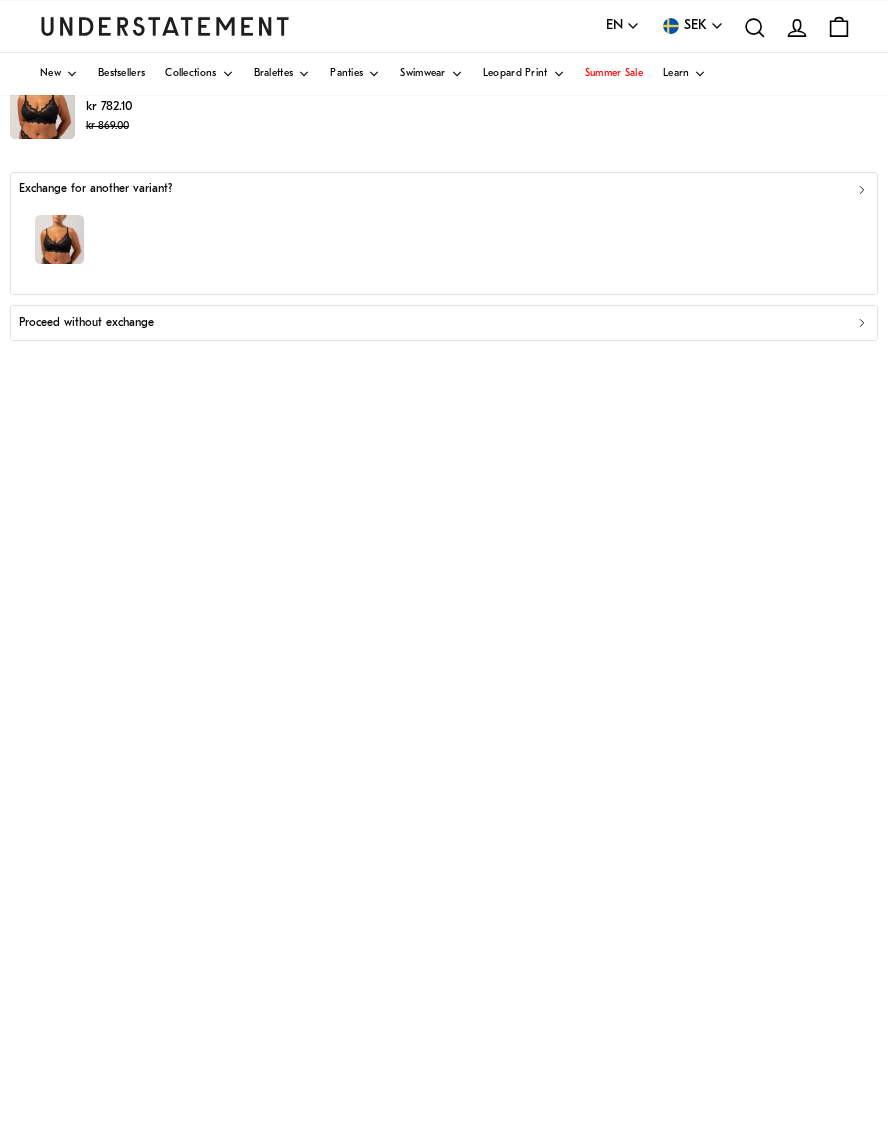 click on "Proceed without exchange" at bounding box center (443, 323) 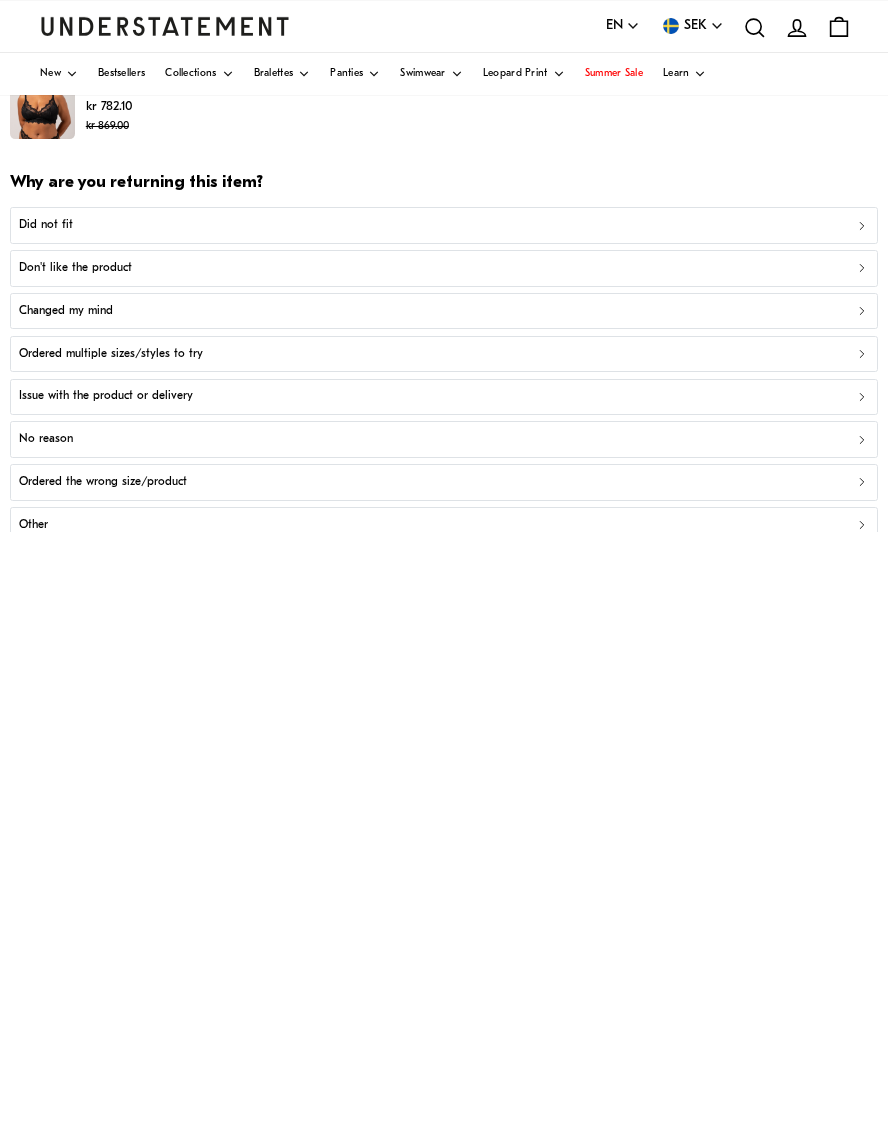 click on "Did not fit" at bounding box center [443, 225] 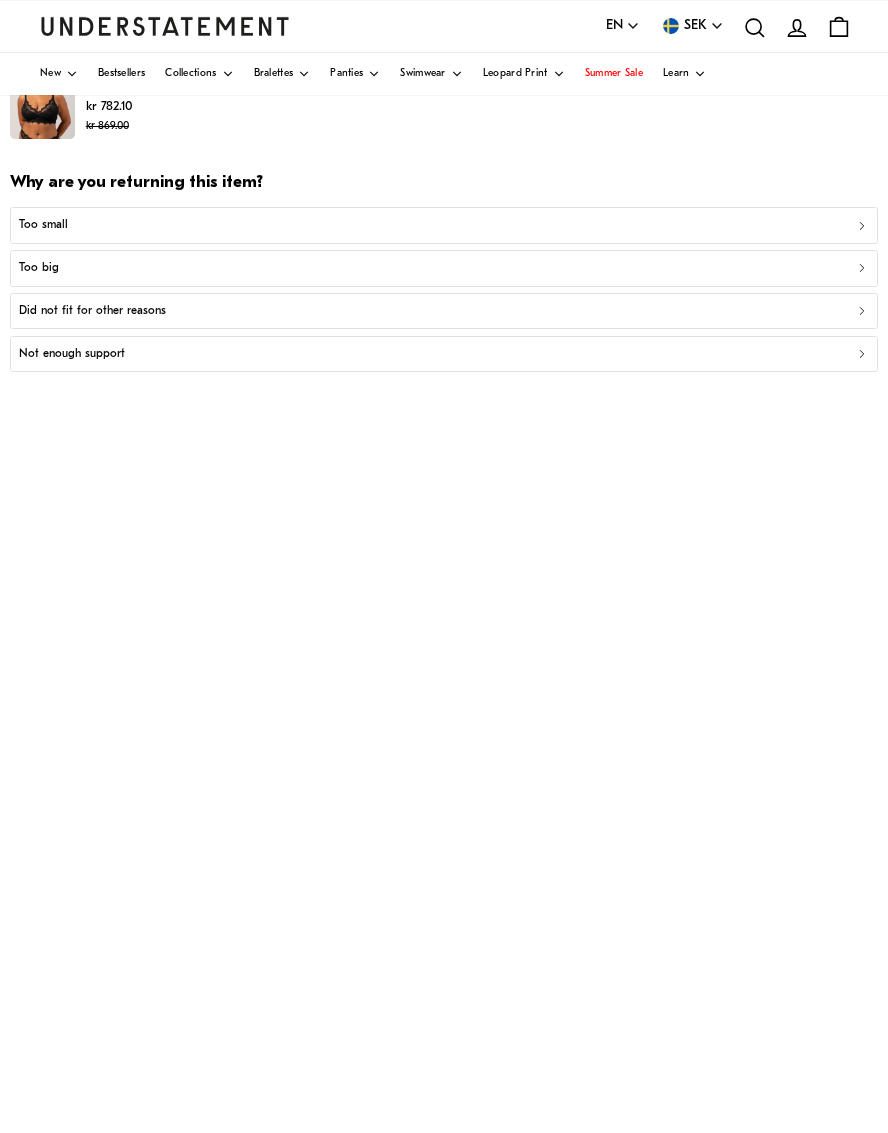 click on "Too big" at bounding box center (443, 268) 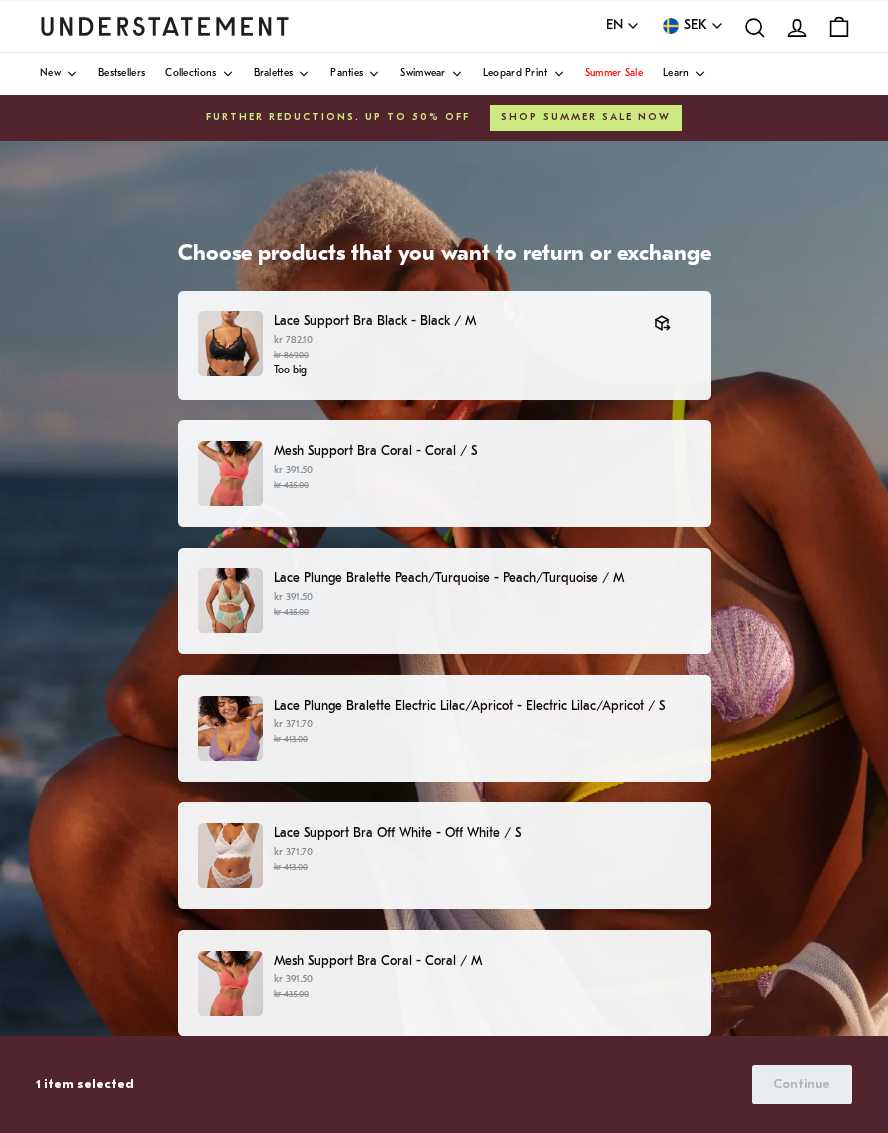 click on "kr 391.50   kr 435.00" at bounding box center (482, 478) 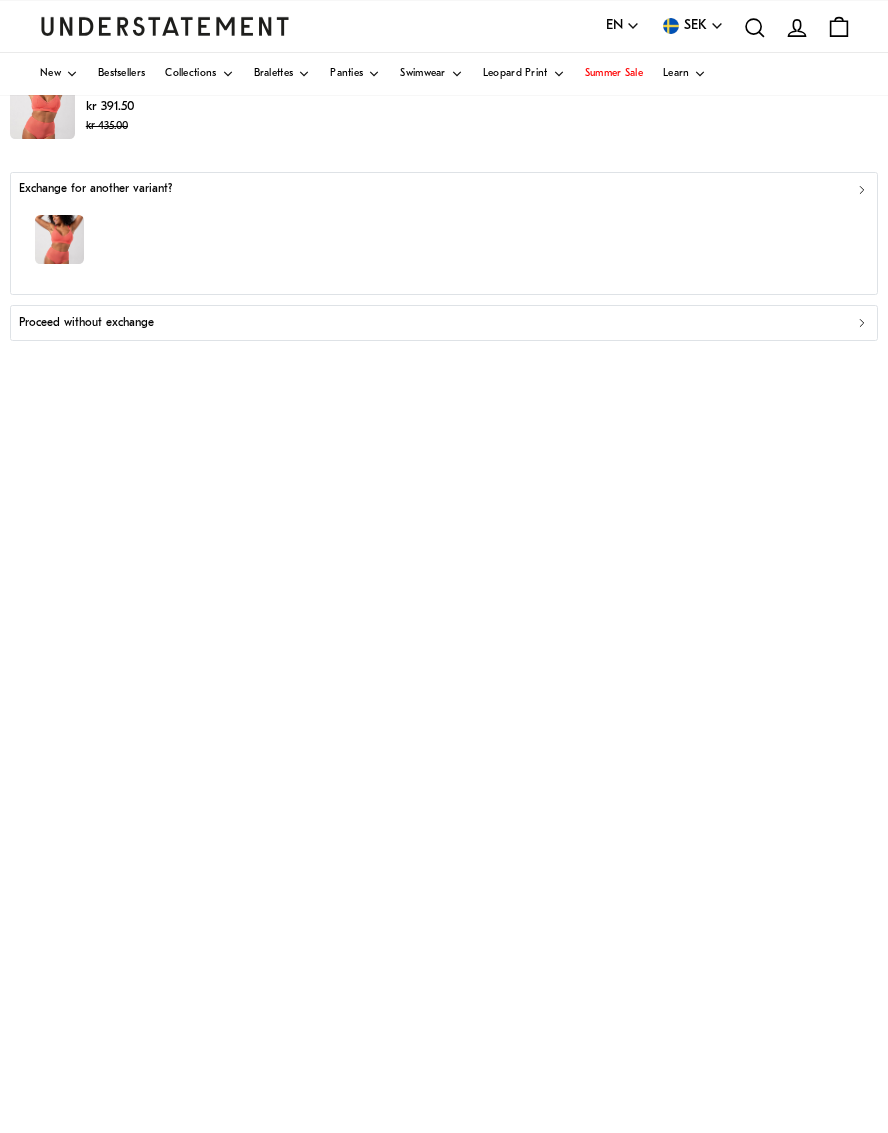 click on "Proceed without exchange" at bounding box center (443, 323) 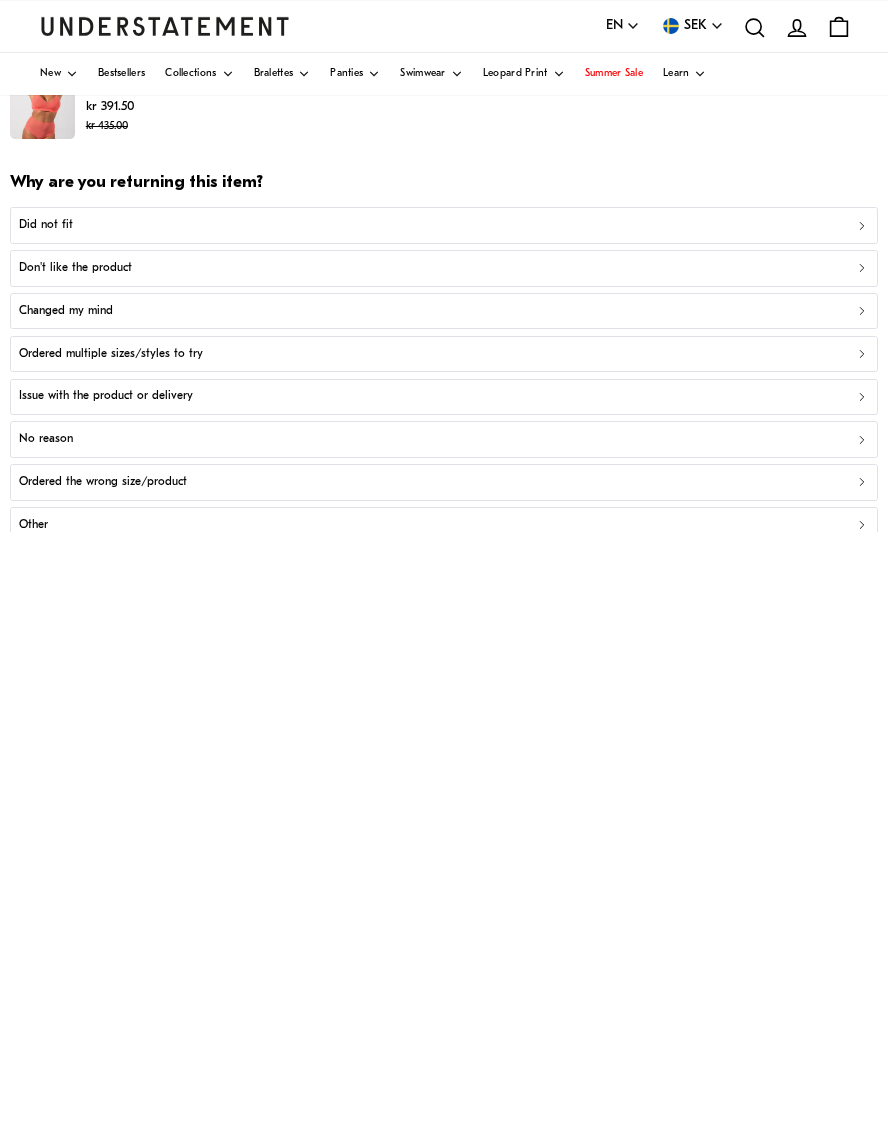 click on "Did not fit" at bounding box center [46, 225] 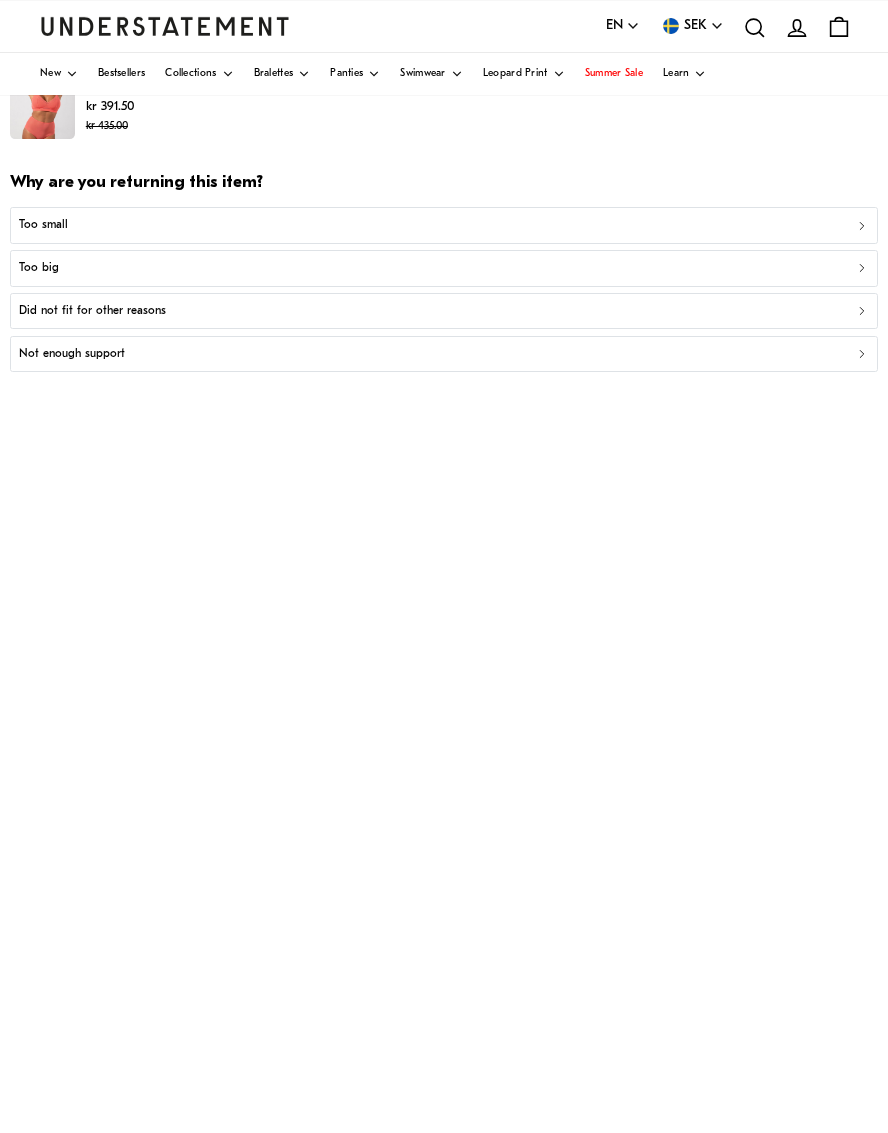 click on "Too small" at bounding box center [443, 225] 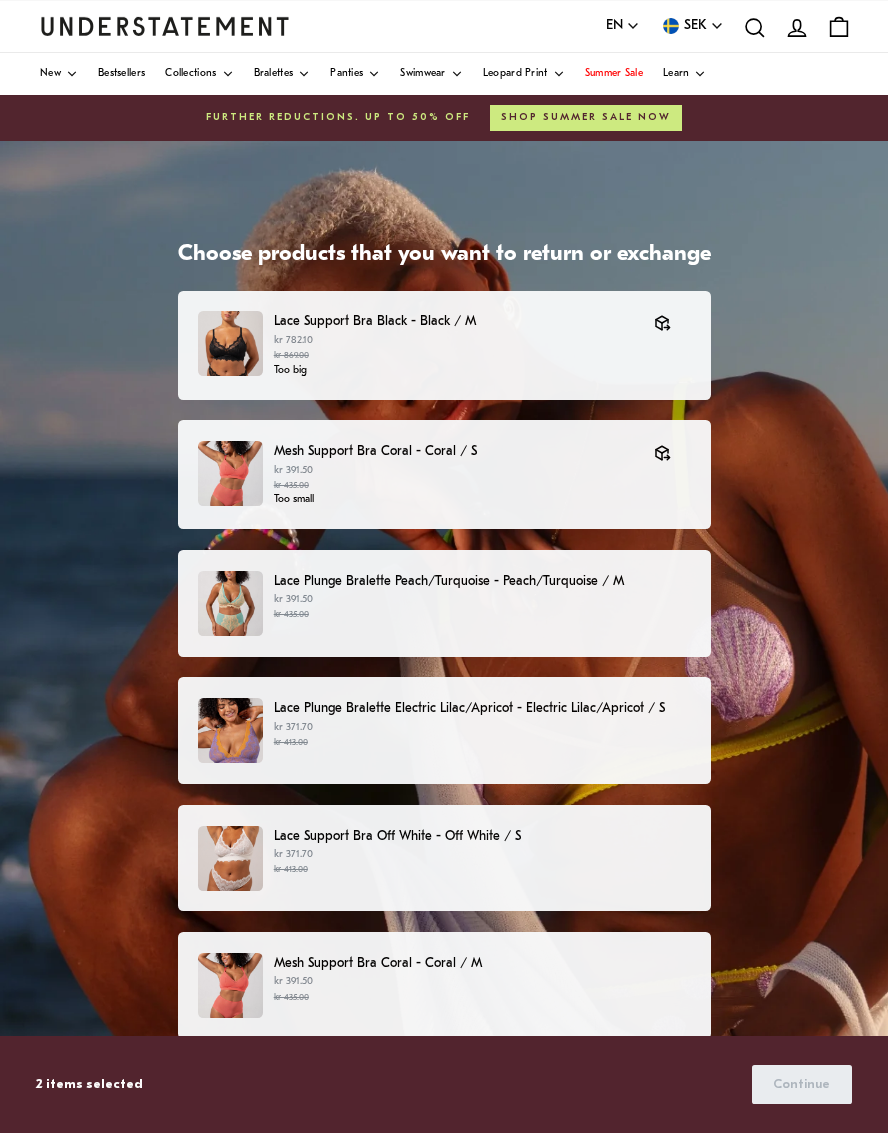 click on "kr 435.00" at bounding box center (482, 615) 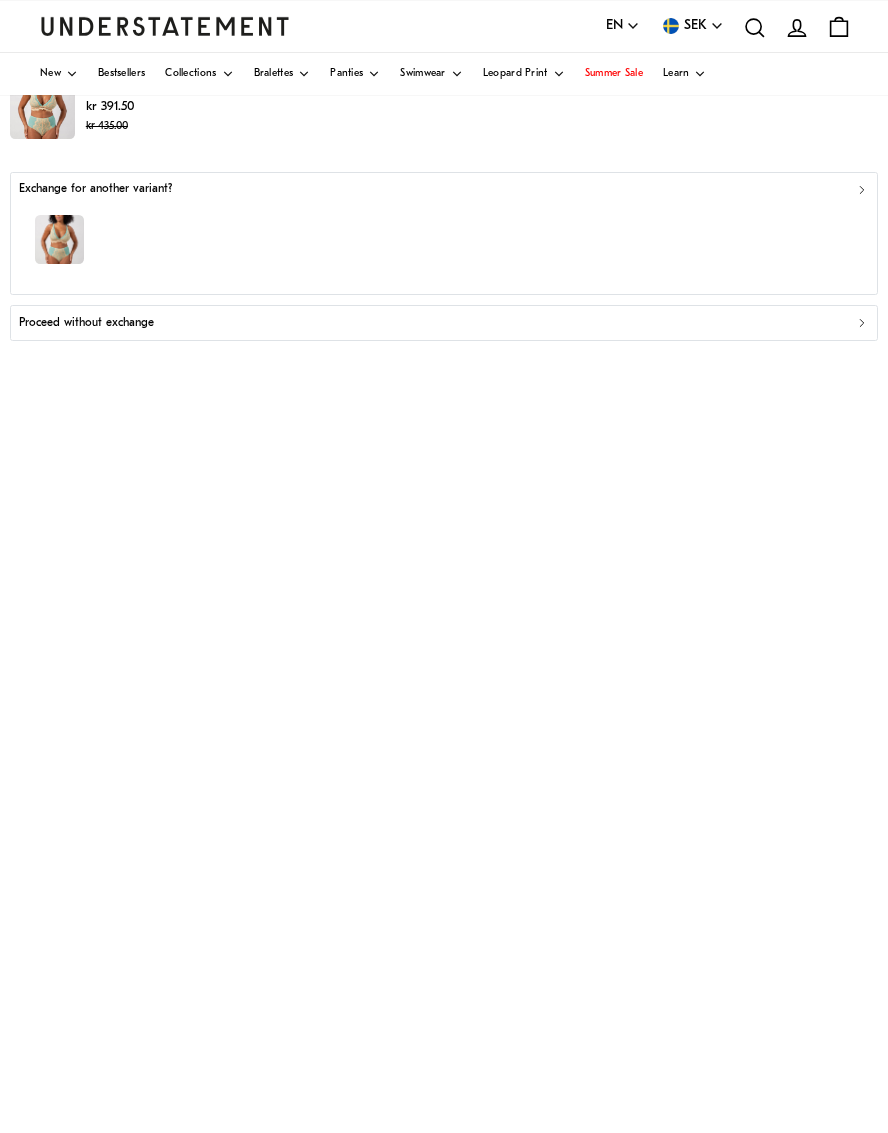 click on "Proceed without exchange" at bounding box center (443, 323) 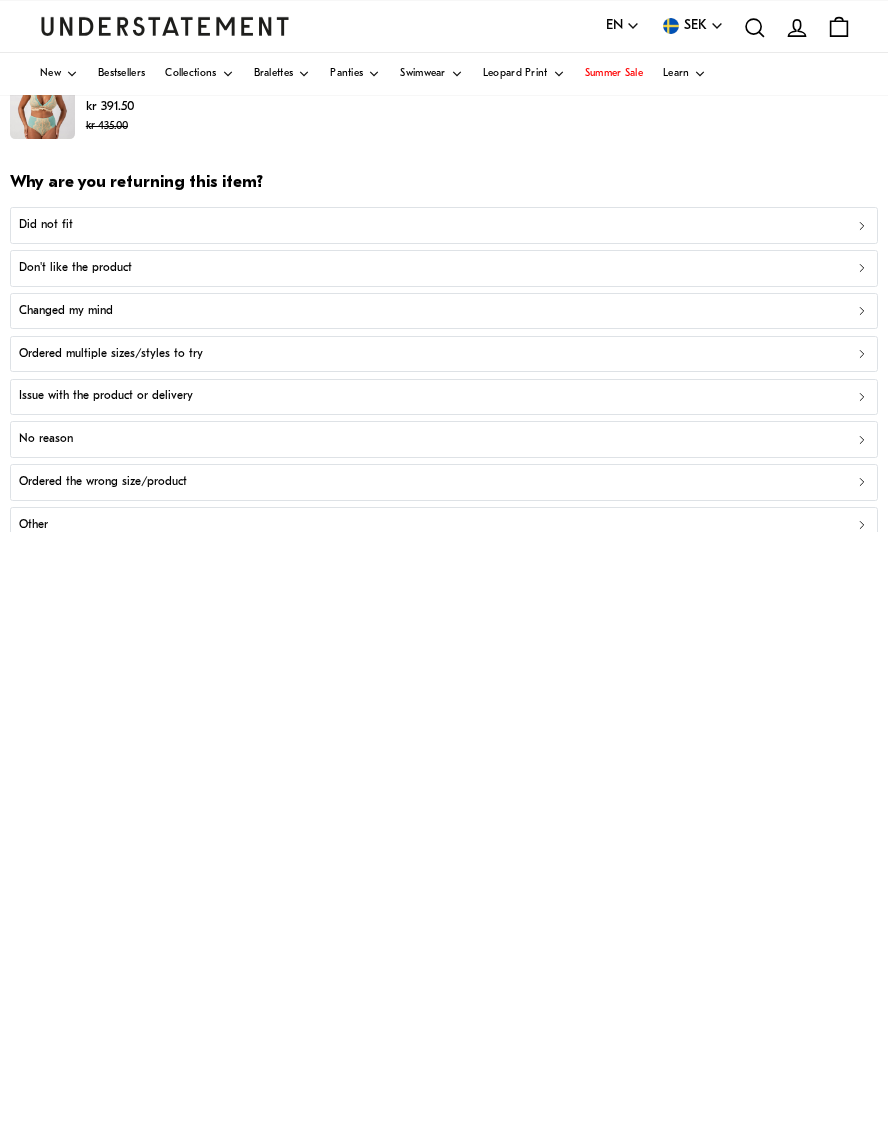 click on "Don't like the product" at bounding box center [75, 268] 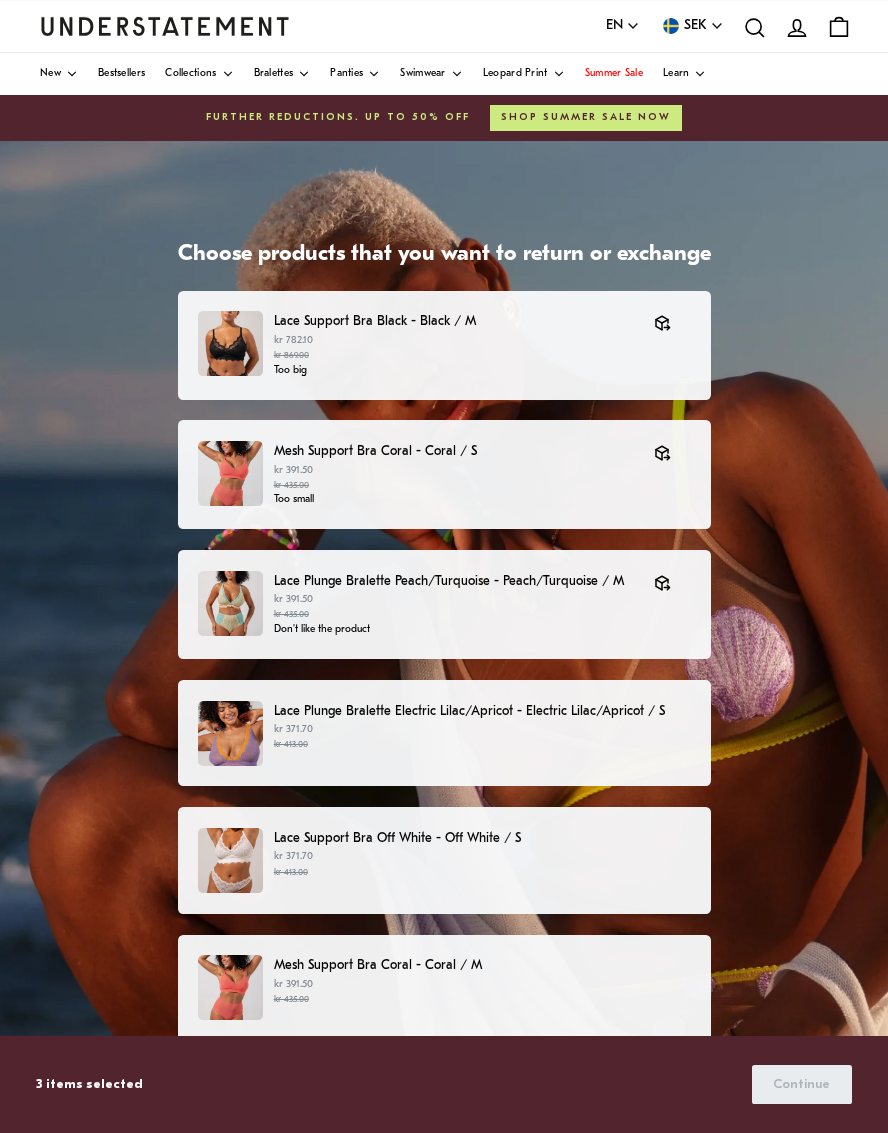 click on "kr 371.70   kr 413.00" at bounding box center (482, 737) 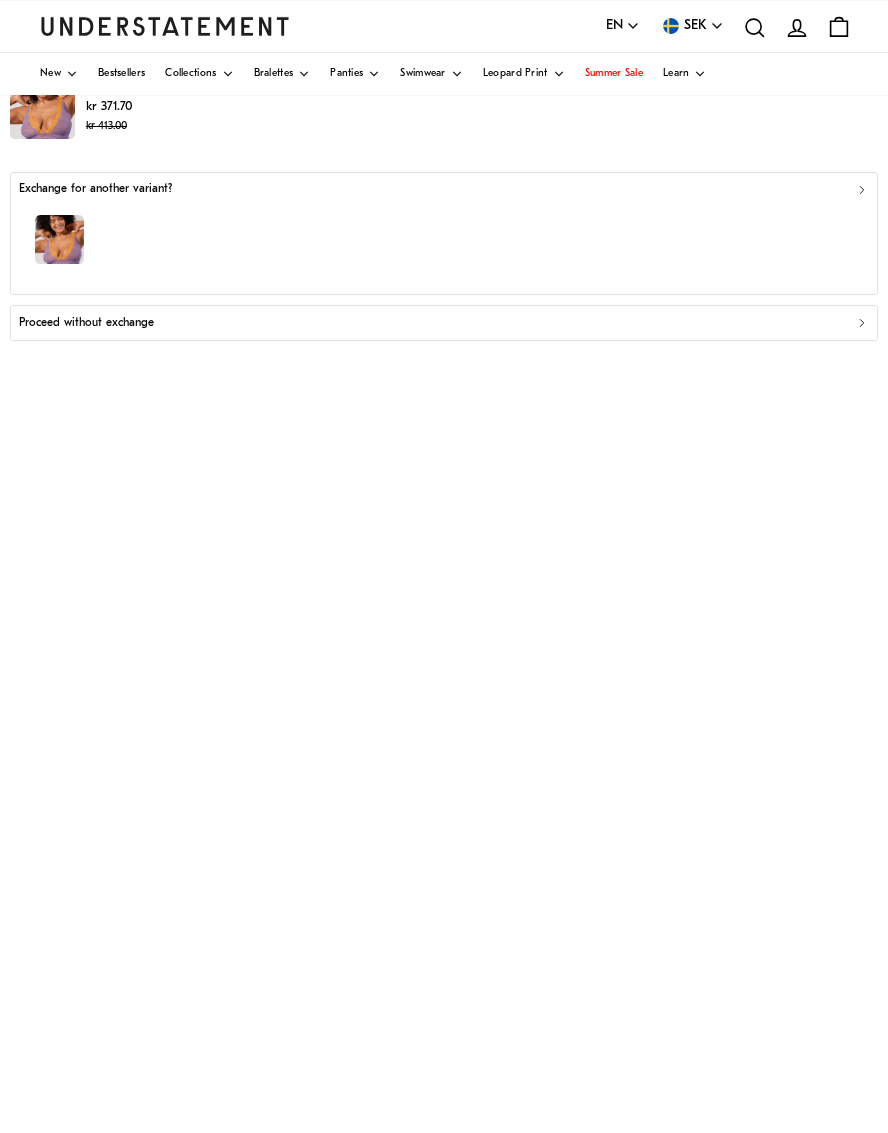 click on "Proceed without exchange" at bounding box center [86, 323] 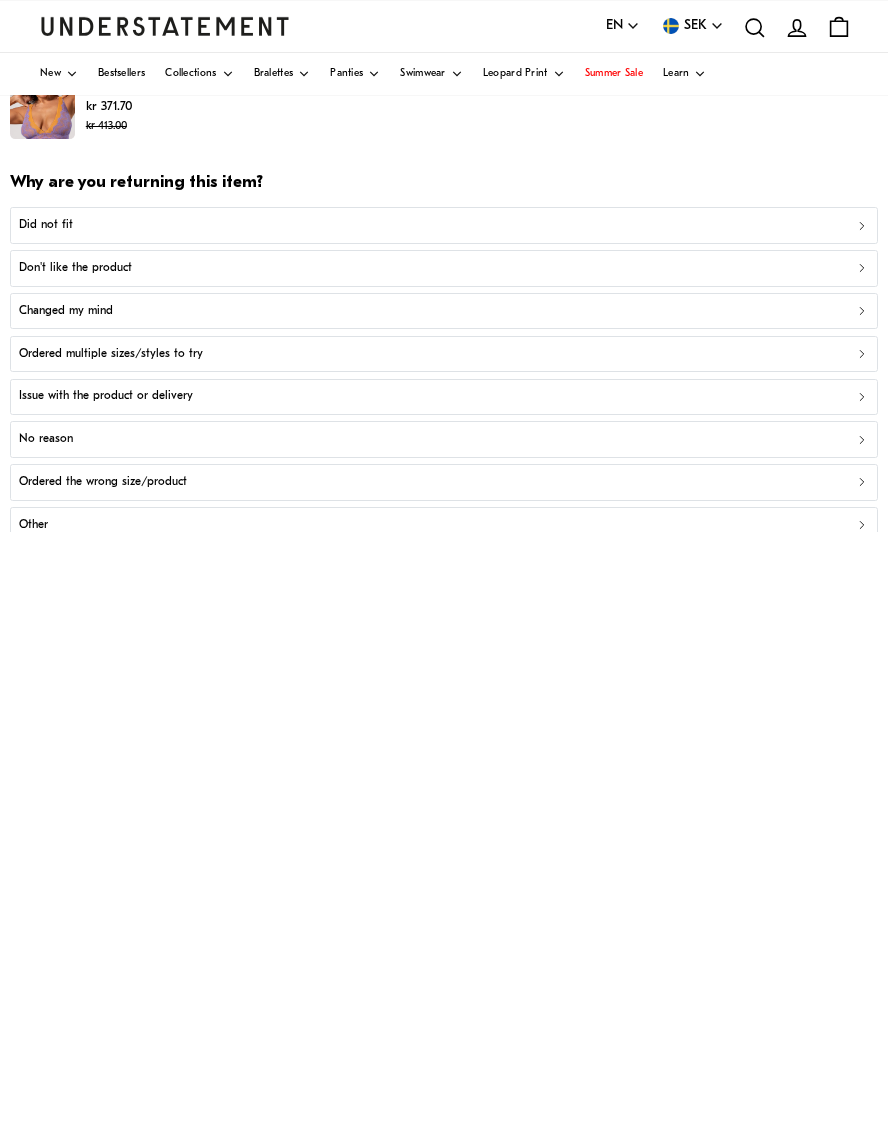 click on "Don't like the product" at bounding box center [443, 268] 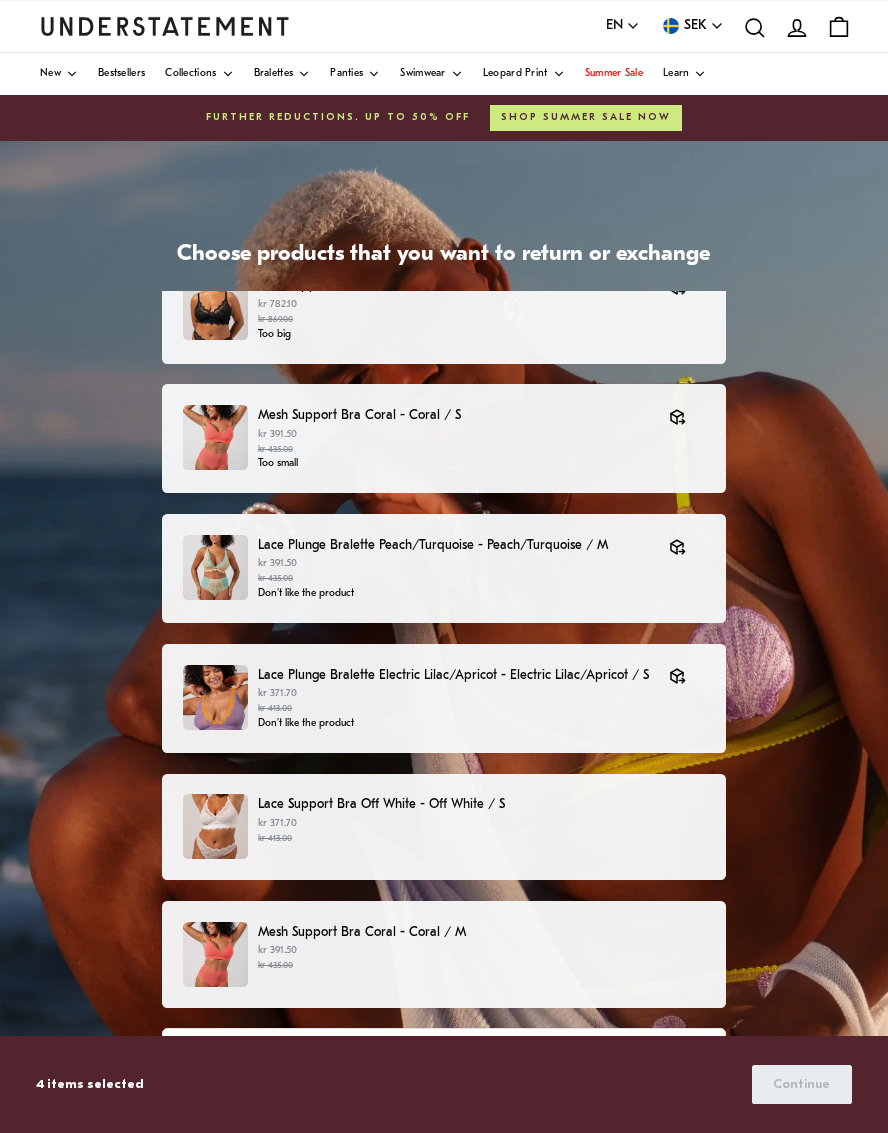 scroll, scrollTop: 35, scrollLeft: 0, axis: vertical 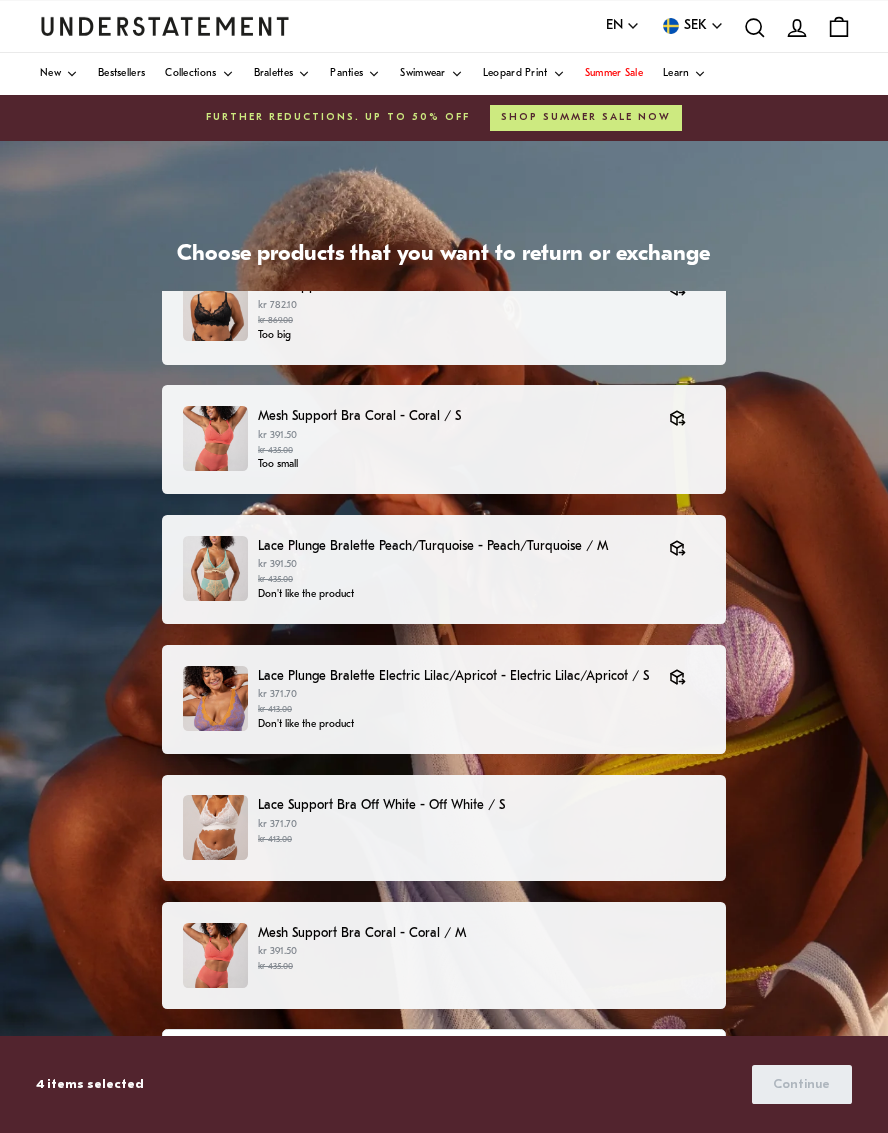 click on "kr 413.00" at bounding box center [481, 840] 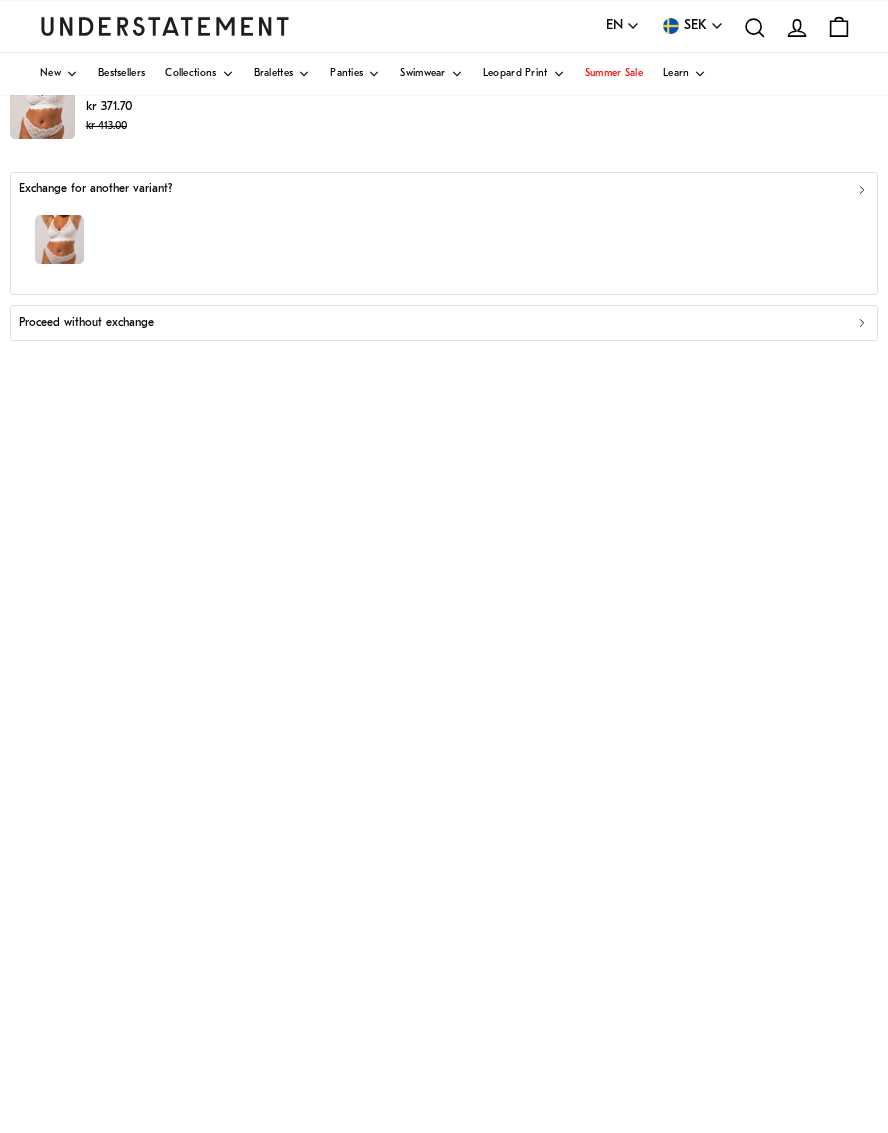 click on "Proceed without exchange" at bounding box center (86, 323) 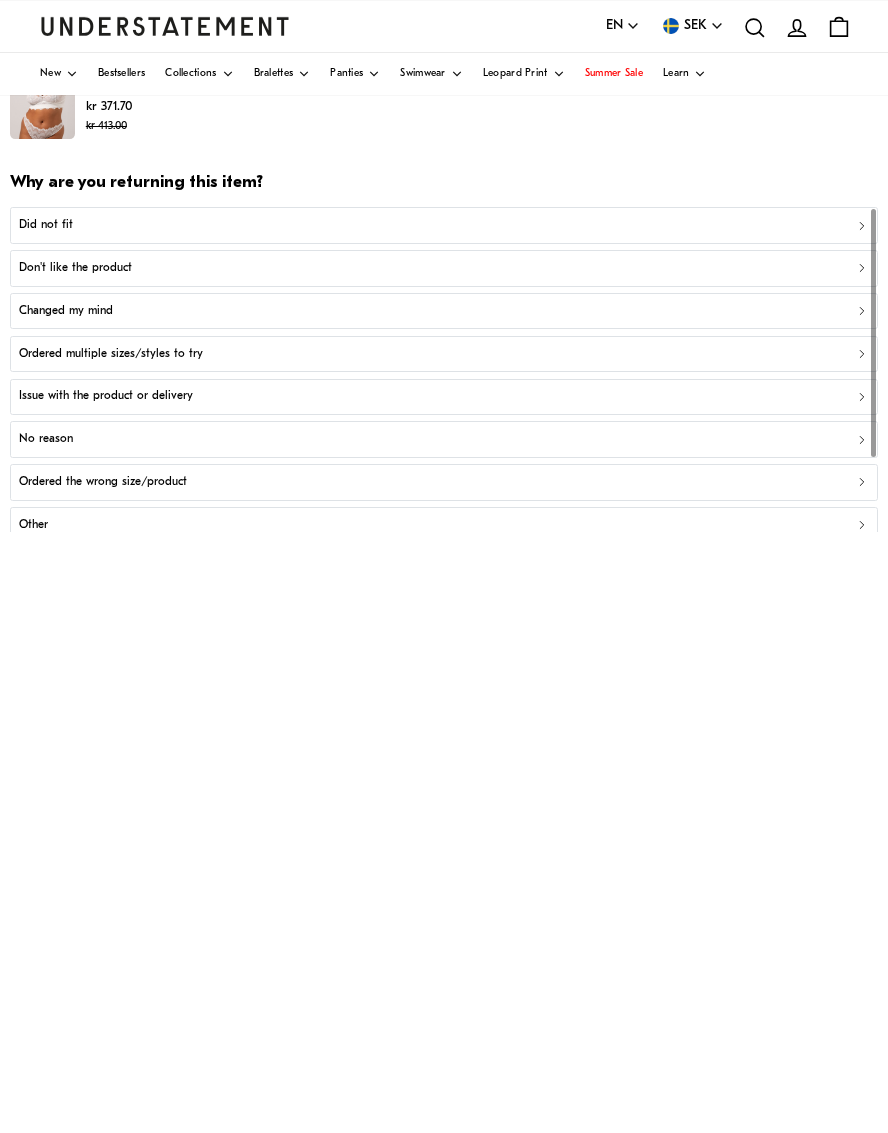 click on "Did not fit" at bounding box center (443, 225) 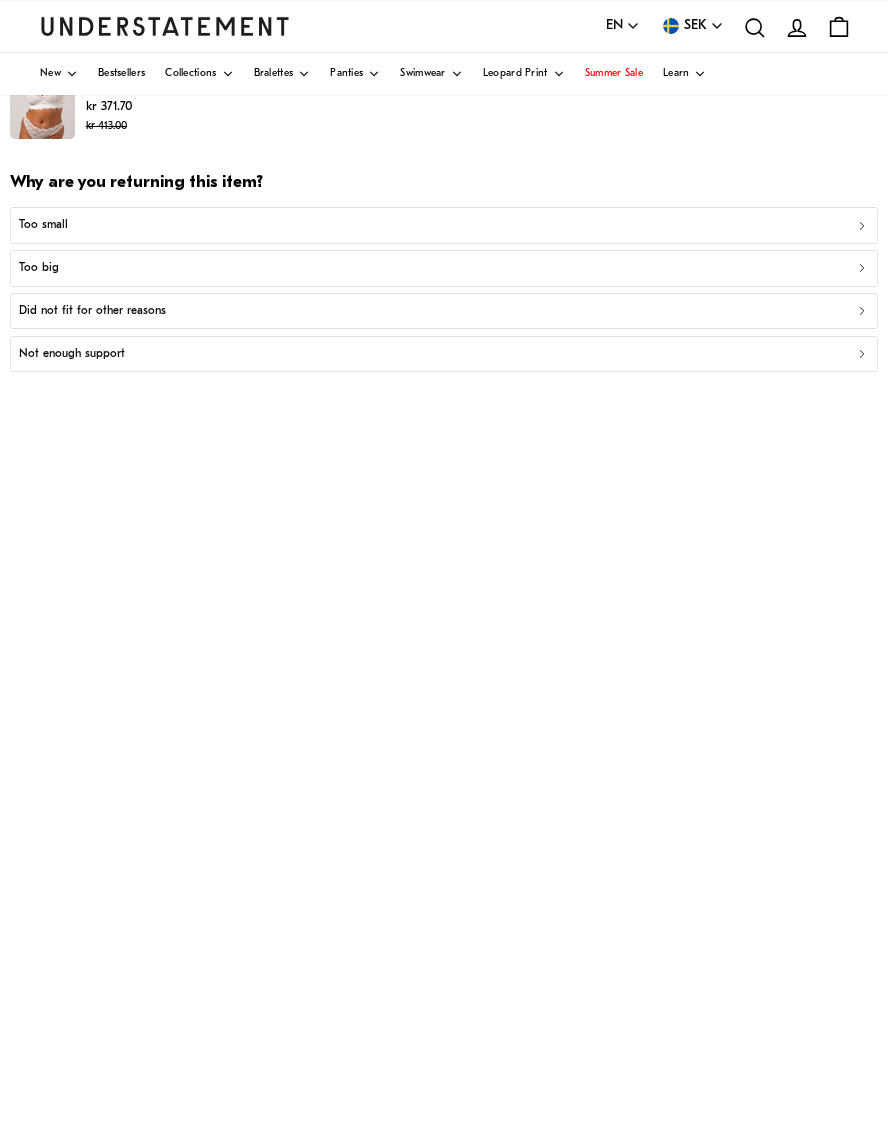click on "Too small" at bounding box center [43, 225] 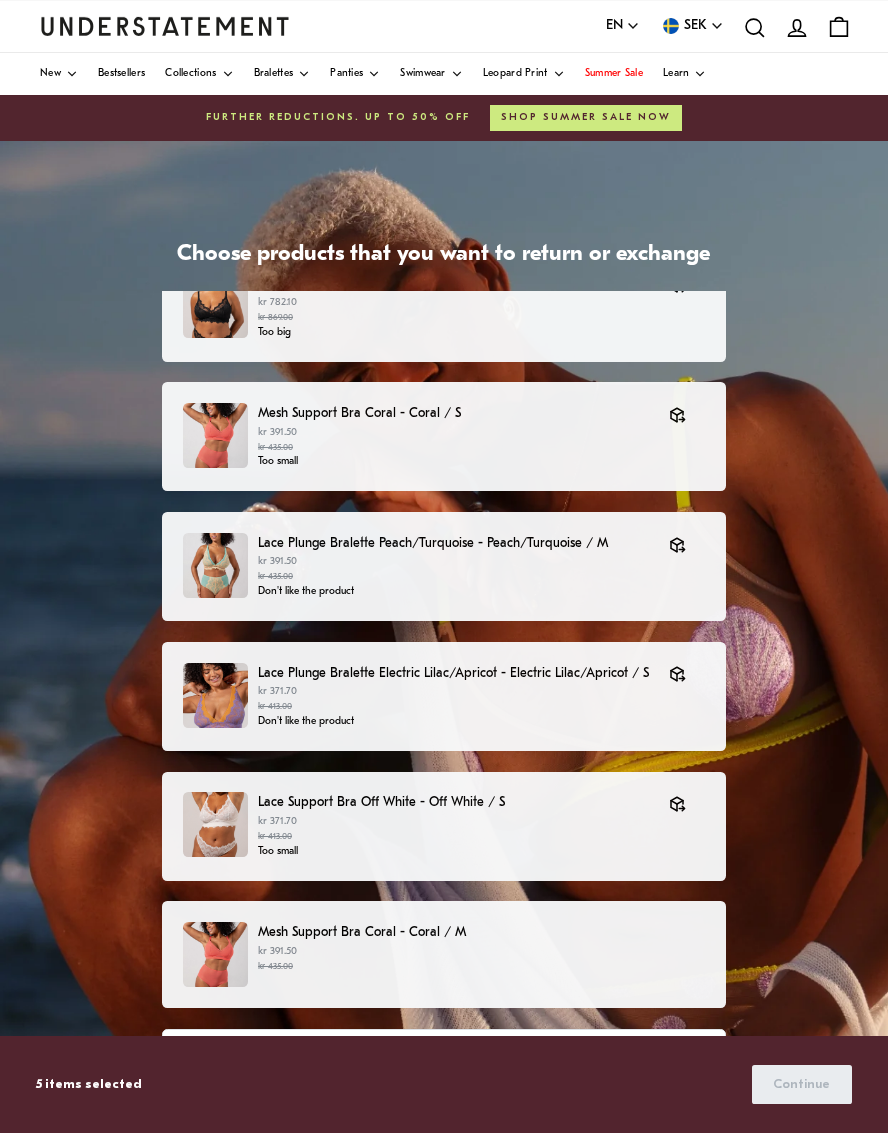 scroll, scrollTop: 36, scrollLeft: 0, axis: vertical 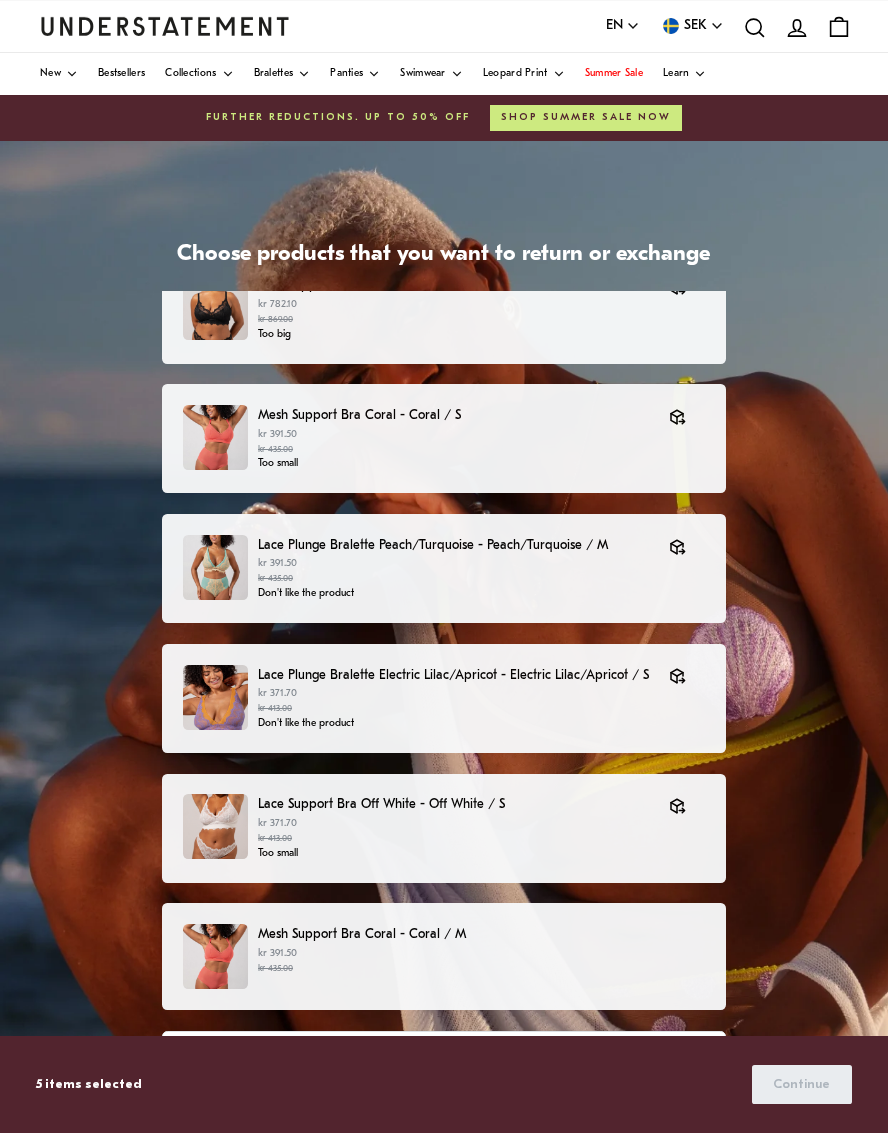 click on "Mesh Support Bra Coral - Coral / M" at bounding box center [481, 934] 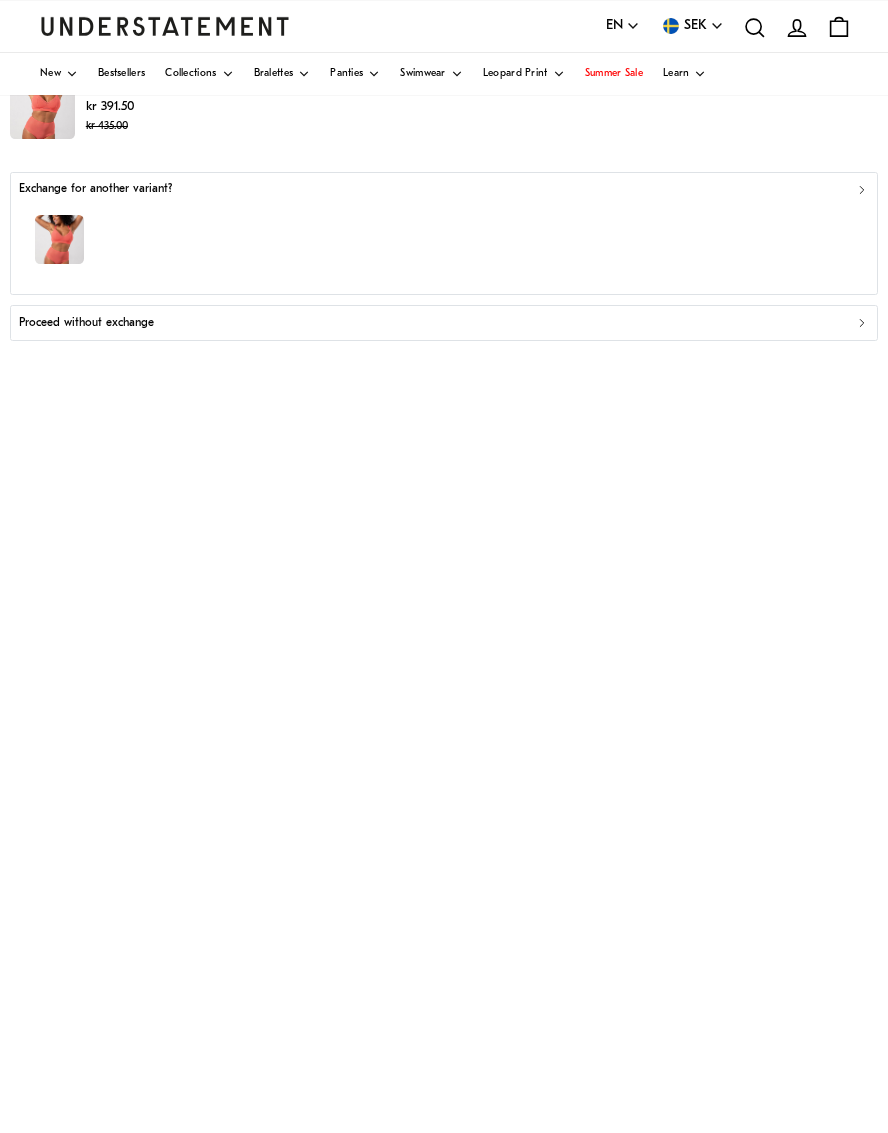 click on "Proceed without exchange" at bounding box center [443, 323] 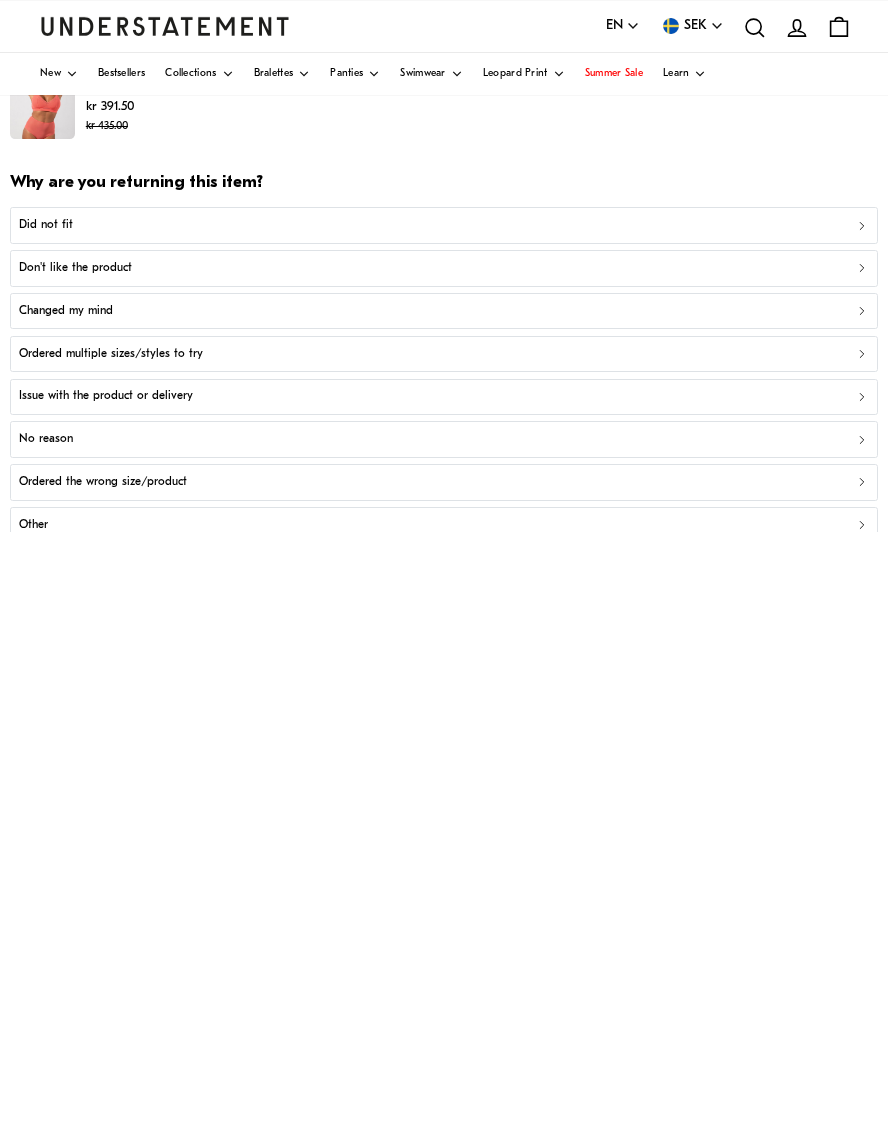 click on "Did not fit" at bounding box center [443, 225] 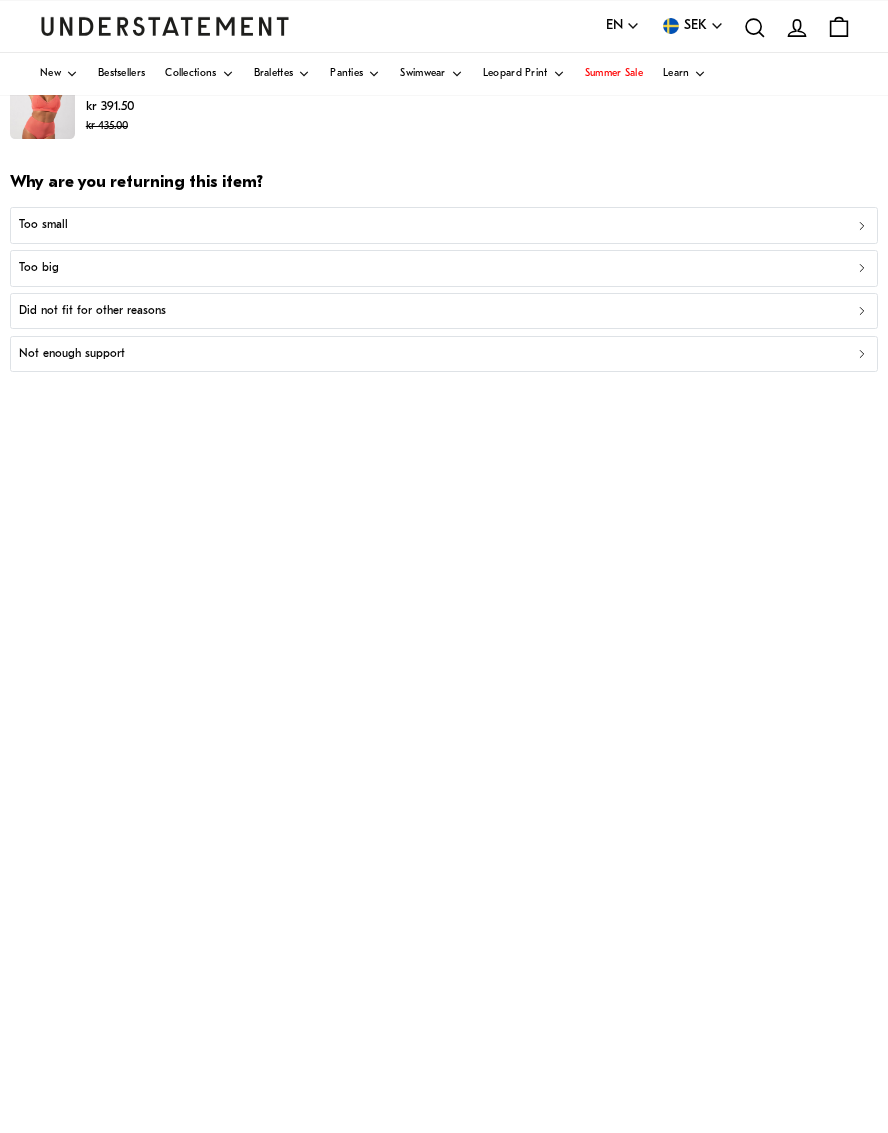 click on "Too big" at bounding box center (444, 268) 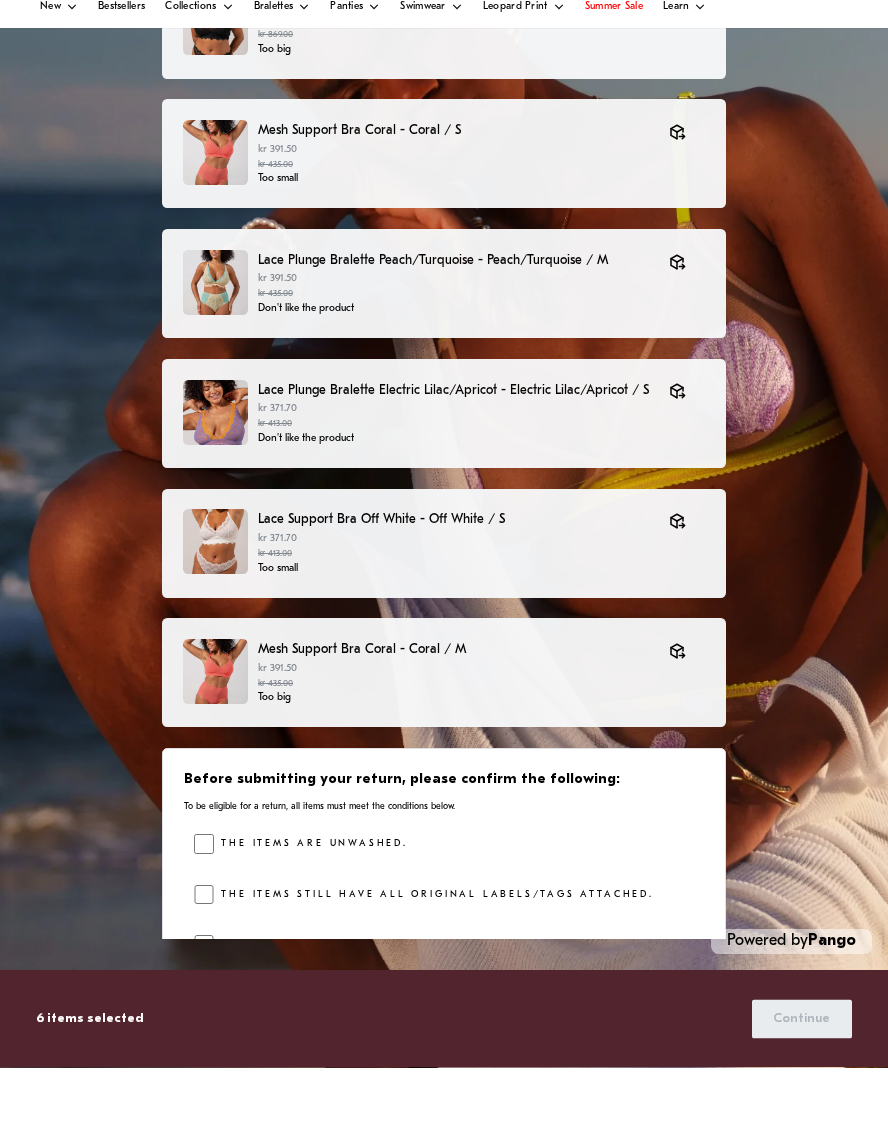 scroll, scrollTop: 220, scrollLeft: 0, axis: vertical 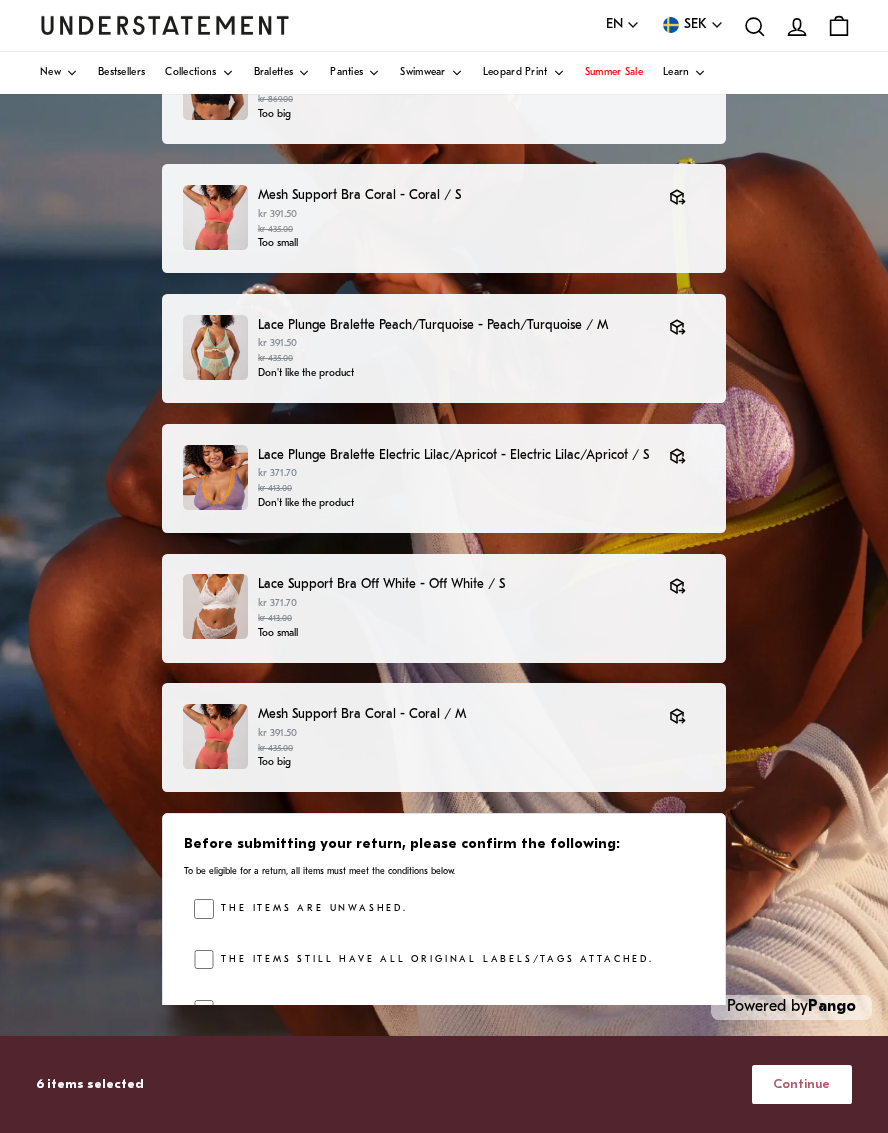 click on "Continue" at bounding box center [801, 1084] 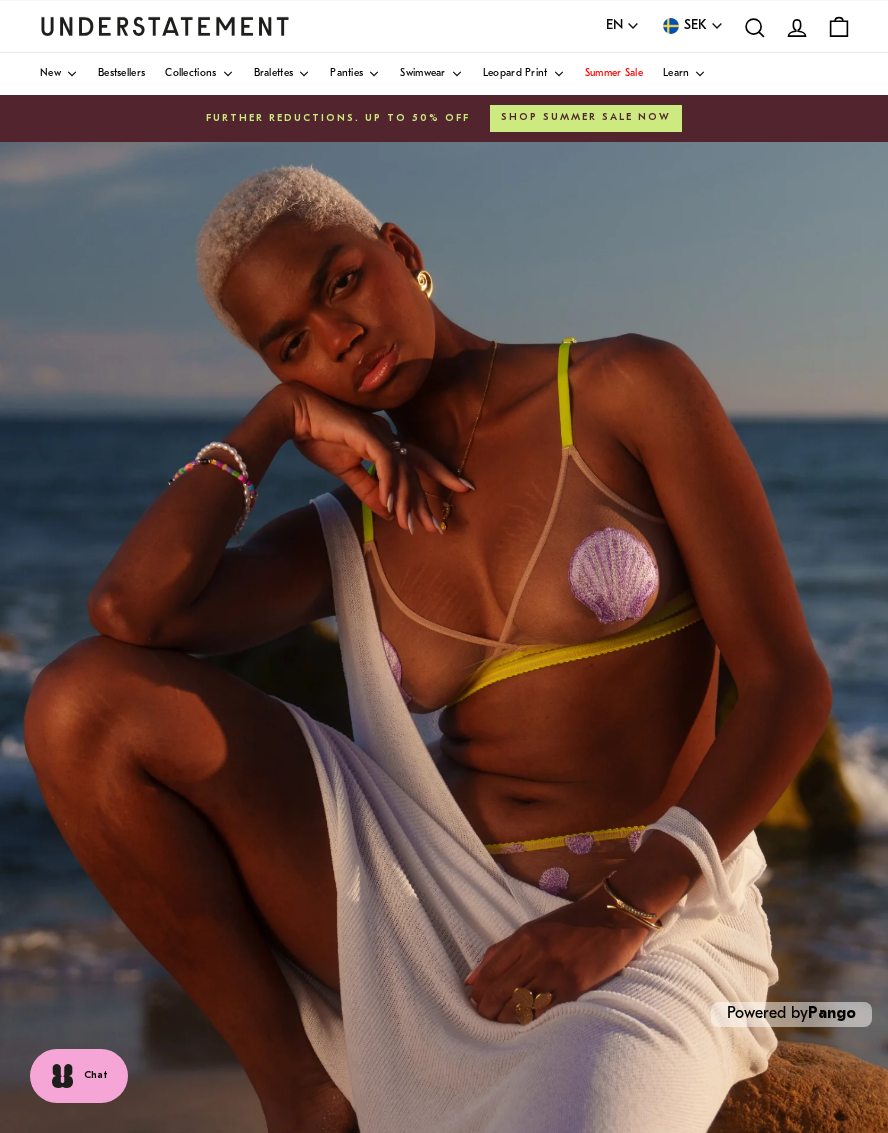 scroll, scrollTop: 9, scrollLeft: 0, axis: vertical 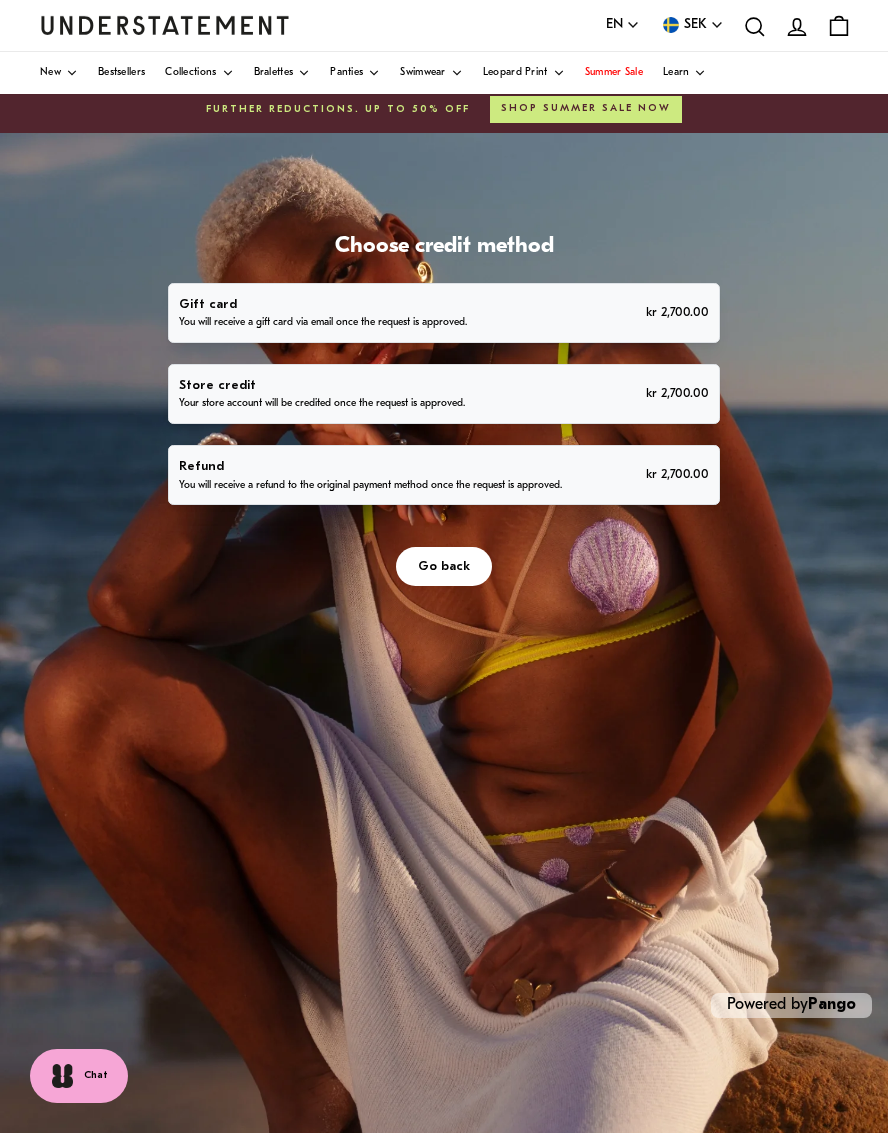 click on "kr 2,700.00" at bounding box center (677, 474) 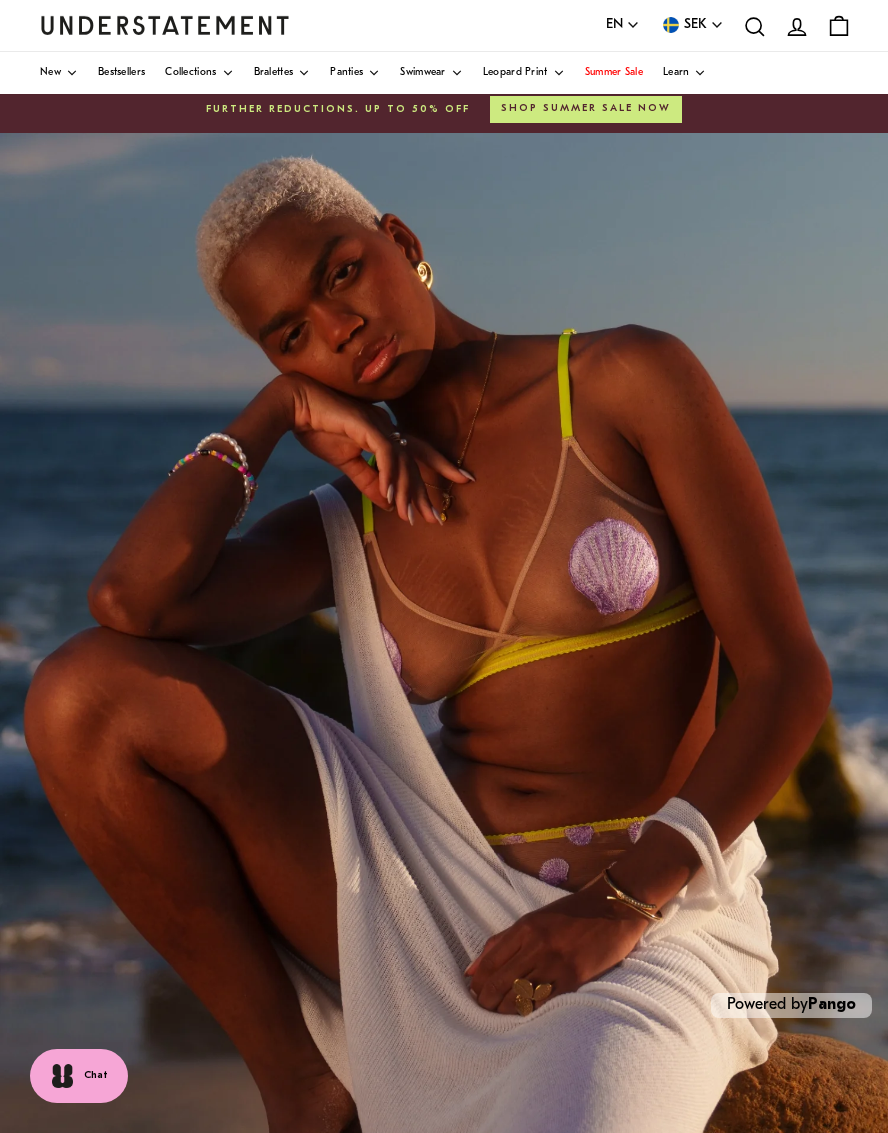 scroll, scrollTop: 0, scrollLeft: 0, axis: both 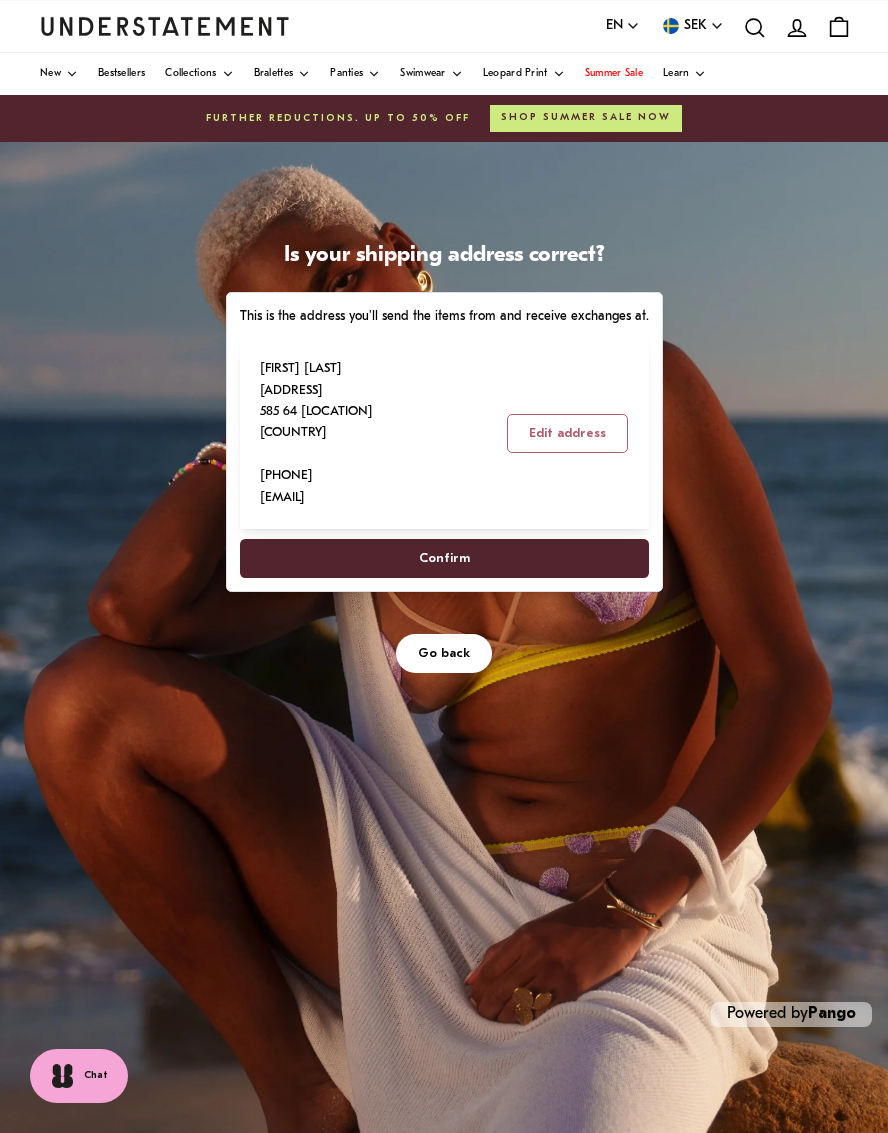 click on "Confirm" at bounding box center (443, 558) 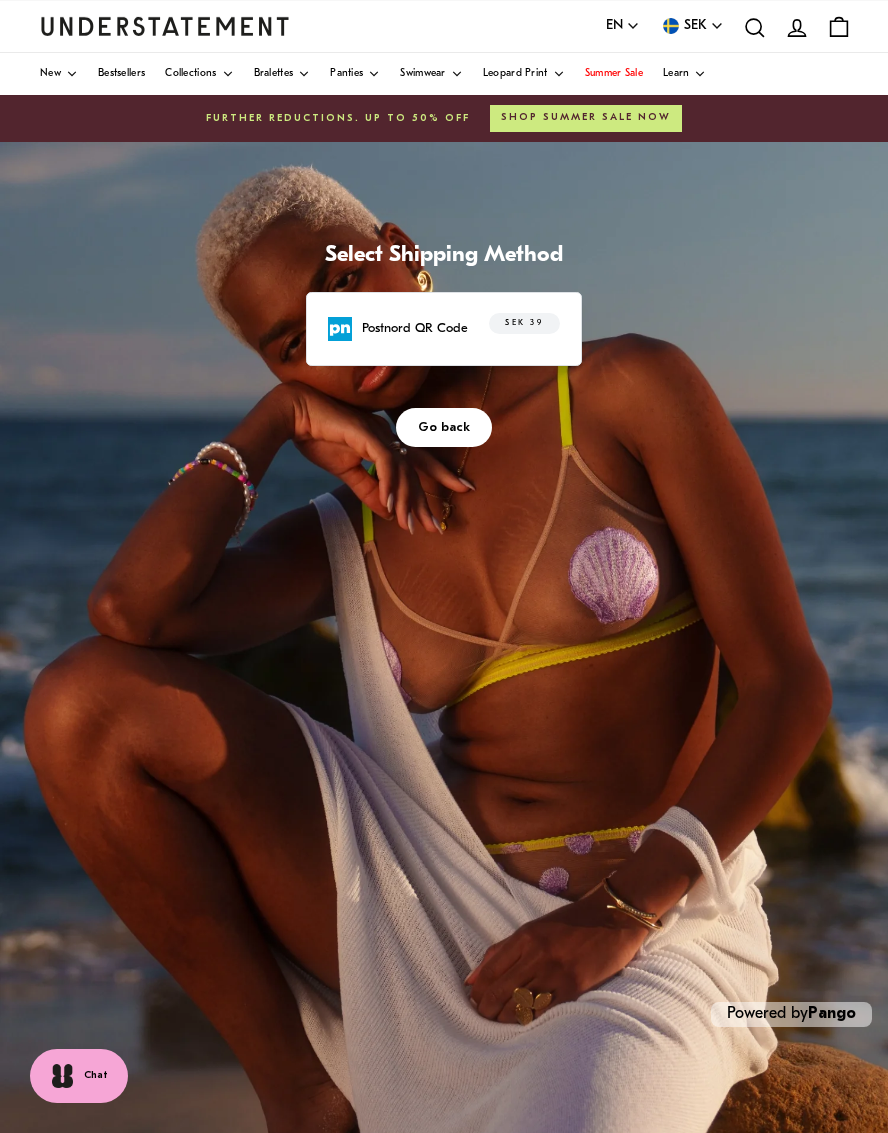 click on "Go back" at bounding box center (444, 427) 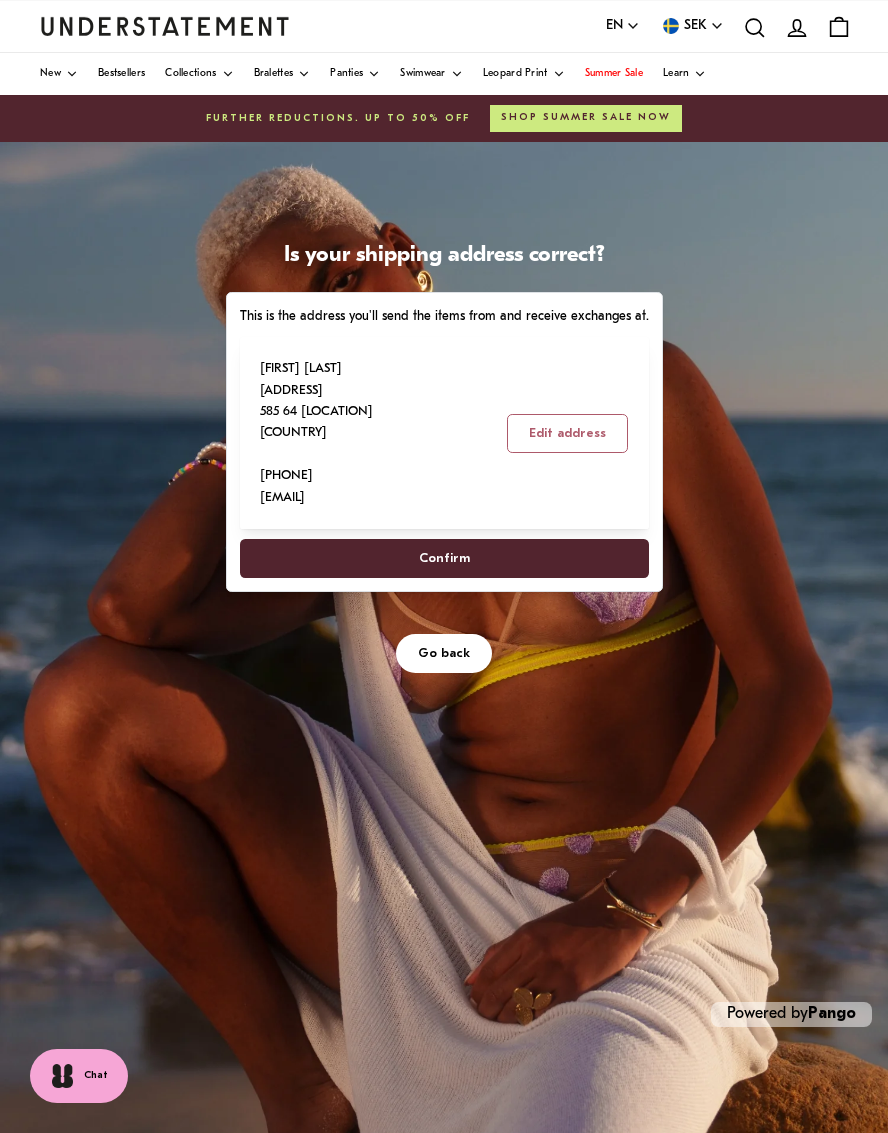 click on "Confirm" at bounding box center [443, 558] 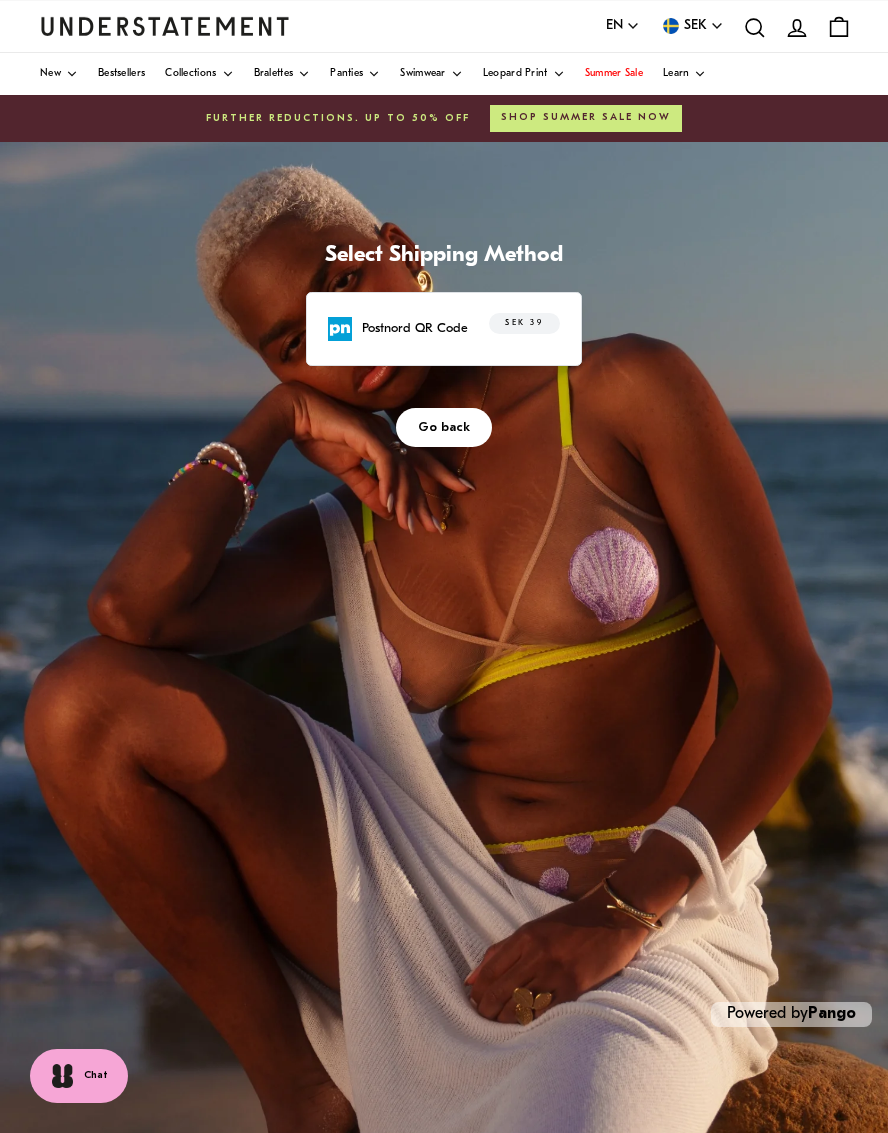 click on "SEK 39" at bounding box center (524, 324) 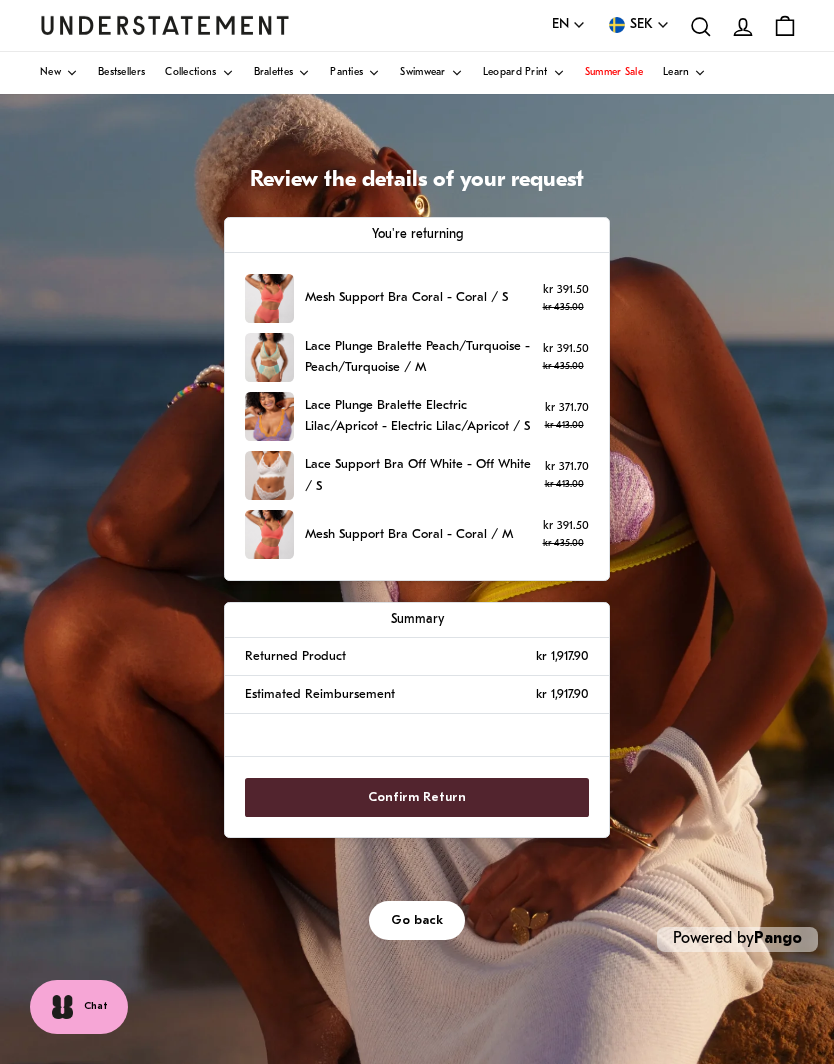 scroll, scrollTop: 77, scrollLeft: 0, axis: vertical 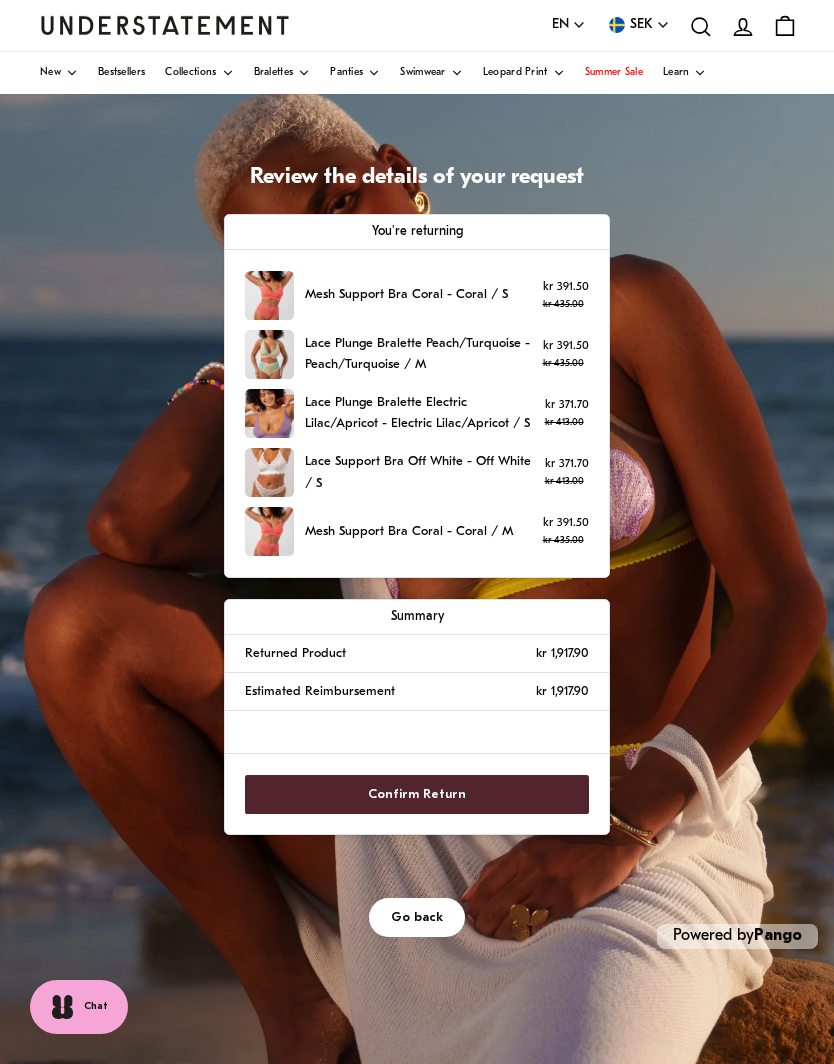 click on "Go back" at bounding box center (417, 917) 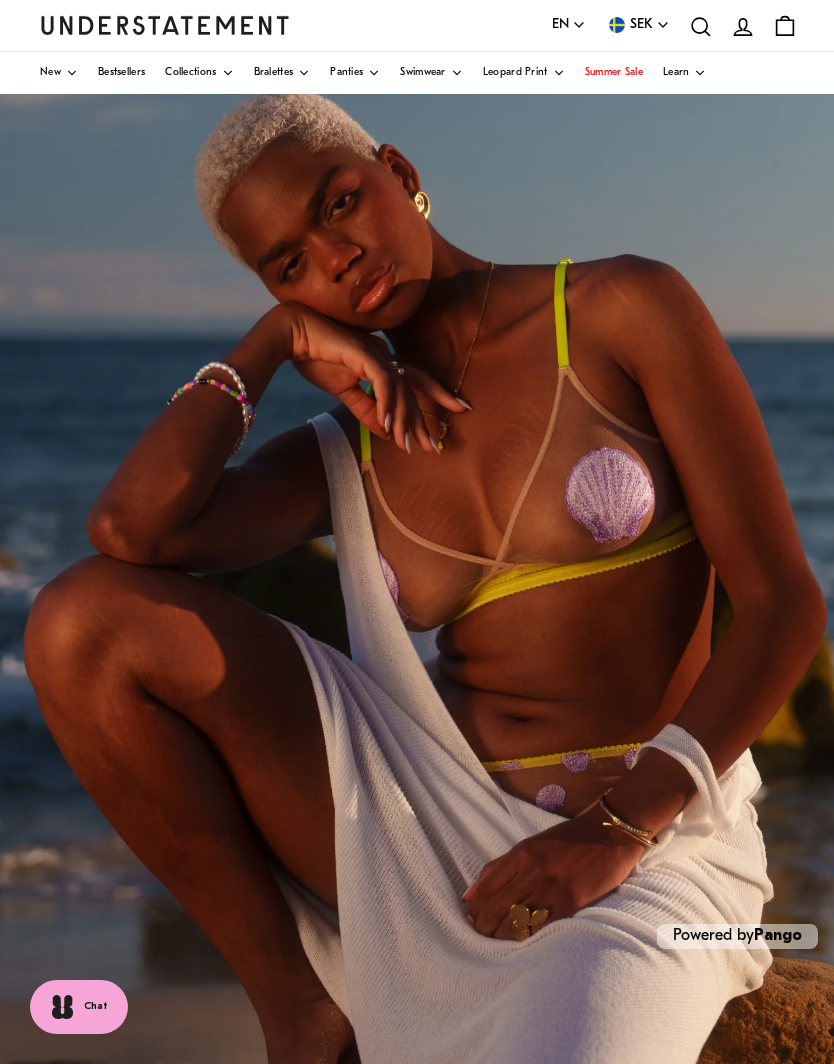 scroll, scrollTop: 0, scrollLeft: 0, axis: both 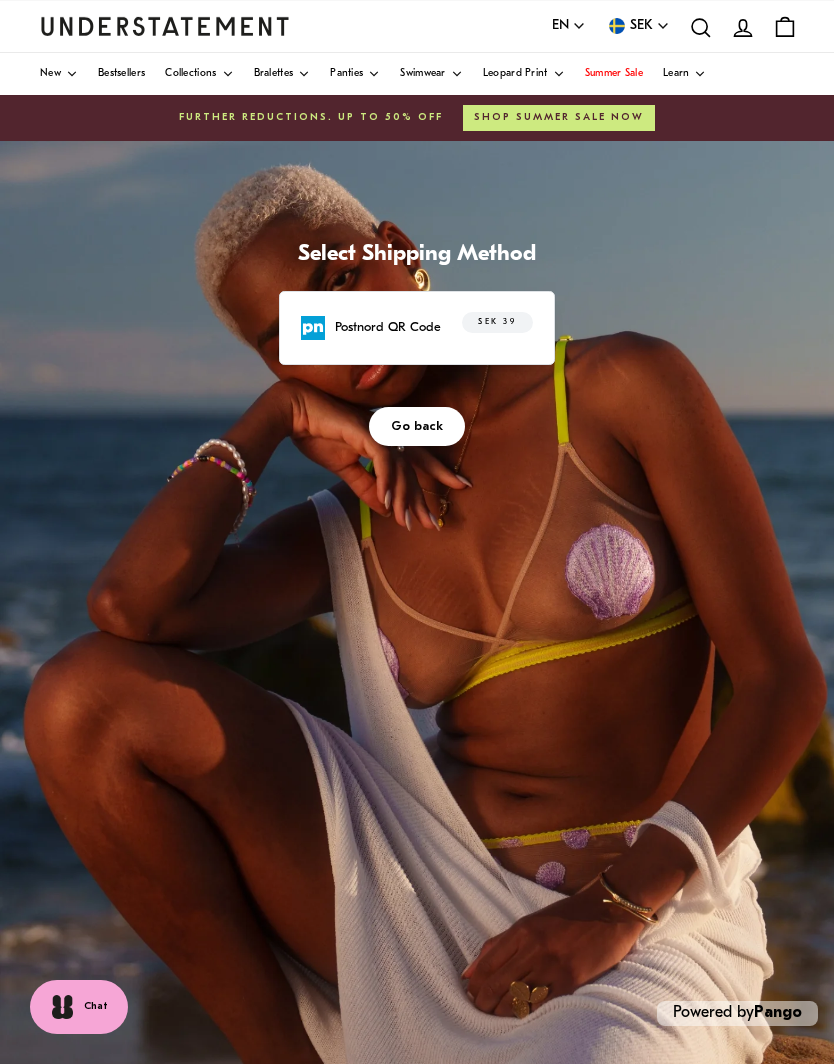 click on "Go back" at bounding box center (417, 426) 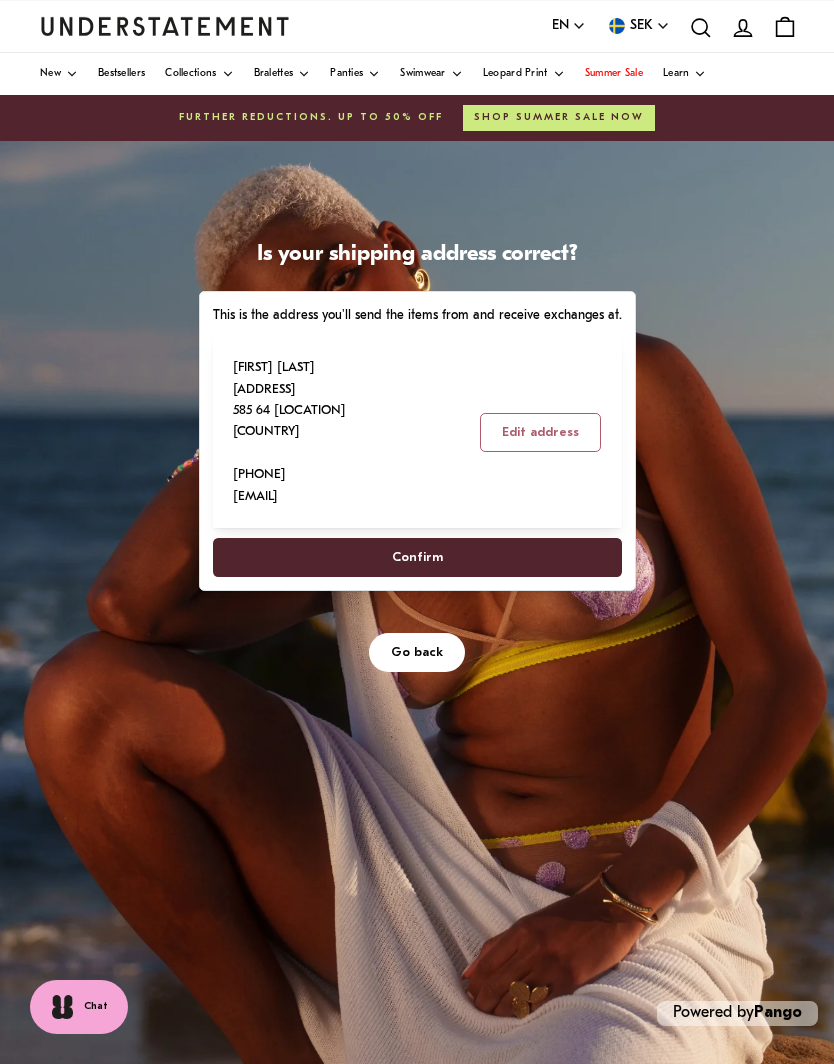 click on "Go back" at bounding box center [417, 652] 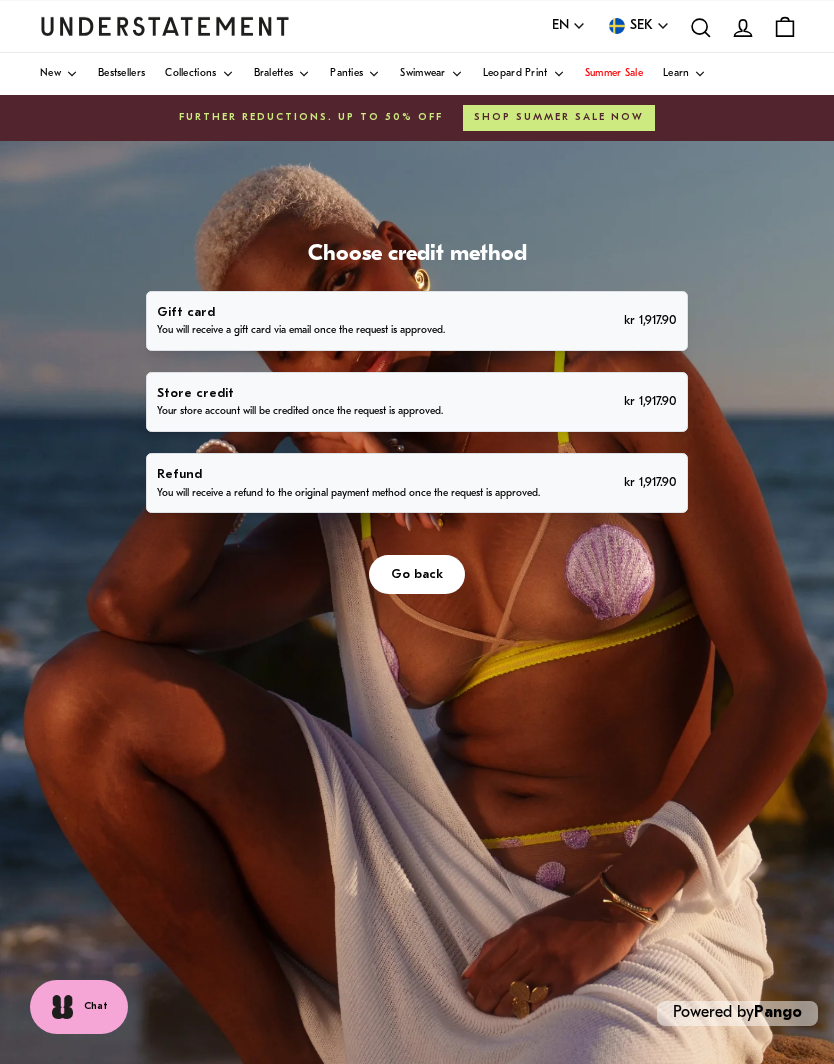 click on "Go back" at bounding box center (417, 574) 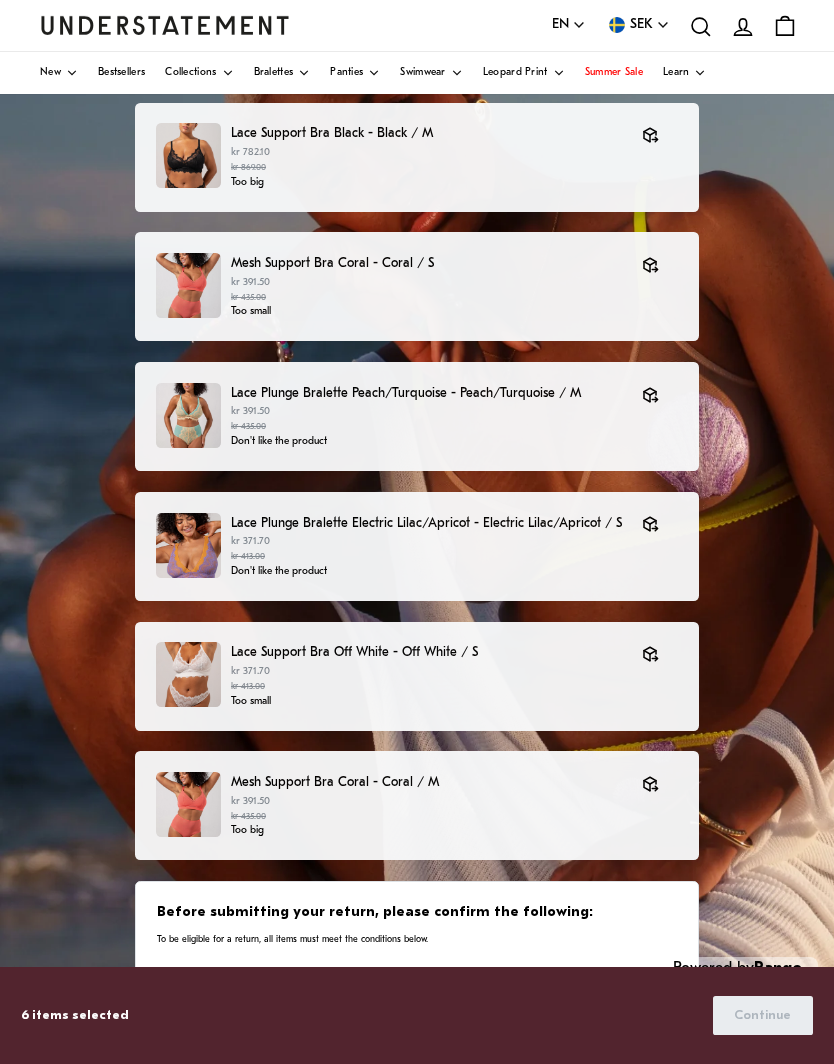scroll, scrollTop: 220, scrollLeft: 0, axis: vertical 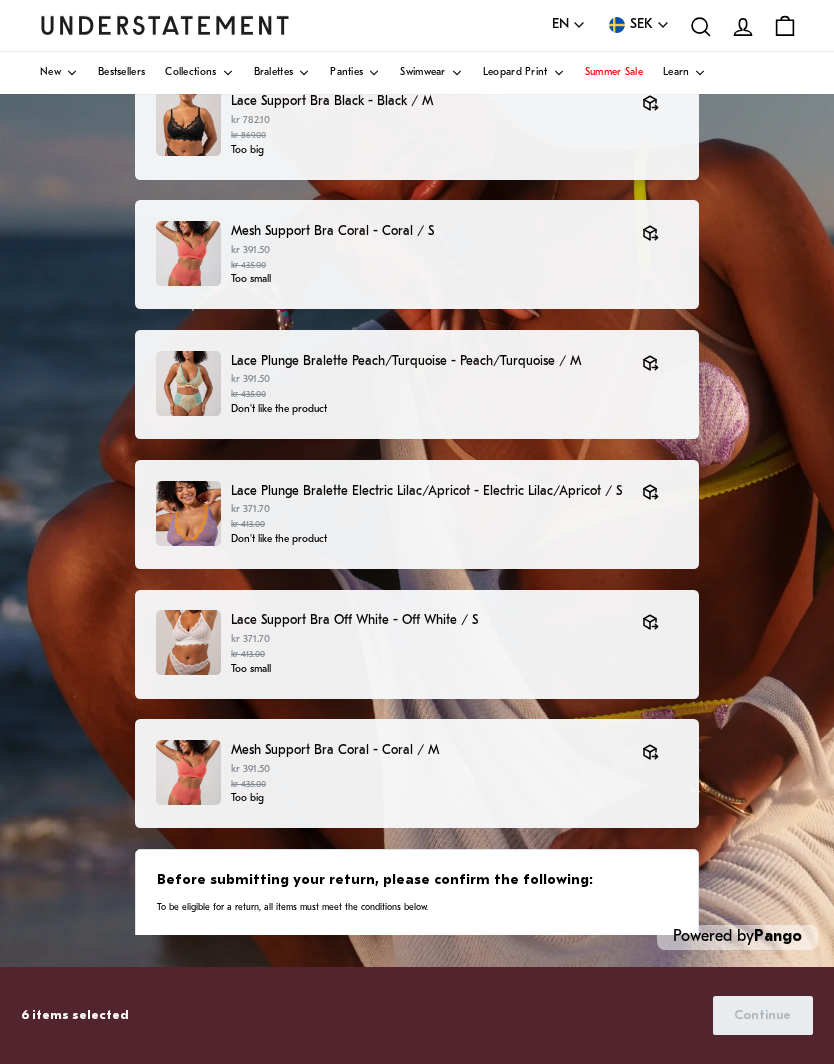 click on "The items are unwashed." at bounding box center [284, 945] 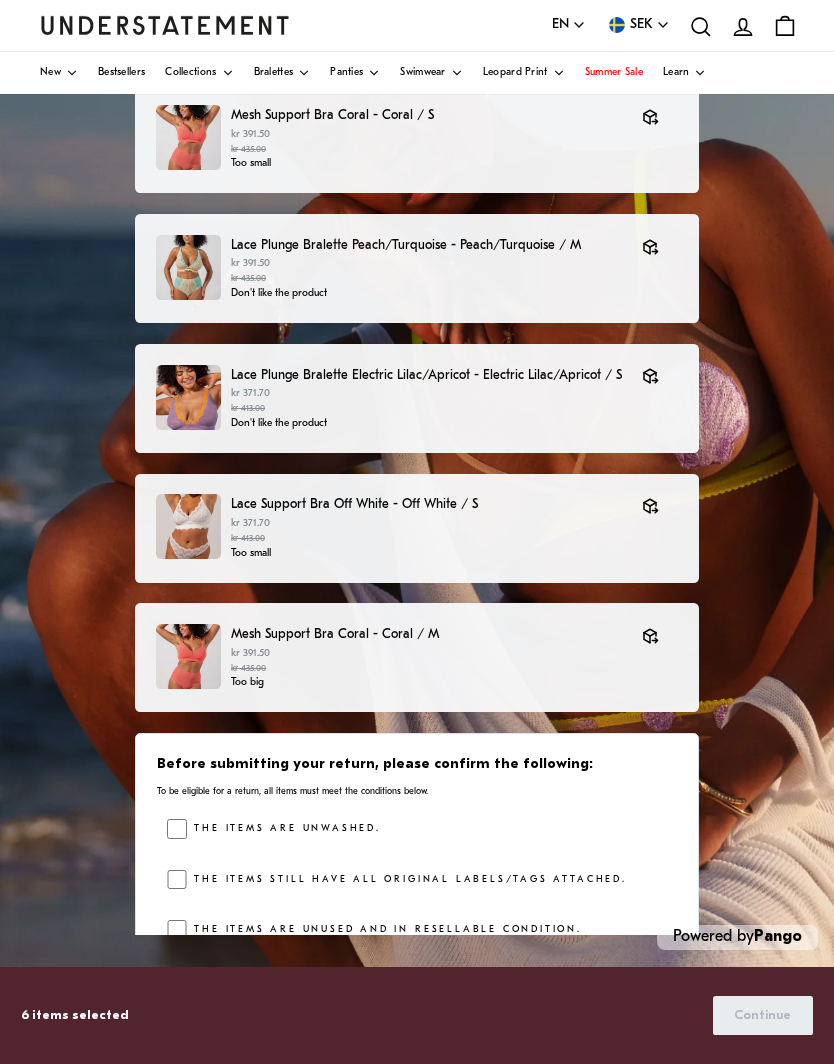 scroll, scrollTop: 112, scrollLeft: 0, axis: vertical 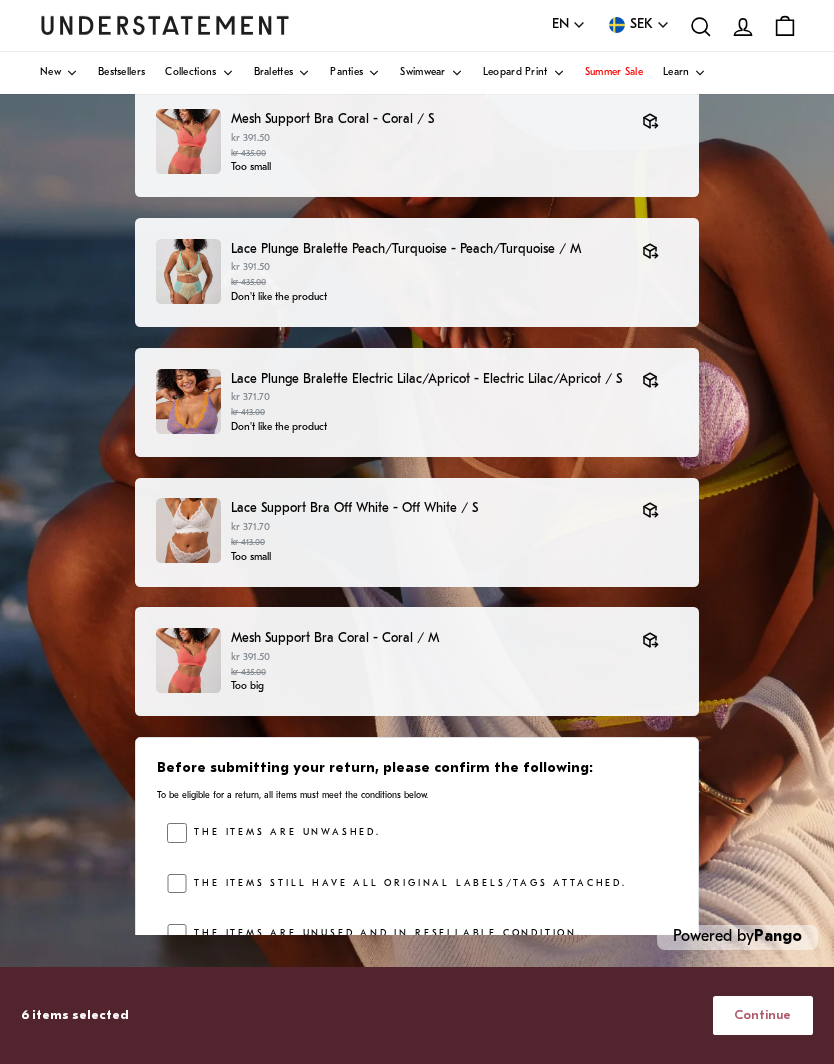 click on "Continue" at bounding box center [762, 1015] 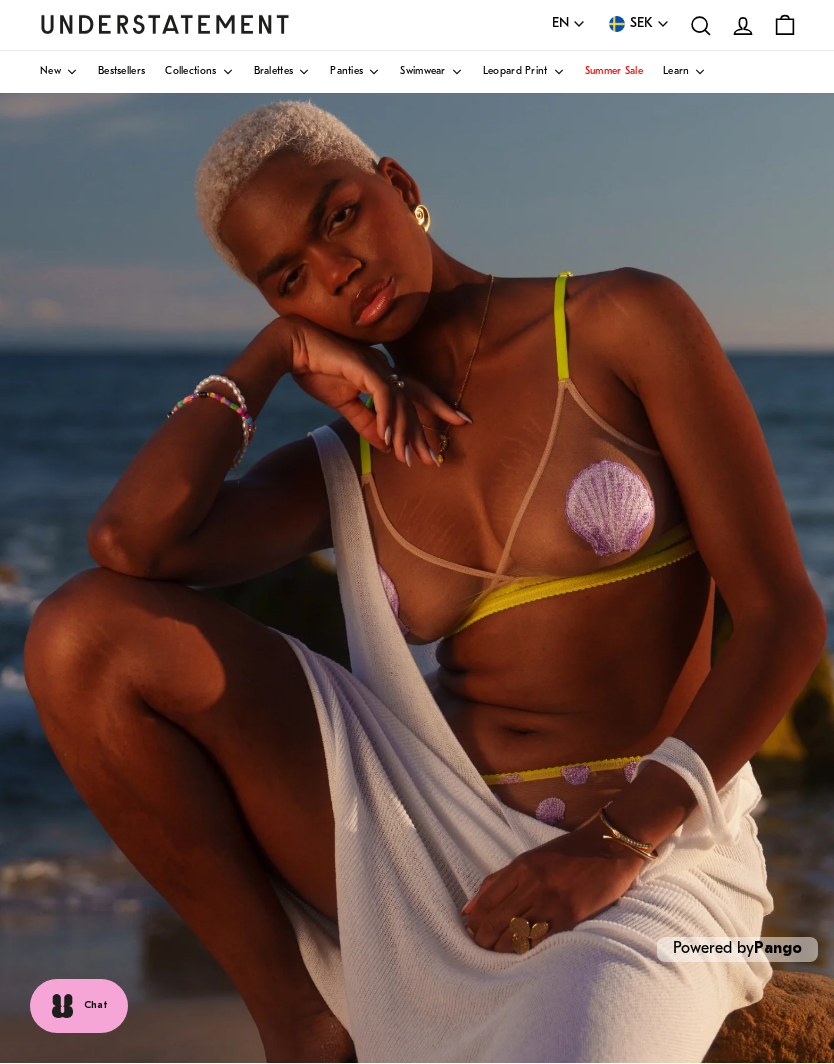 scroll, scrollTop: 77, scrollLeft: 0, axis: vertical 